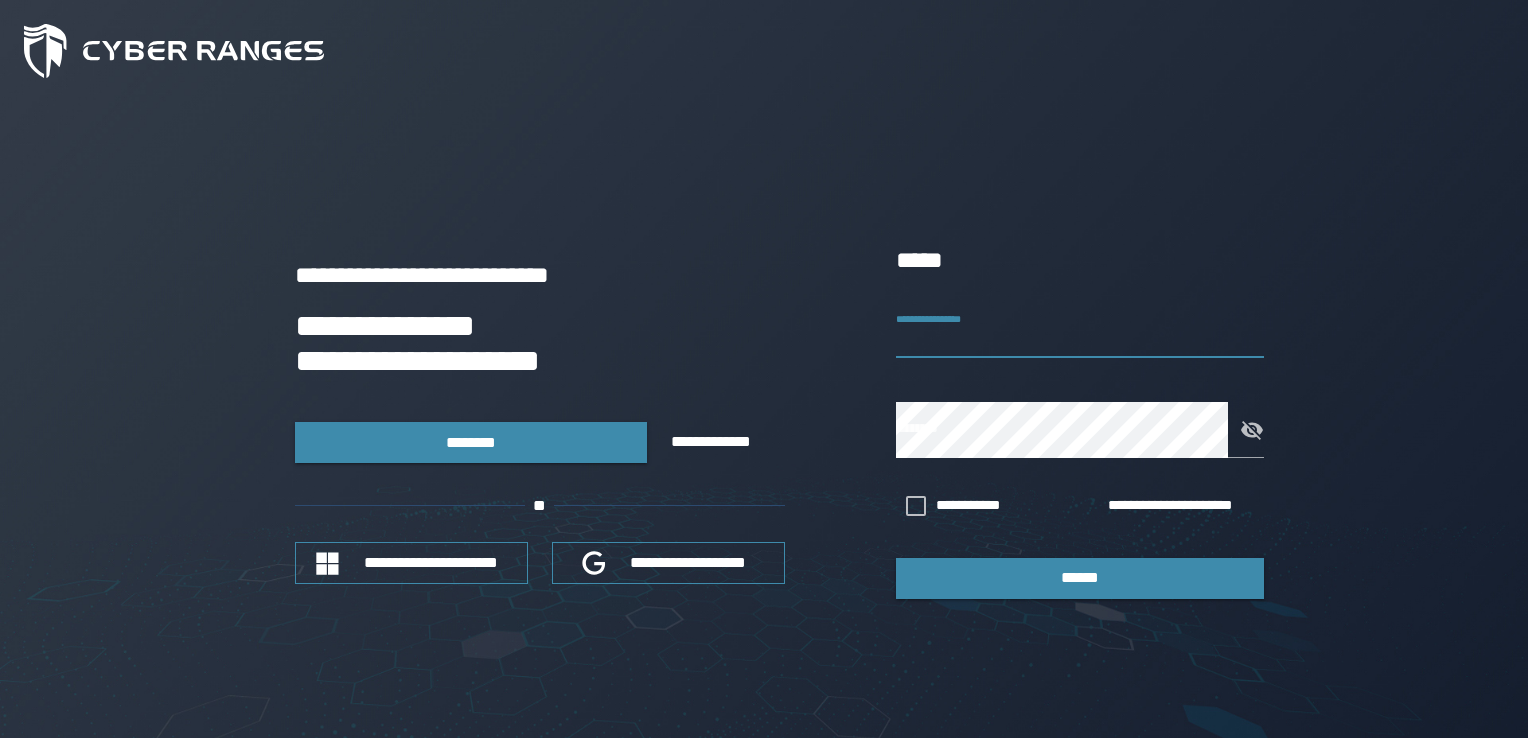 scroll, scrollTop: 0, scrollLeft: 0, axis: both 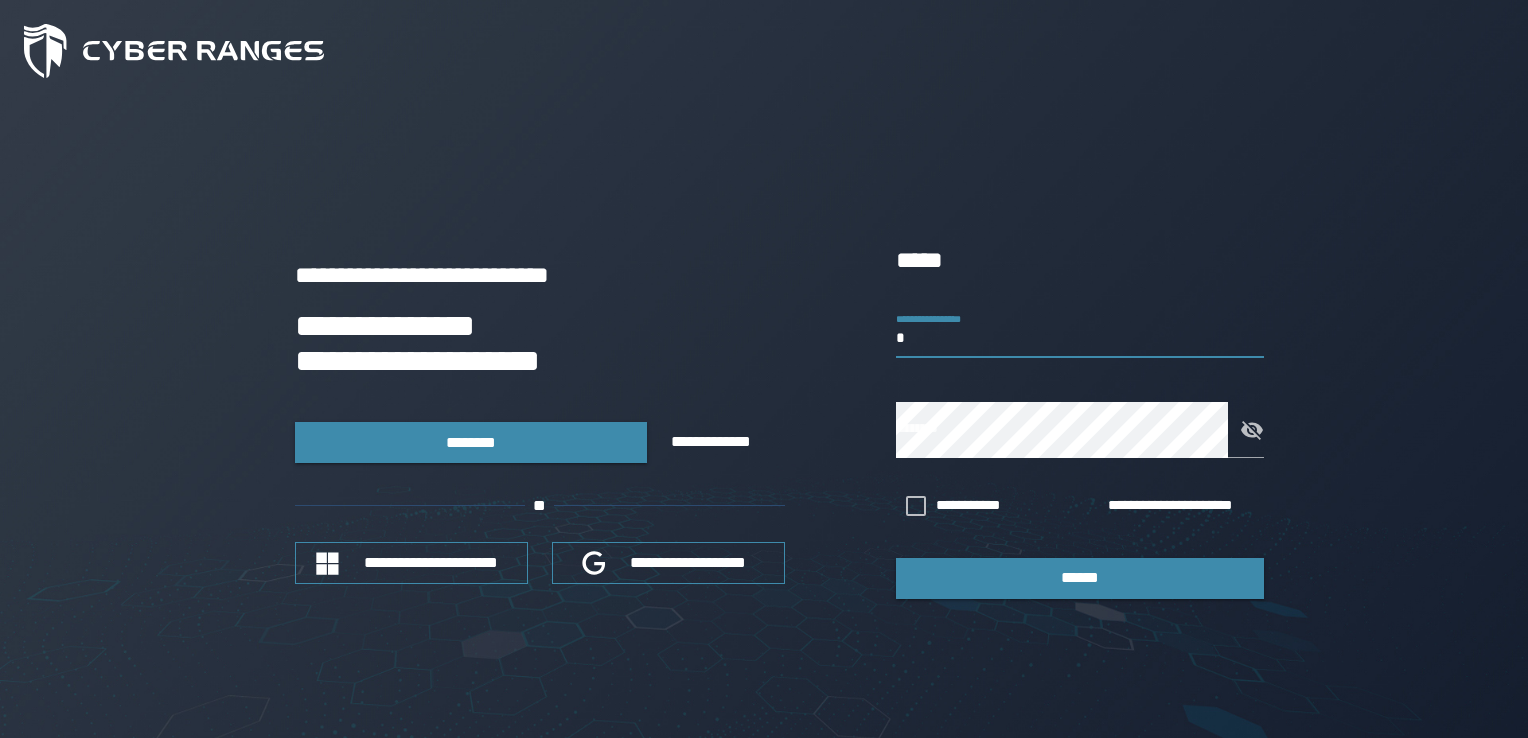 type on "**********" 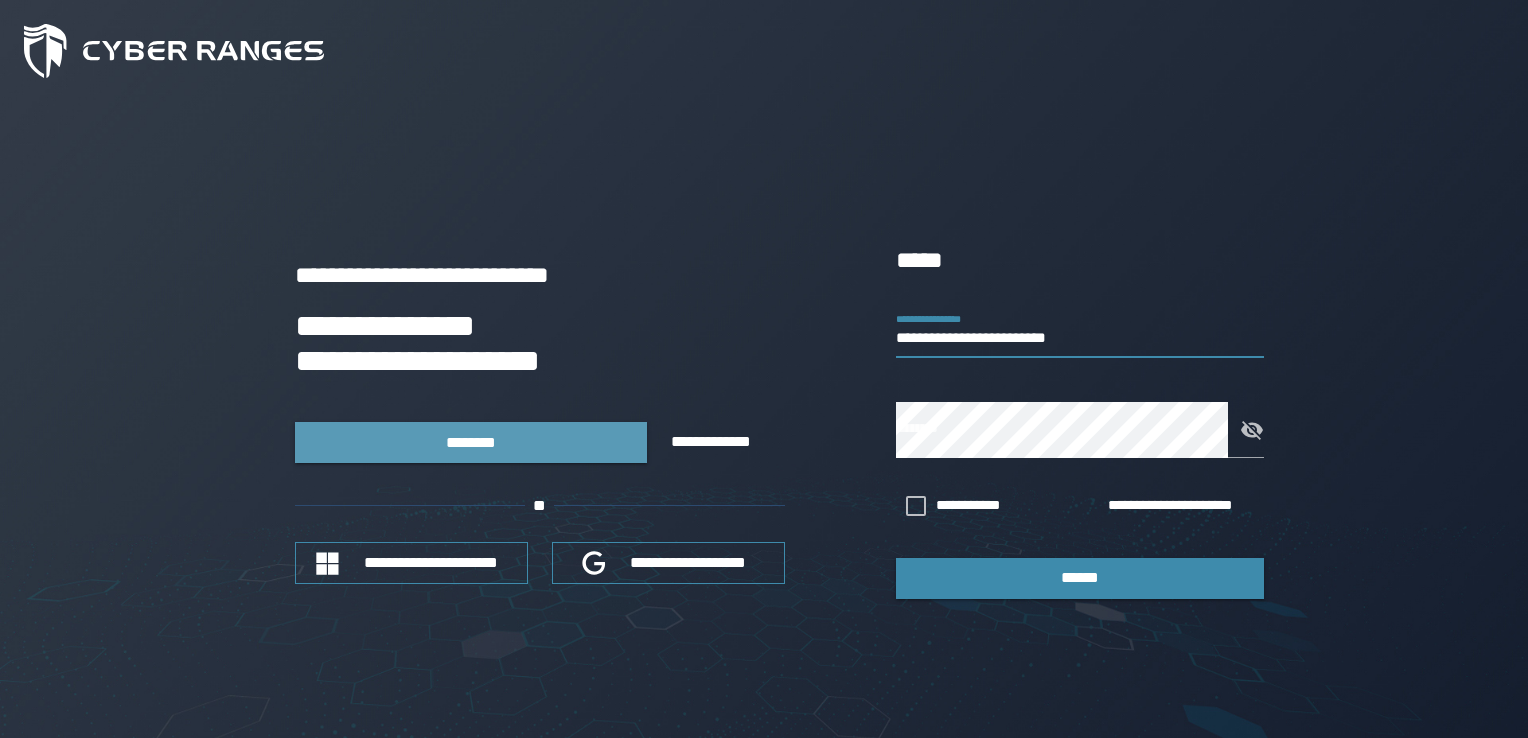 click on "********" at bounding box center [471, 442] 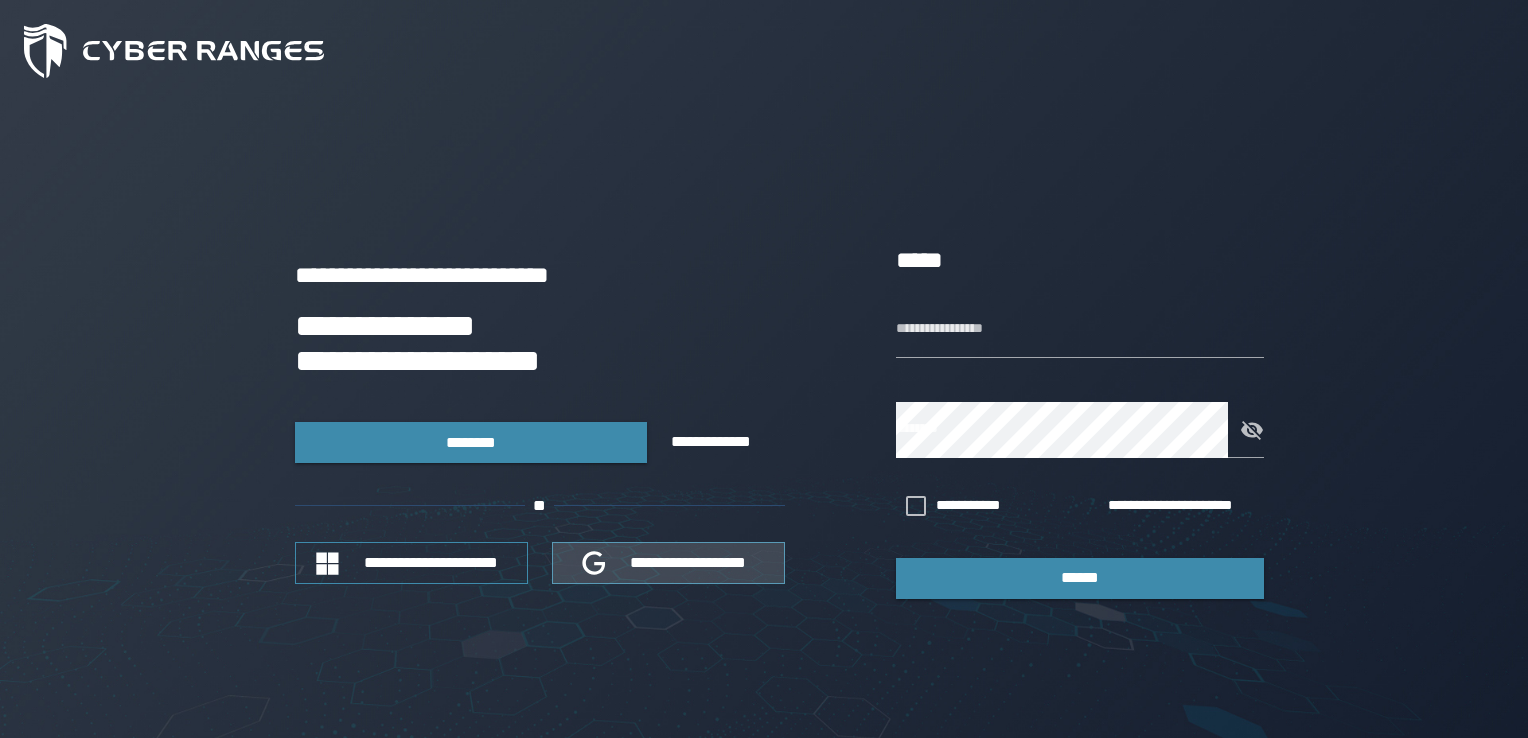 click on "**********" at bounding box center (688, 562) 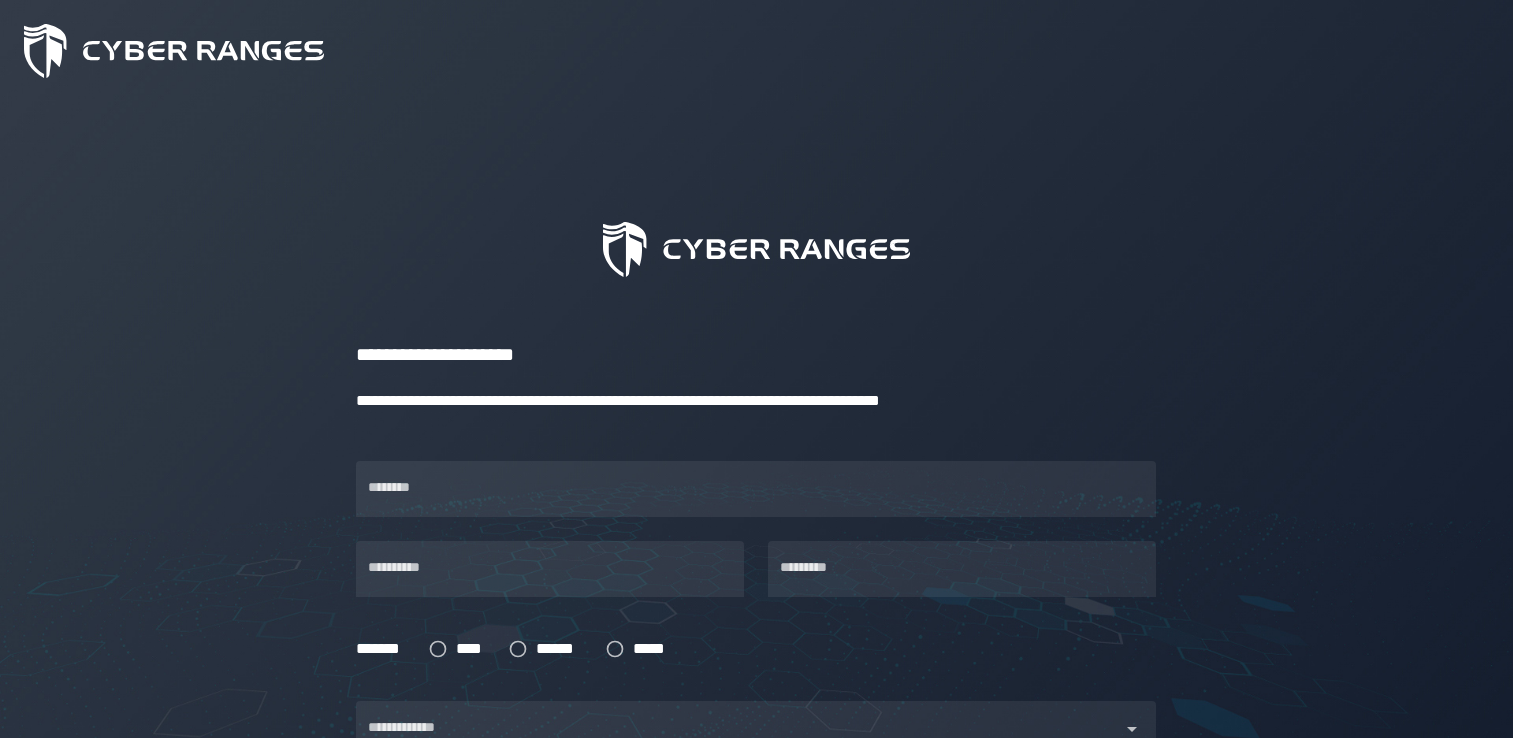 scroll, scrollTop: 0, scrollLeft: 0, axis: both 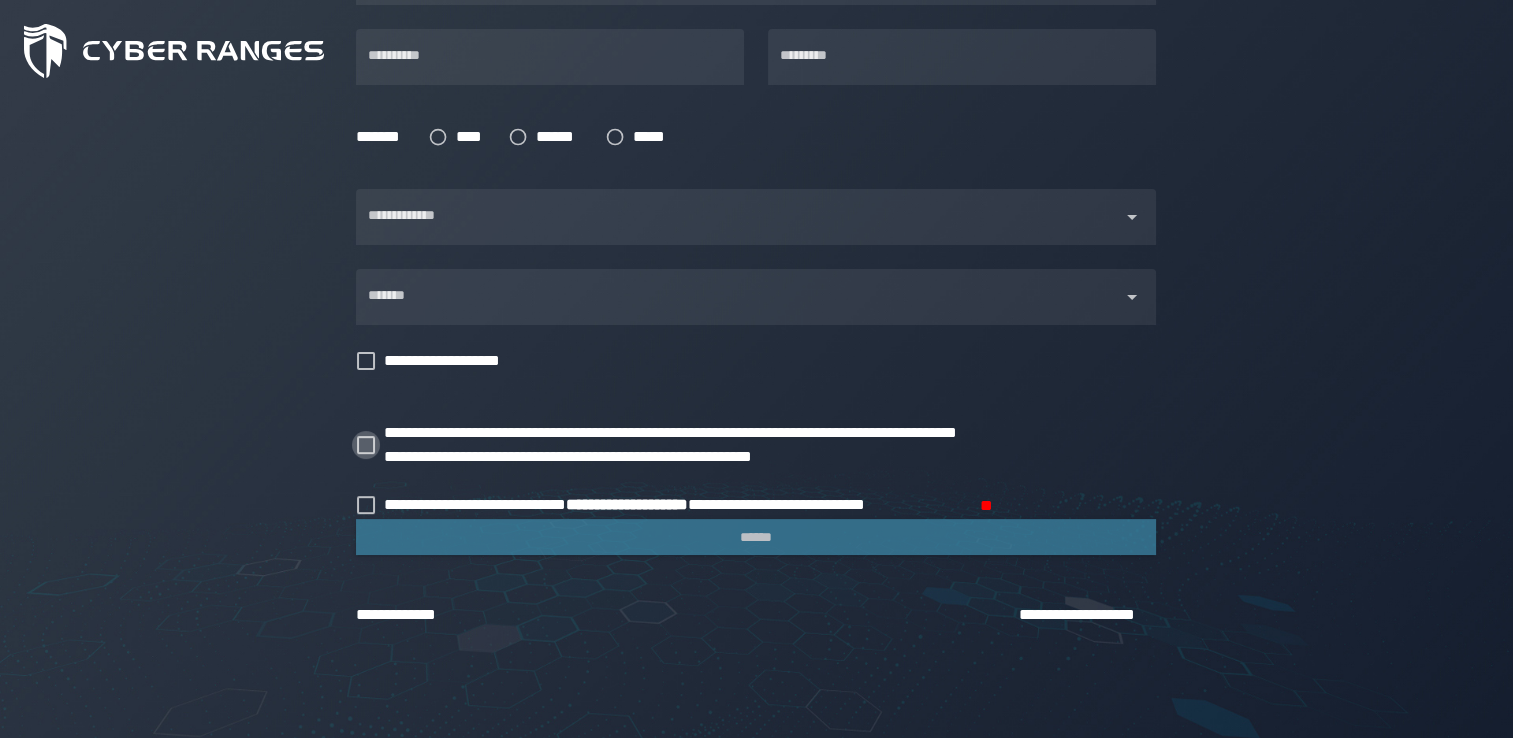 click at bounding box center [366, 445] 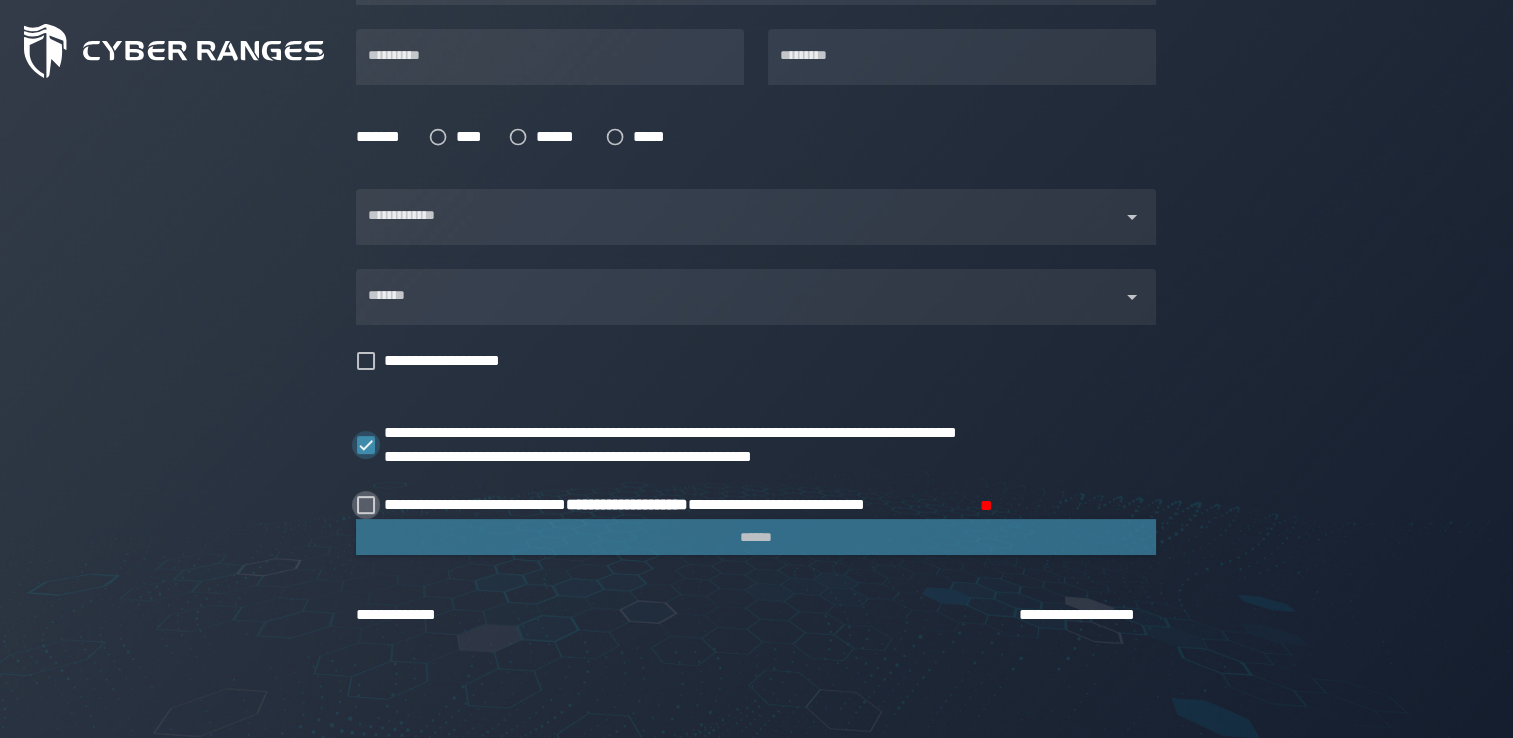 drag, startPoint x: 370, startPoint y: 451, endPoint x: 372, endPoint y: 504, distance: 53.037724 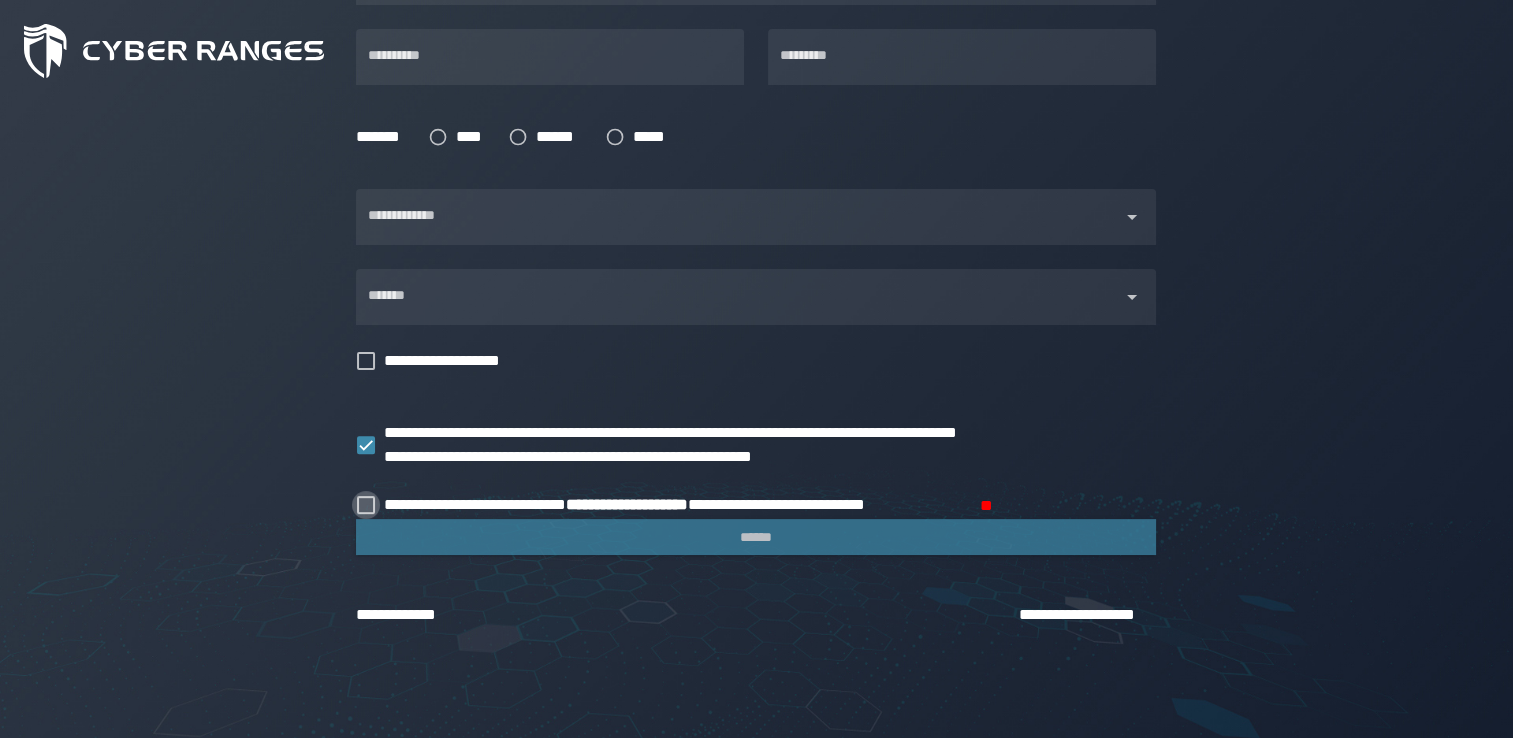 click 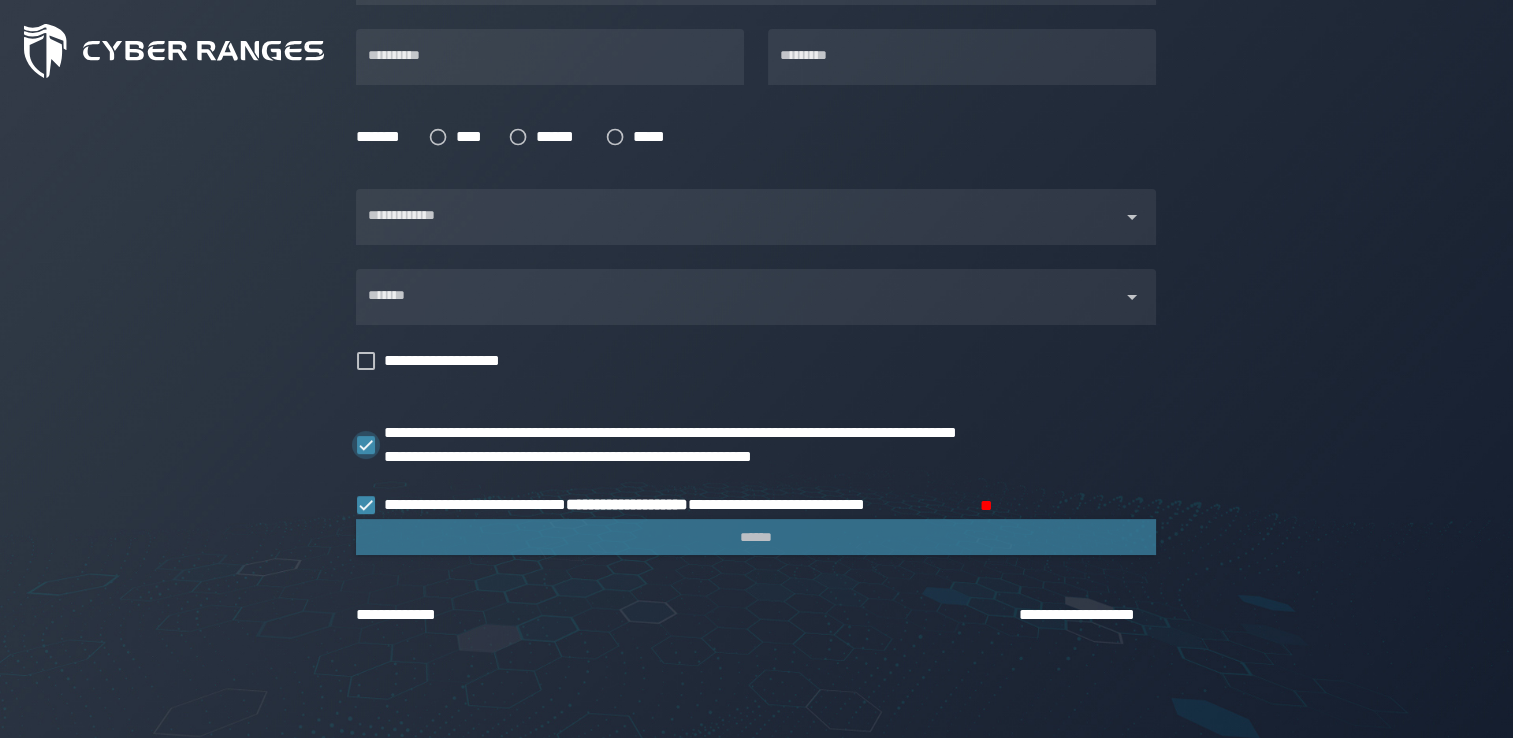 click at bounding box center [366, 445] 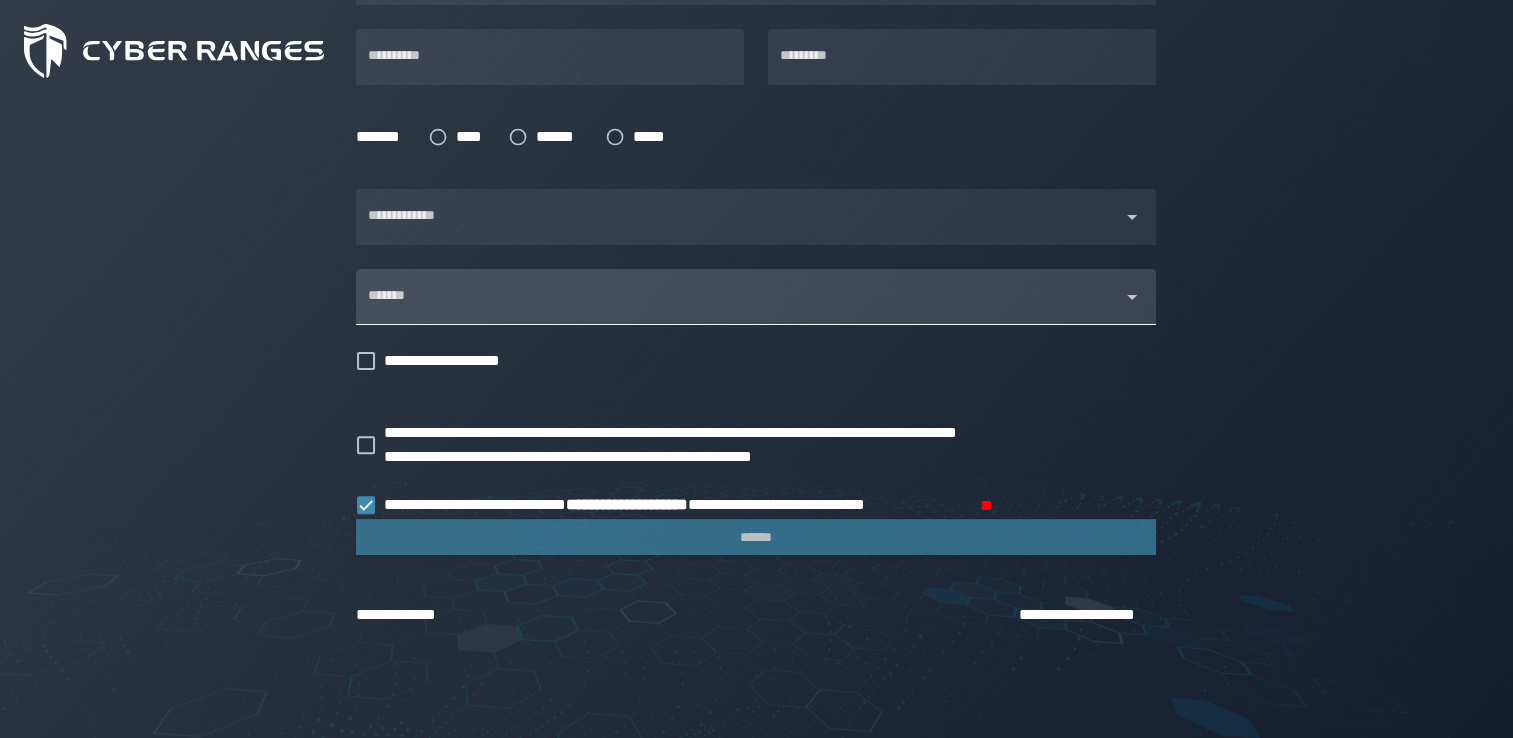click on "*******" at bounding box center [738, 297] 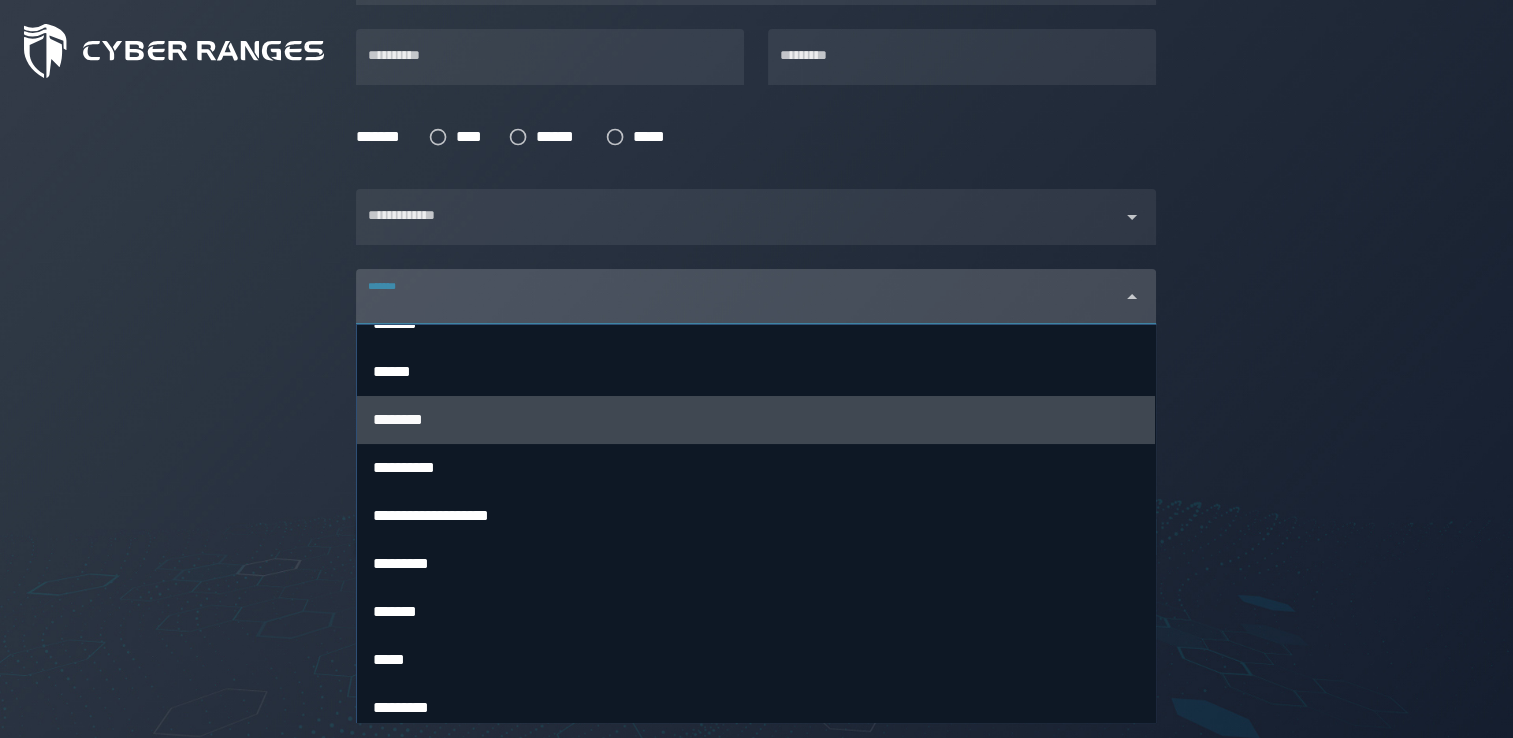 scroll, scrollTop: 316, scrollLeft: 0, axis: vertical 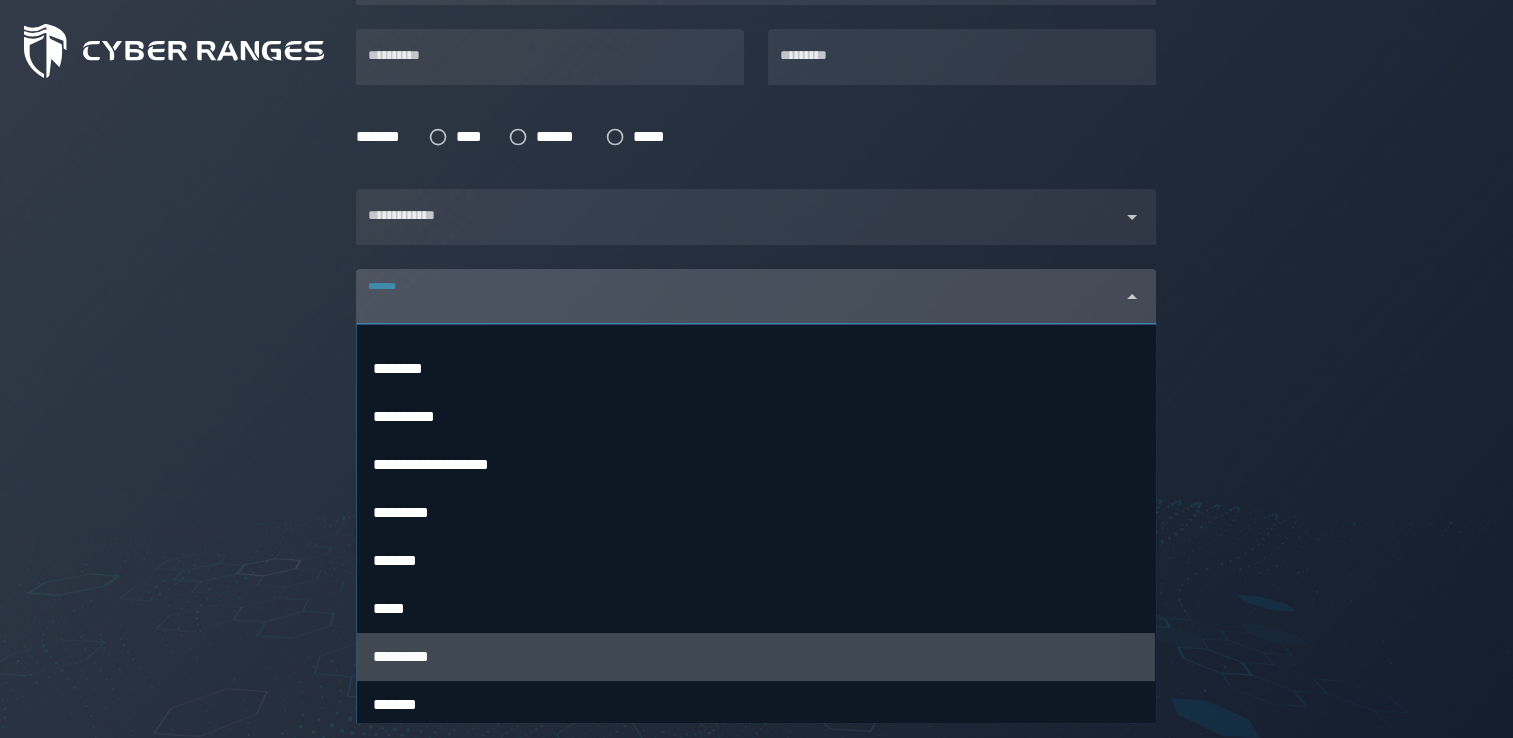 click on "*********" at bounding box center [756, 657] 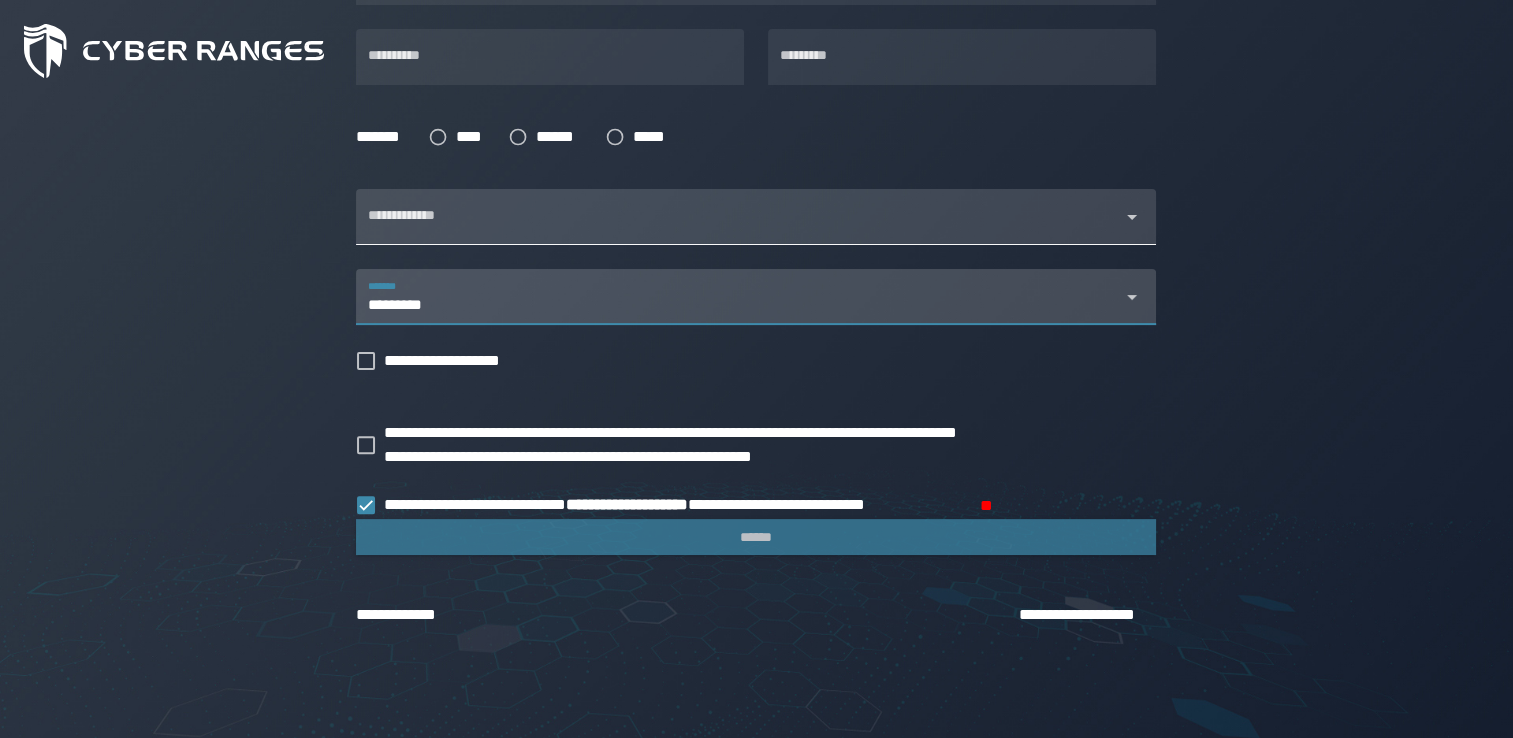 click on "**********" at bounding box center (738, 217) 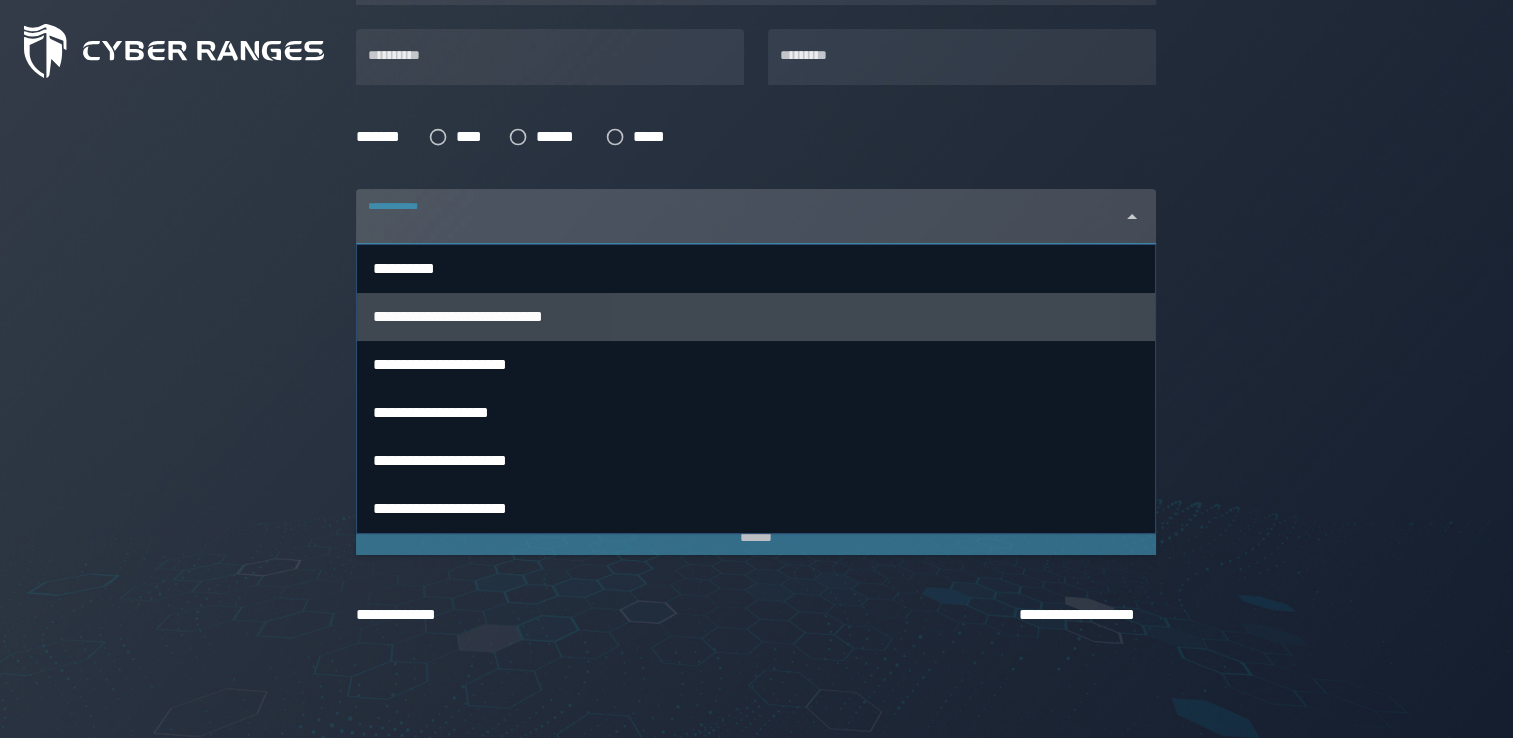 click on "**********" at bounding box center (756, 317) 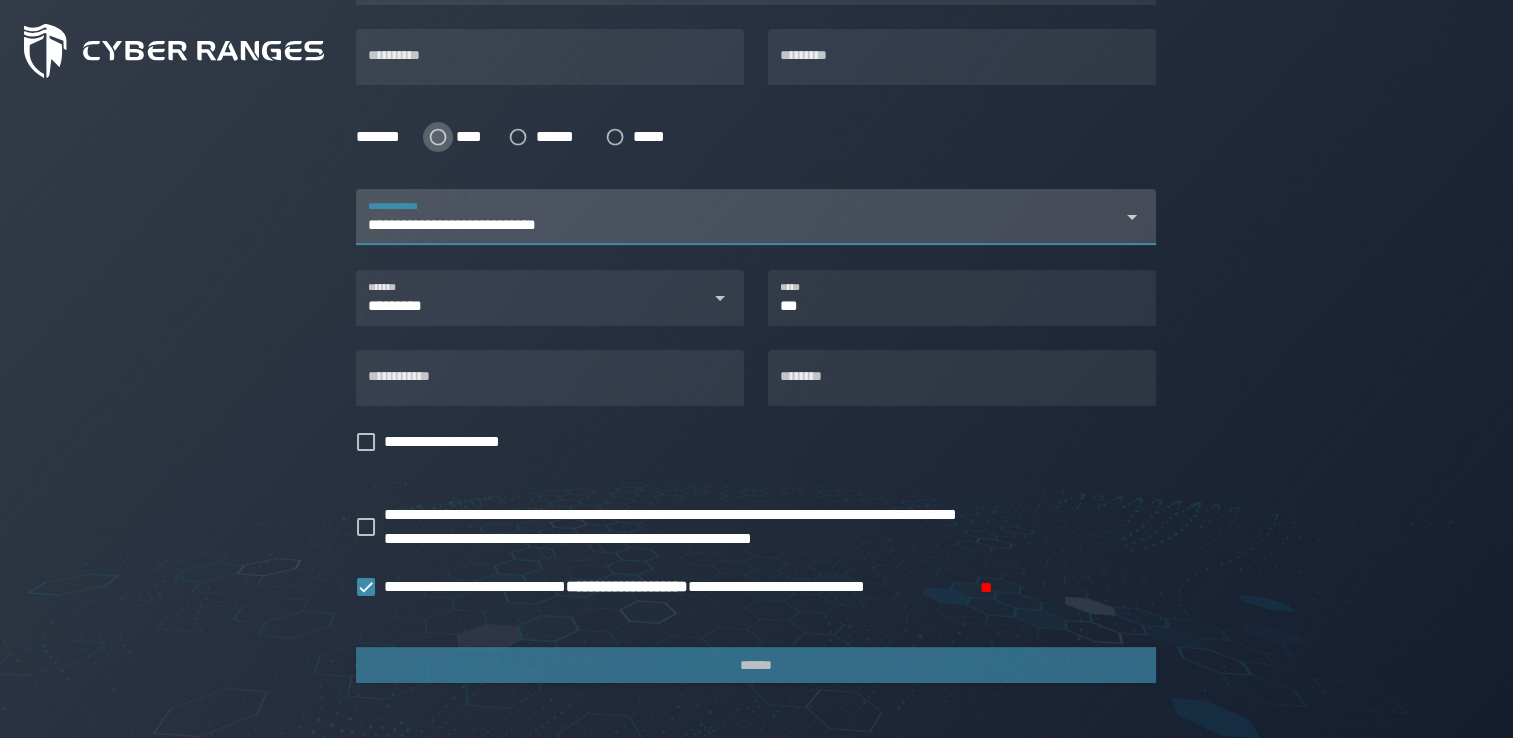click 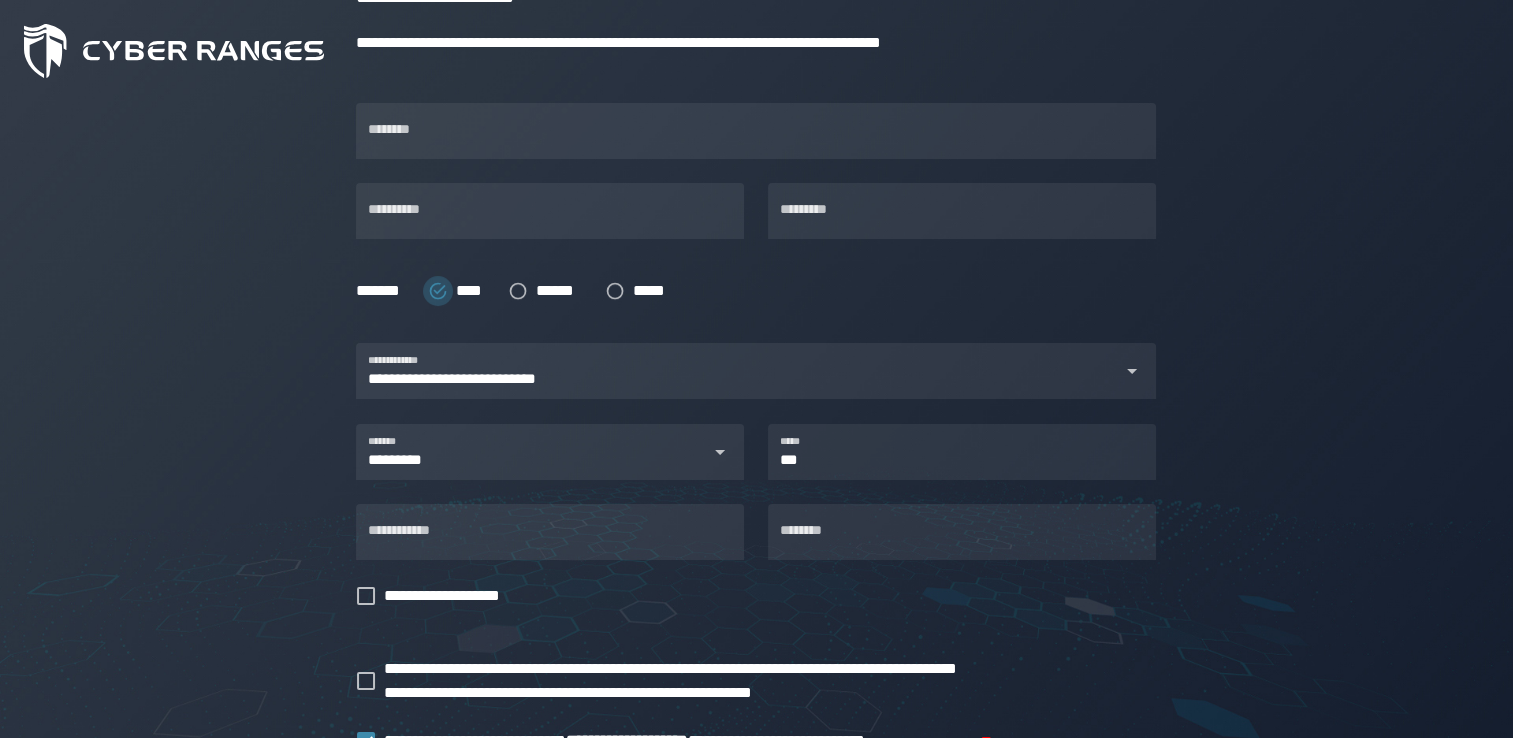 scroll, scrollTop: 346, scrollLeft: 0, axis: vertical 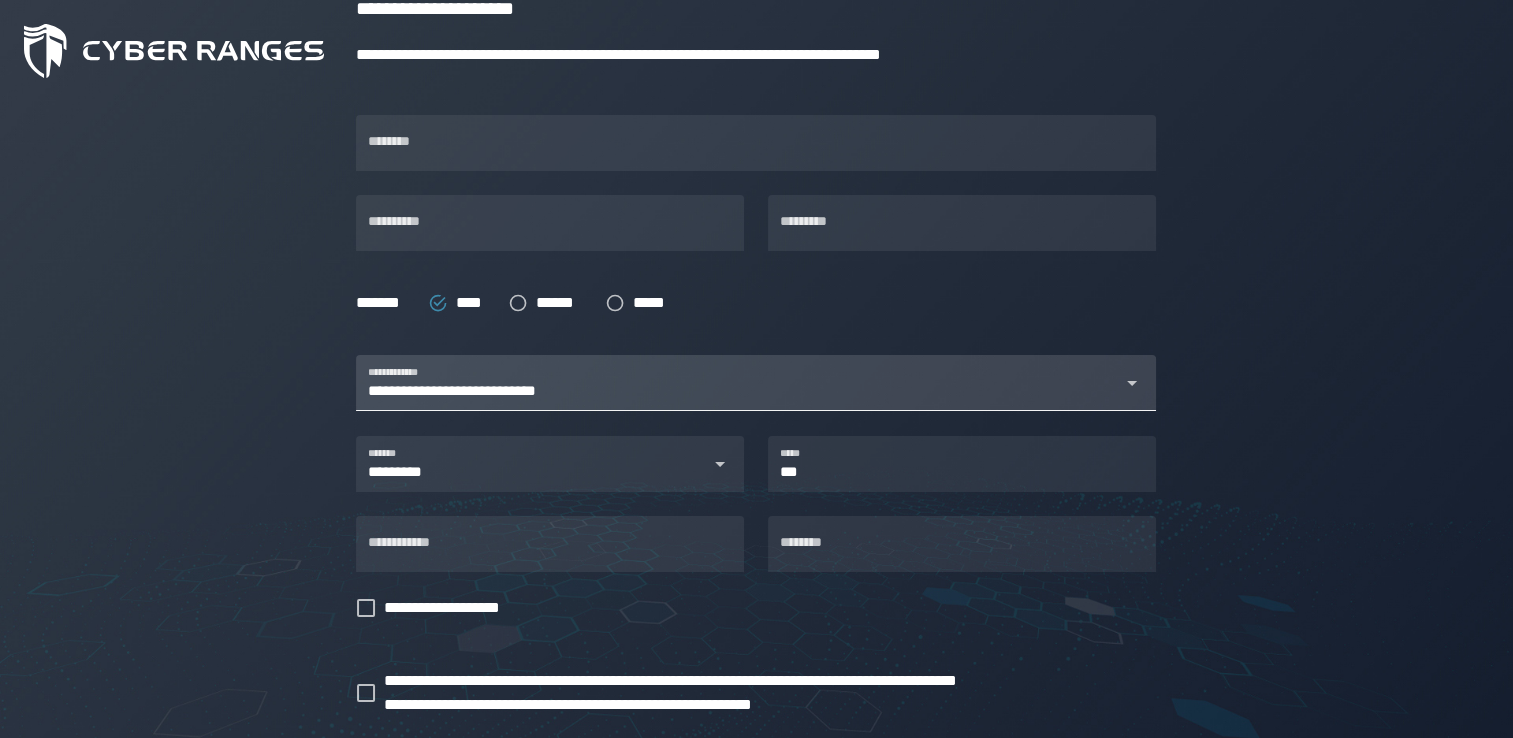 click on "**********" at bounding box center (470, 391) 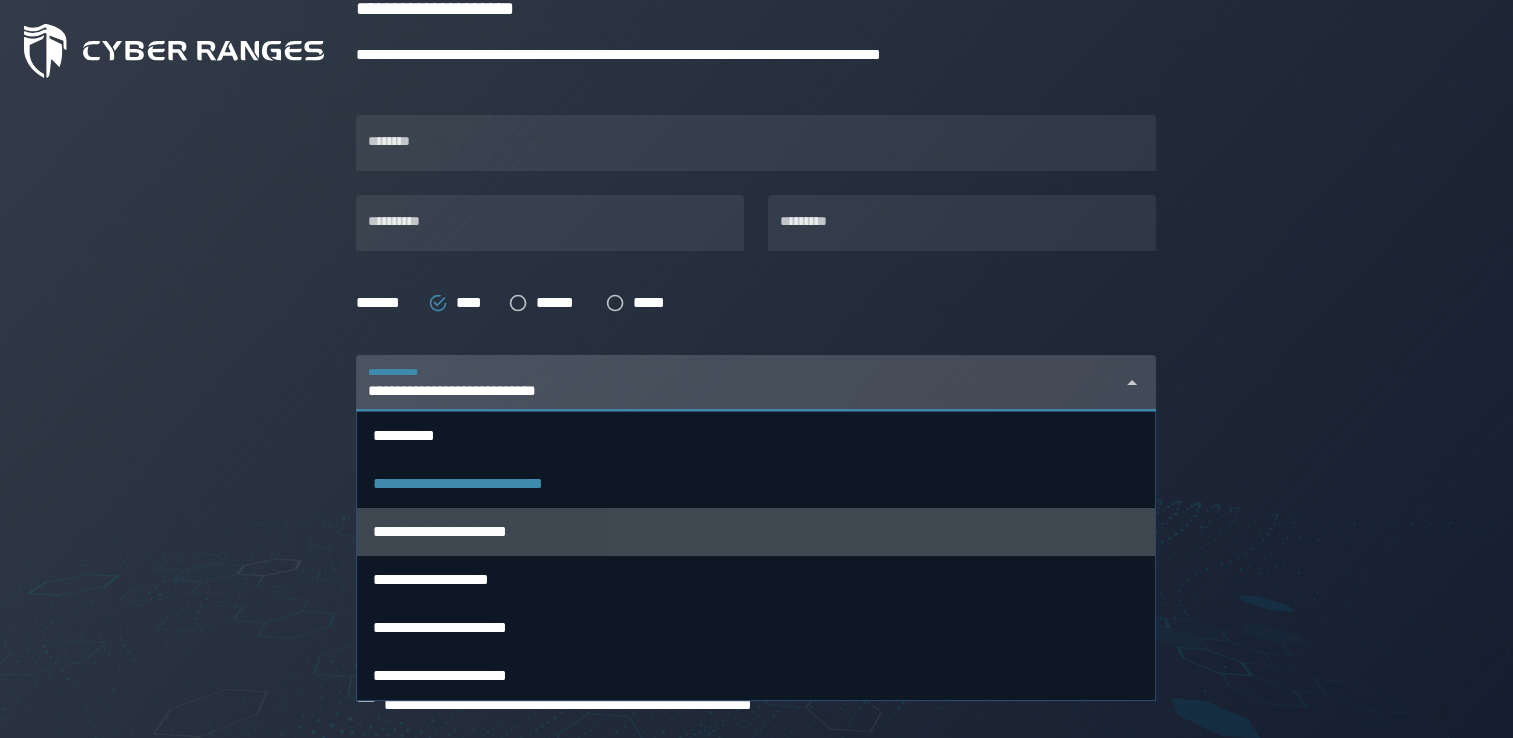 click on "**********" at bounding box center (756, 532) 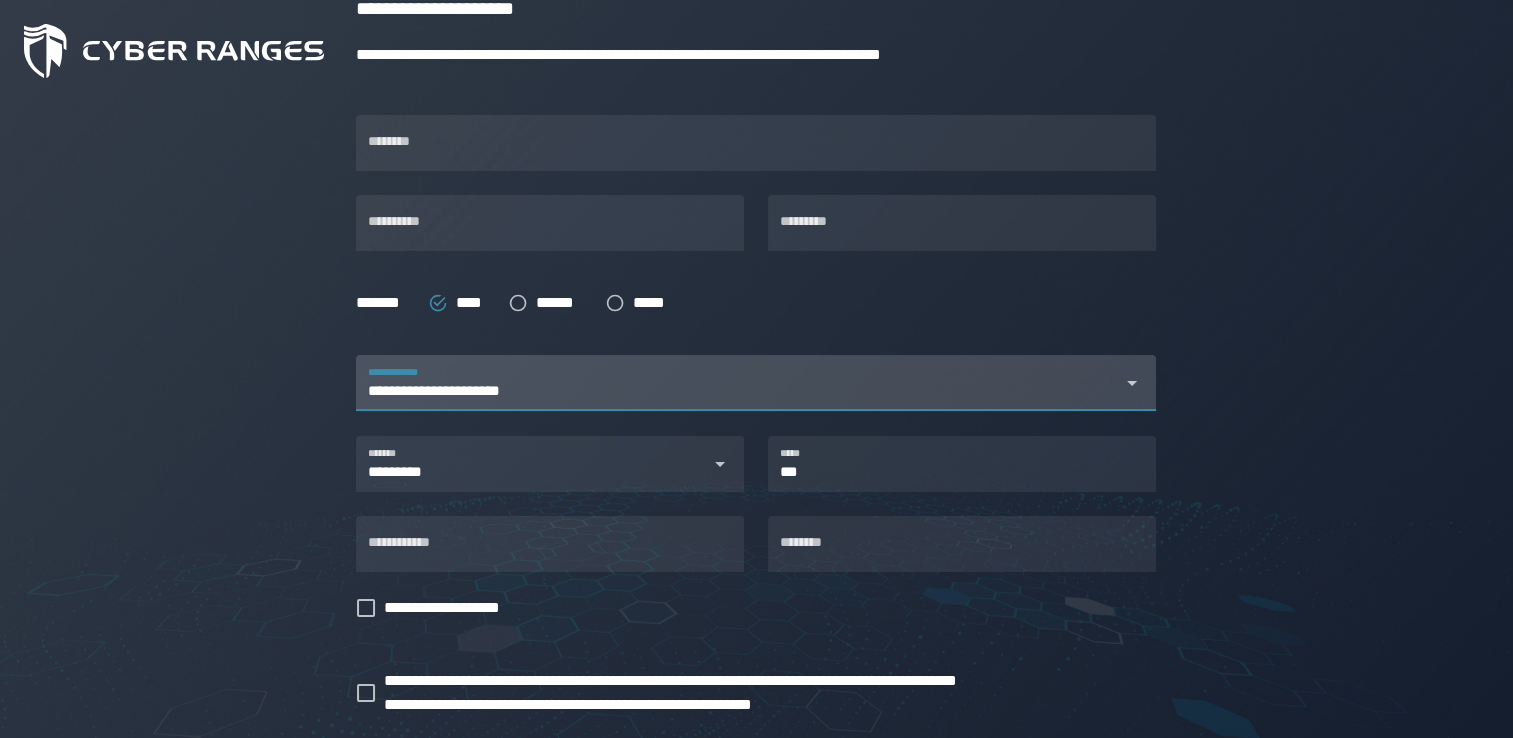 scroll, scrollTop: 0, scrollLeft: 160, axis: horizontal 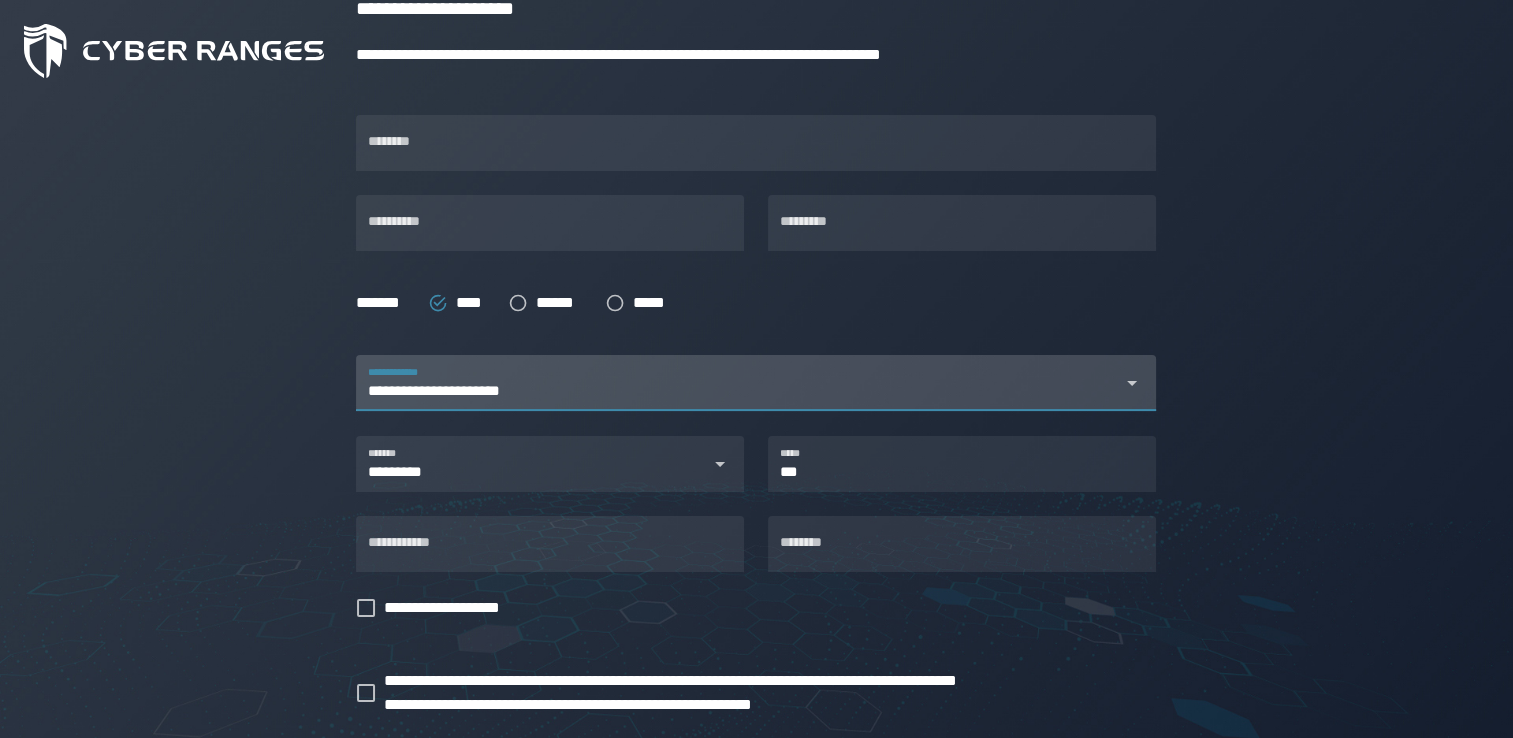 click on "**********" at bounding box center (450, 391) 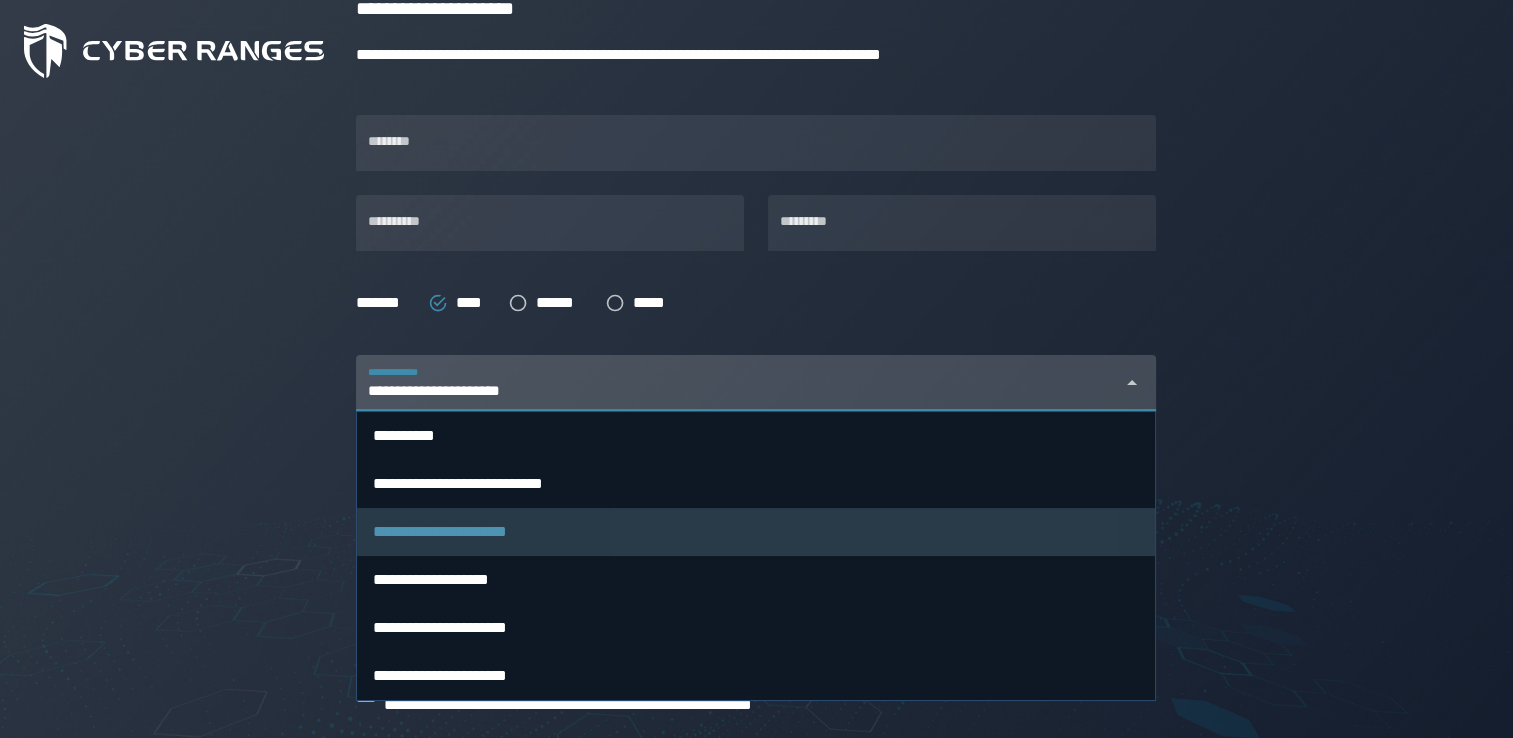 scroll, scrollTop: 0, scrollLeft: 0, axis: both 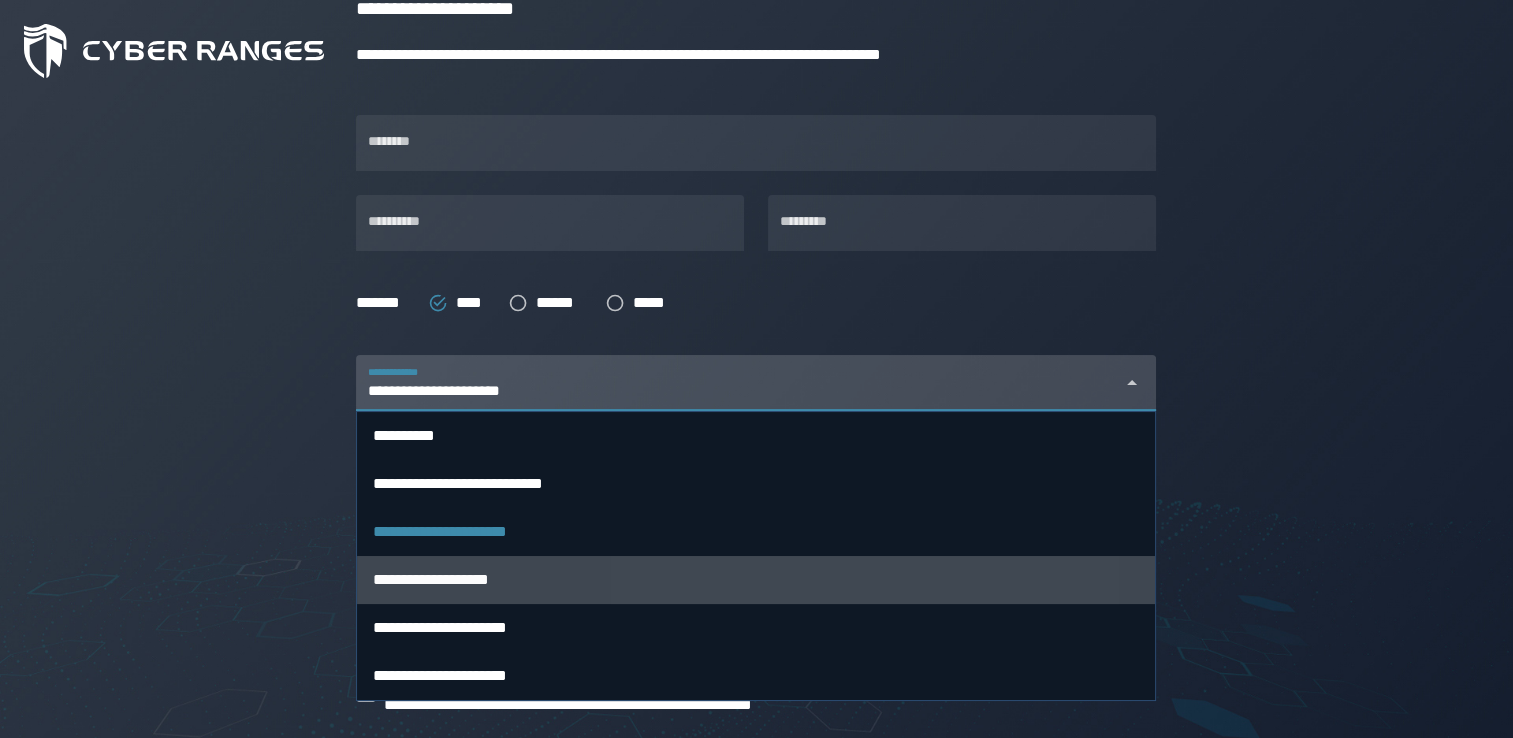 click on "**********" at bounding box center [431, 579] 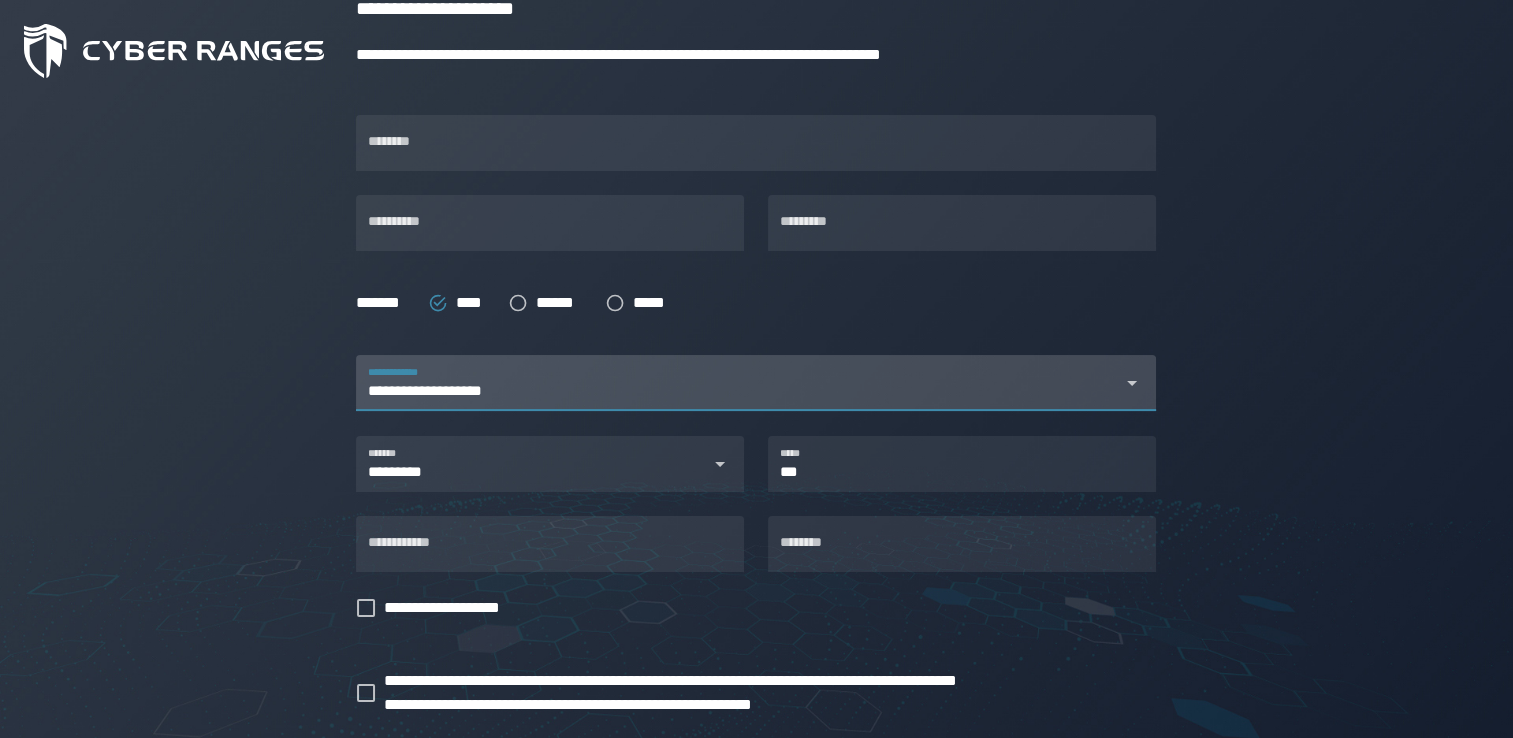scroll, scrollTop: 0, scrollLeft: 134, axis: horizontal 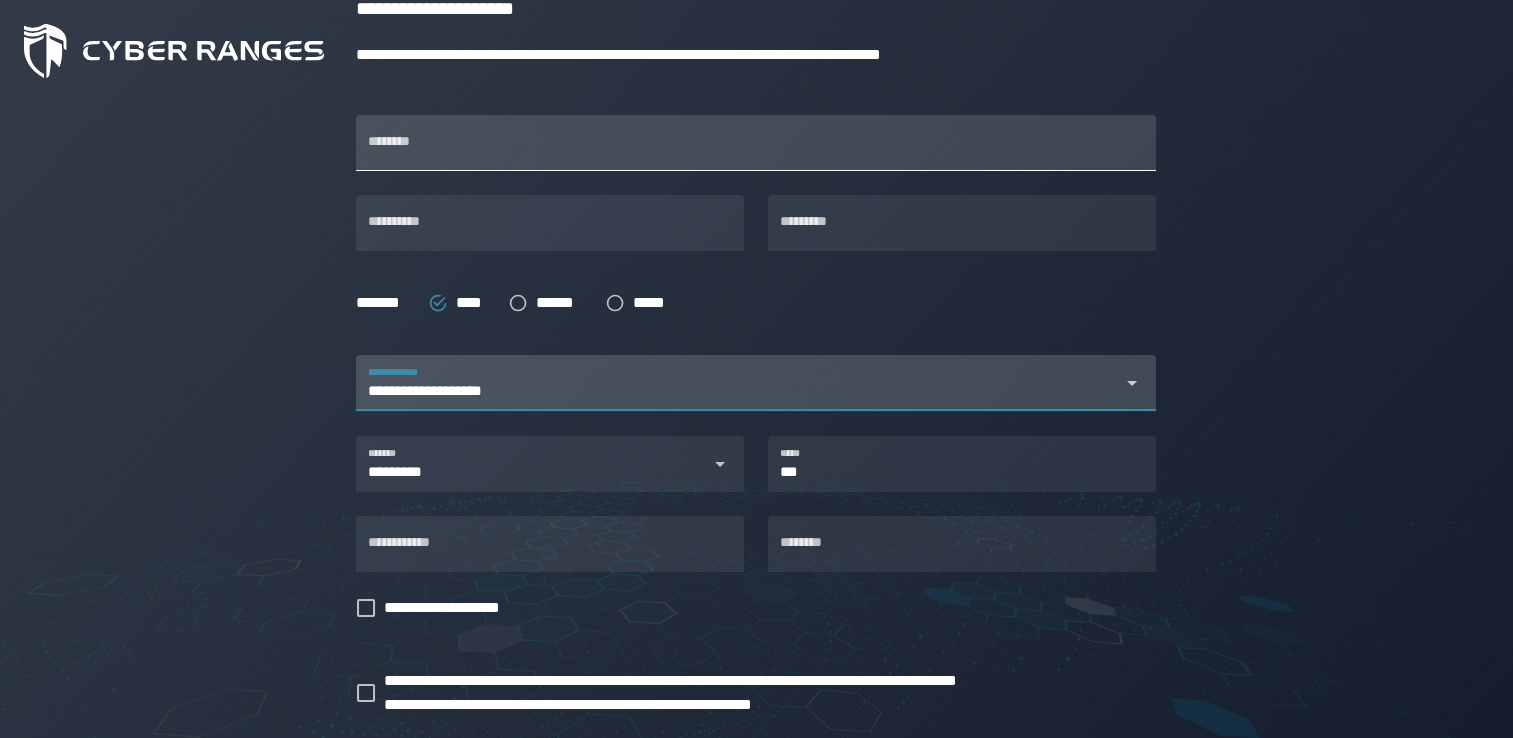 click on "********" at bounding box center (756, 143) 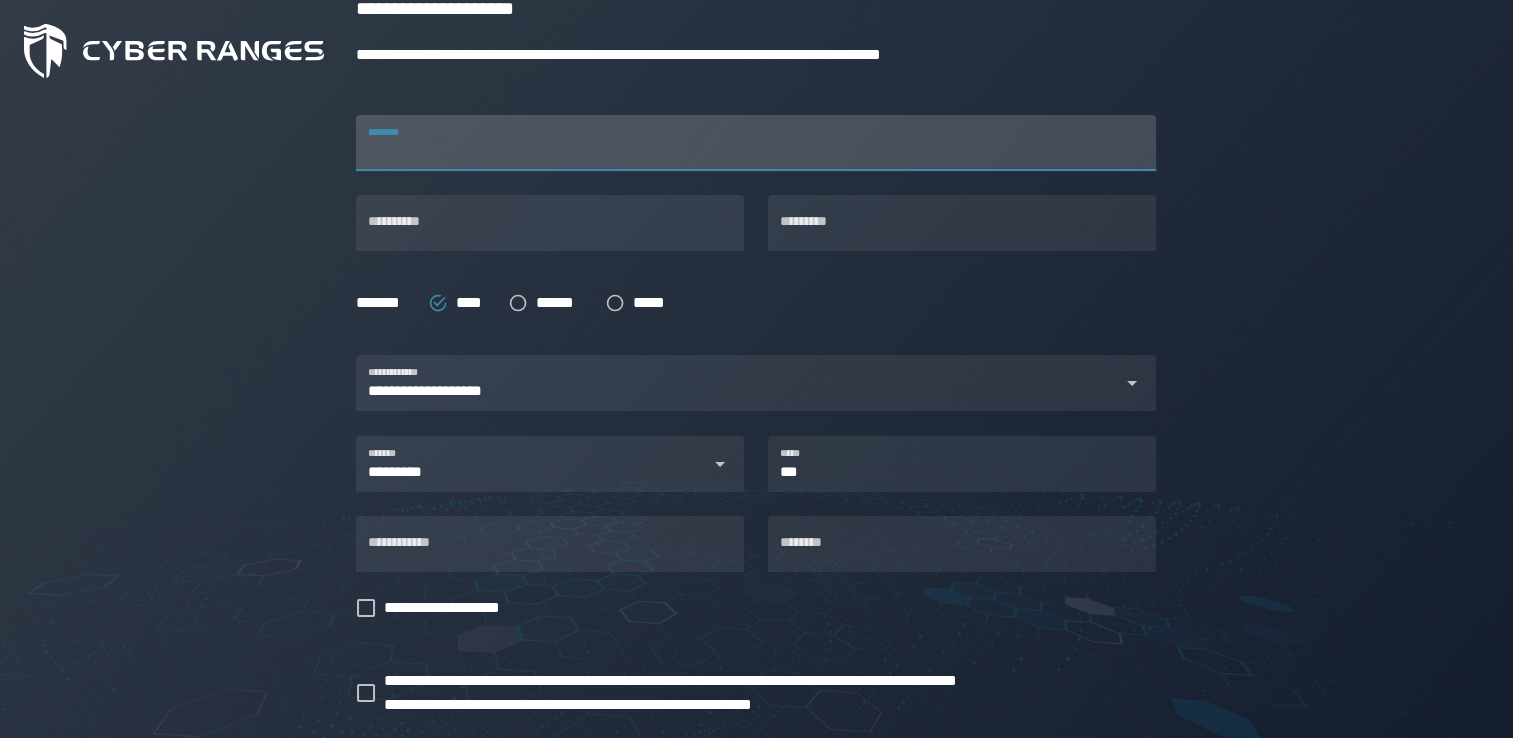 scroll, scrollTop: 0, scrollLeft: 0, axis: both 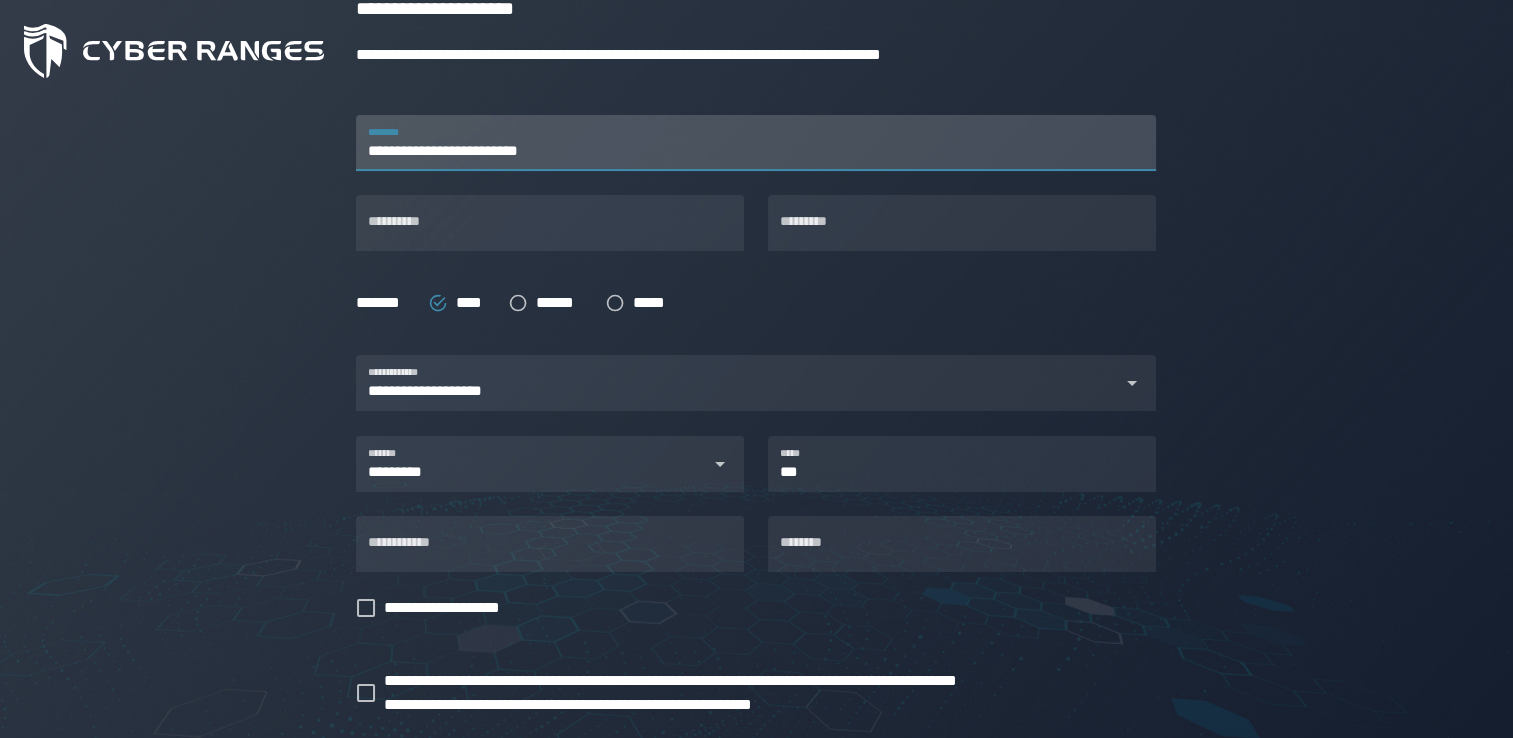 type on "********" 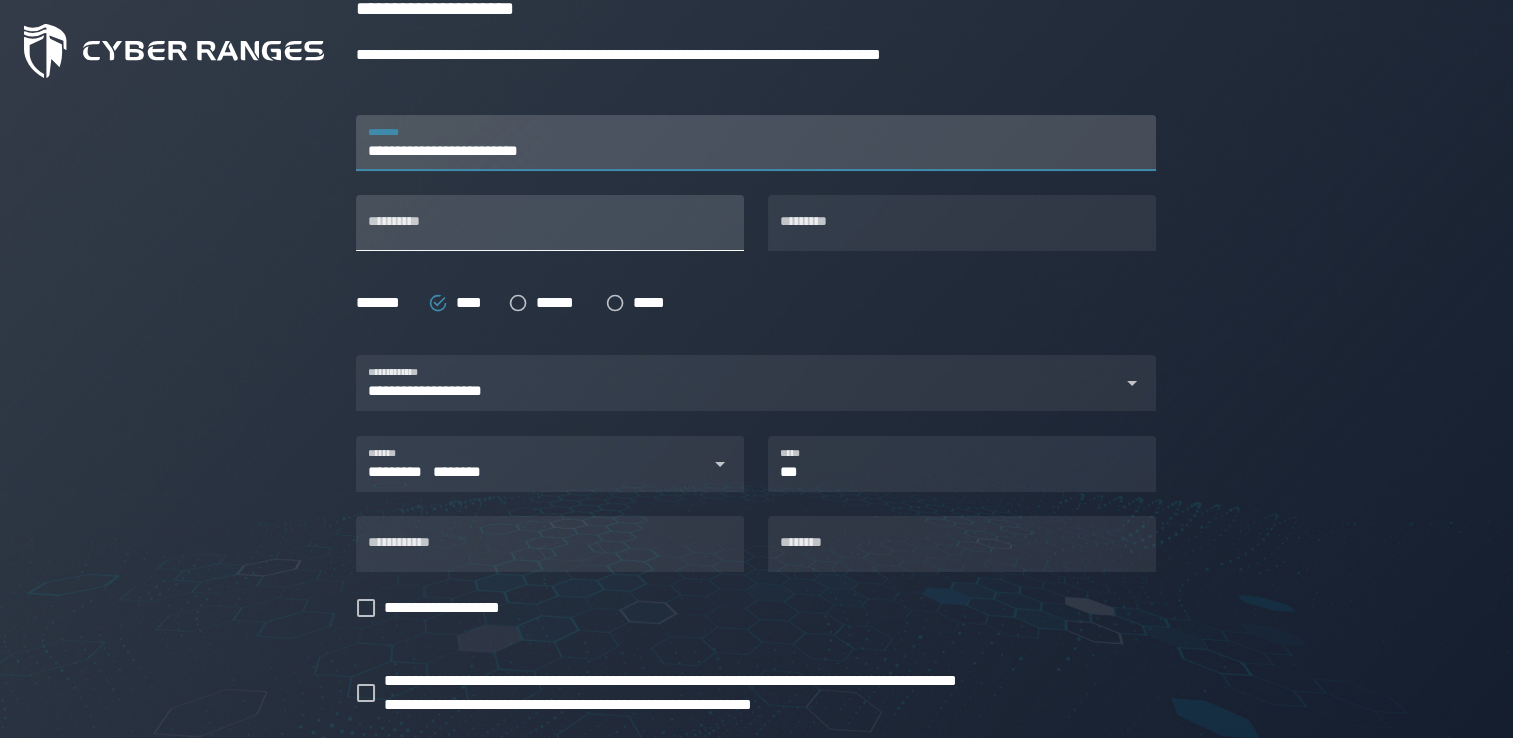 type 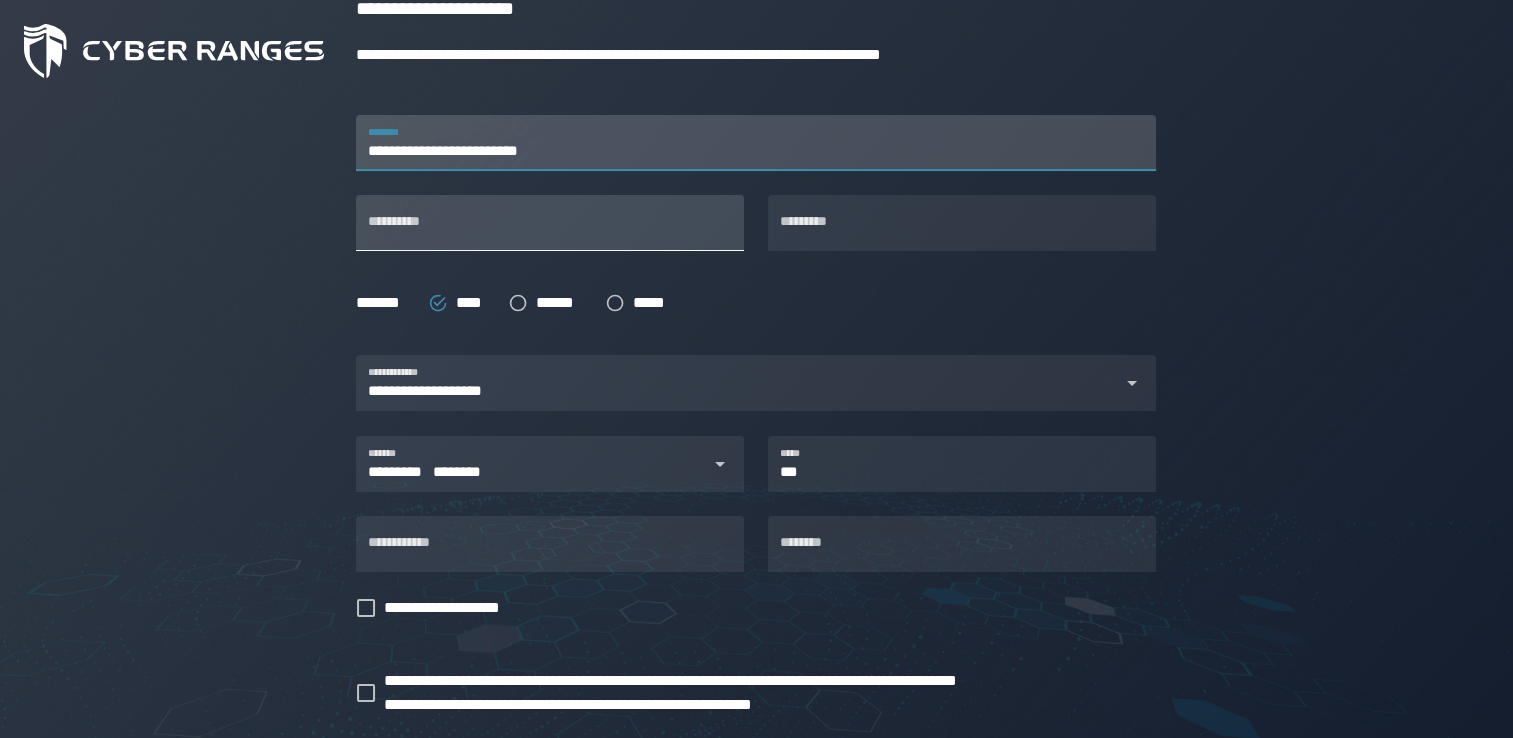 type on "***" 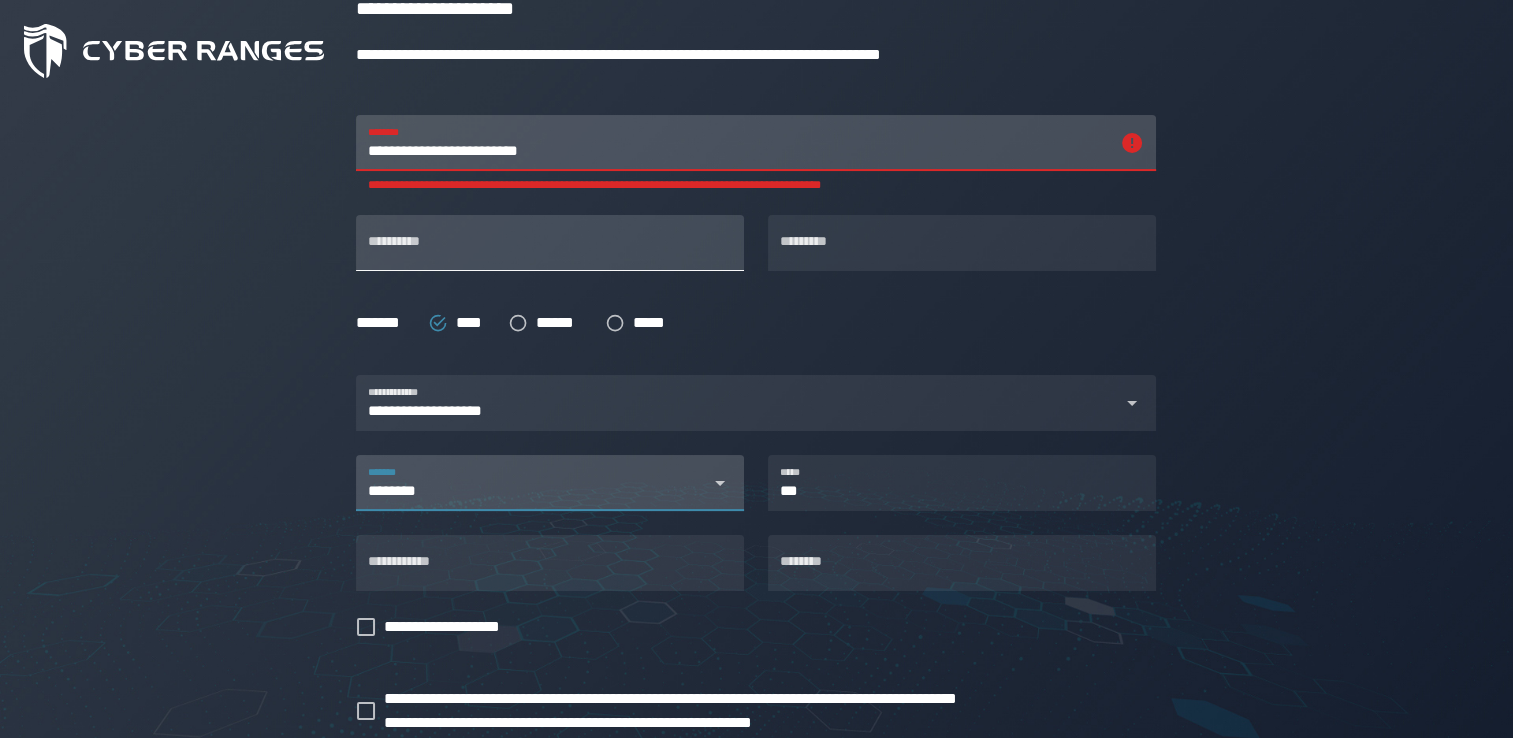 type on "********" 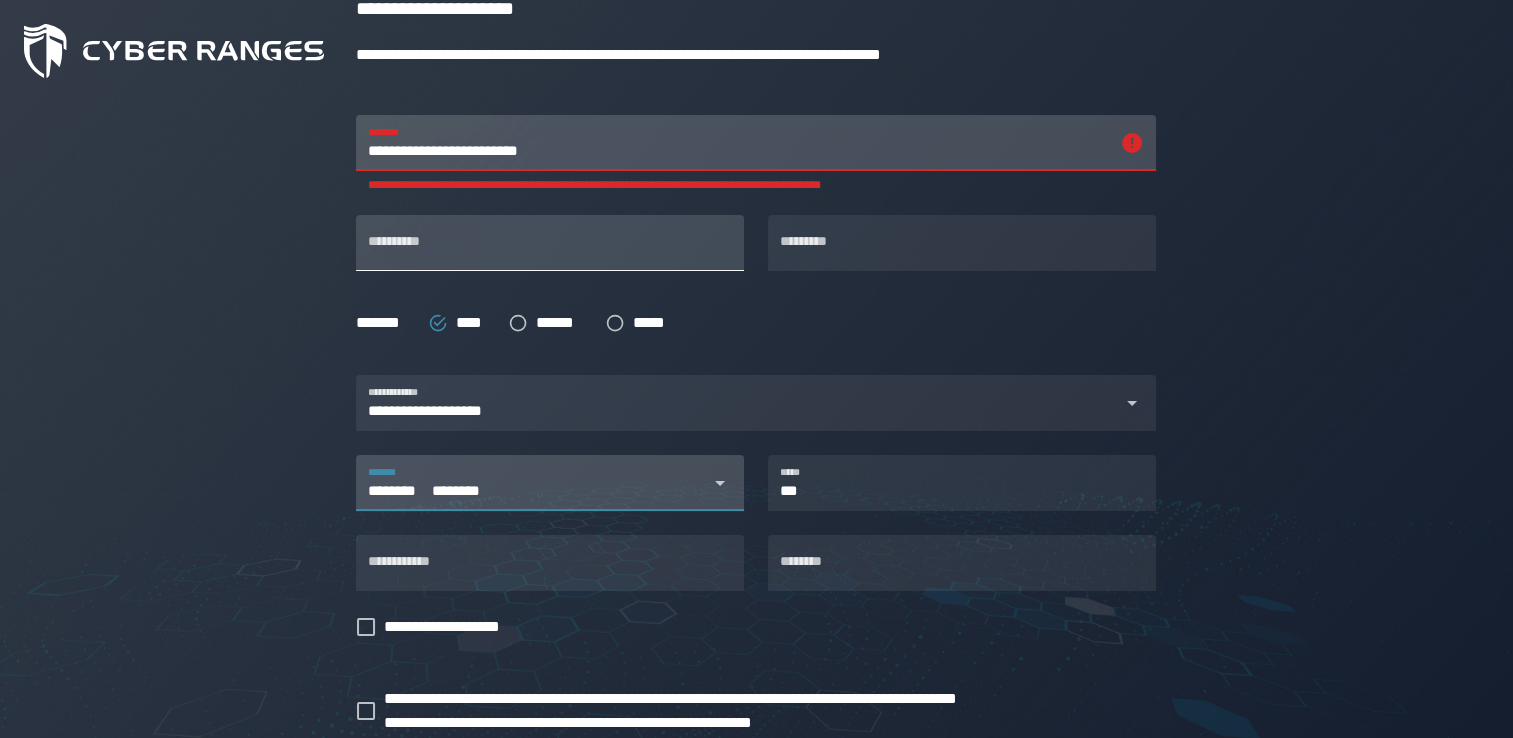 type 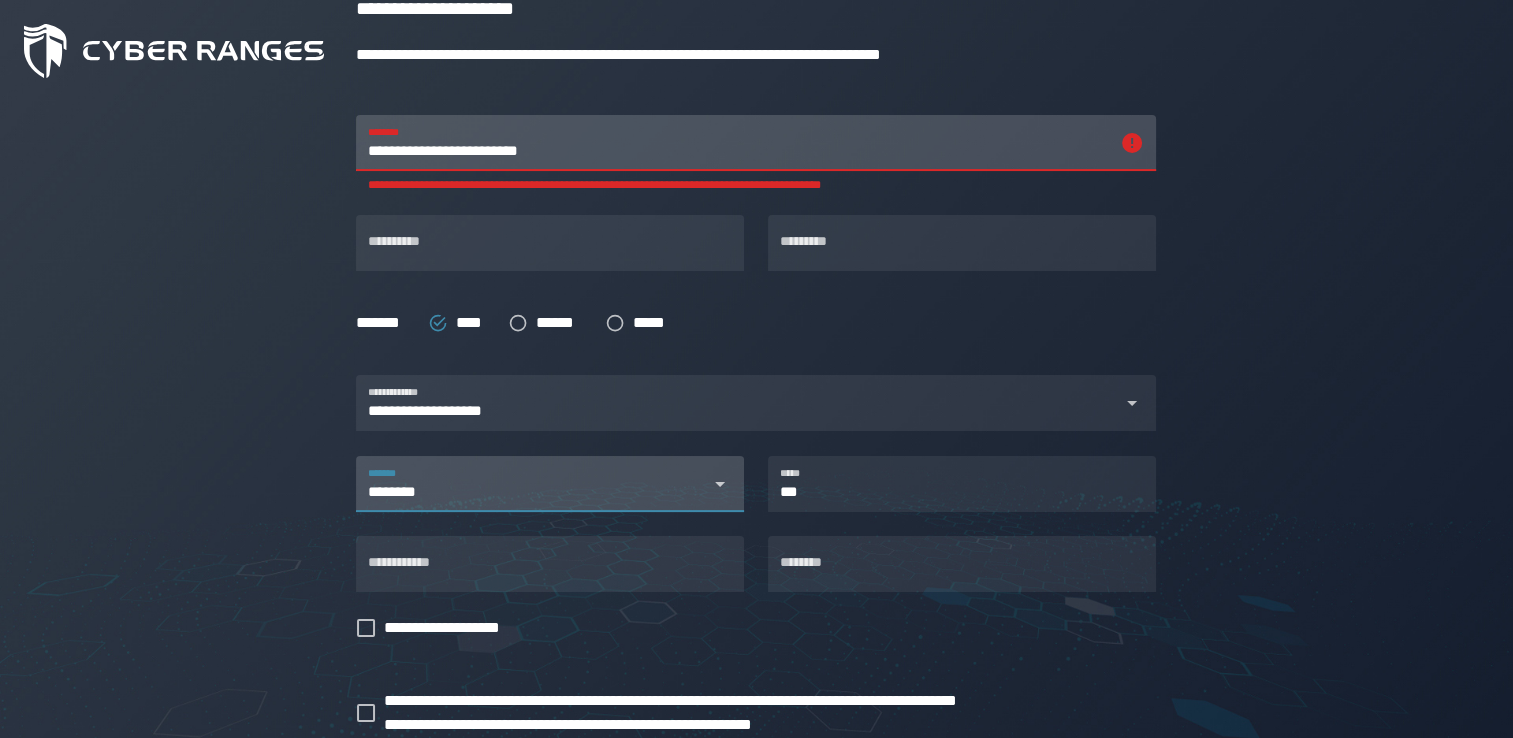 click on "**********" at bounding box center [738, 143] 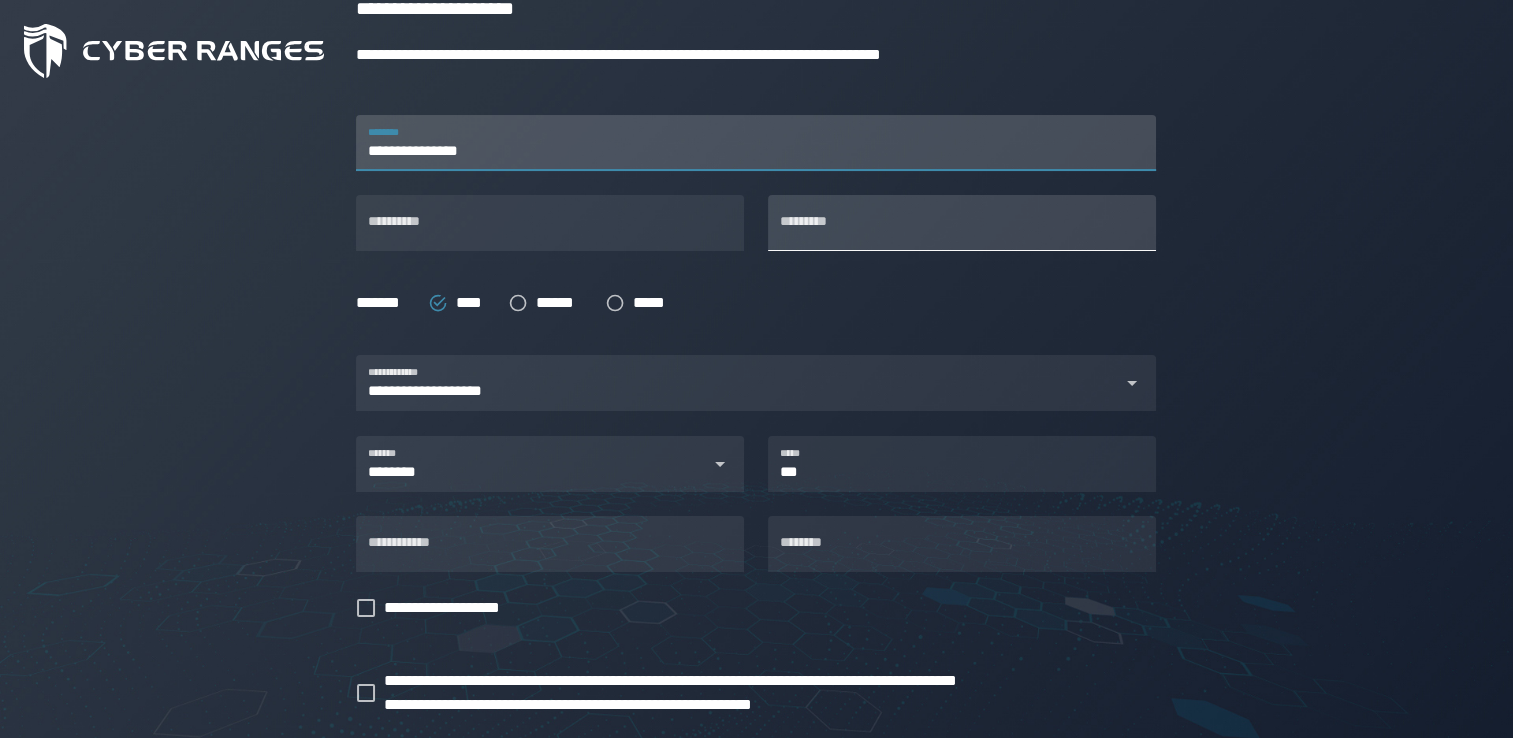 type on "**********" 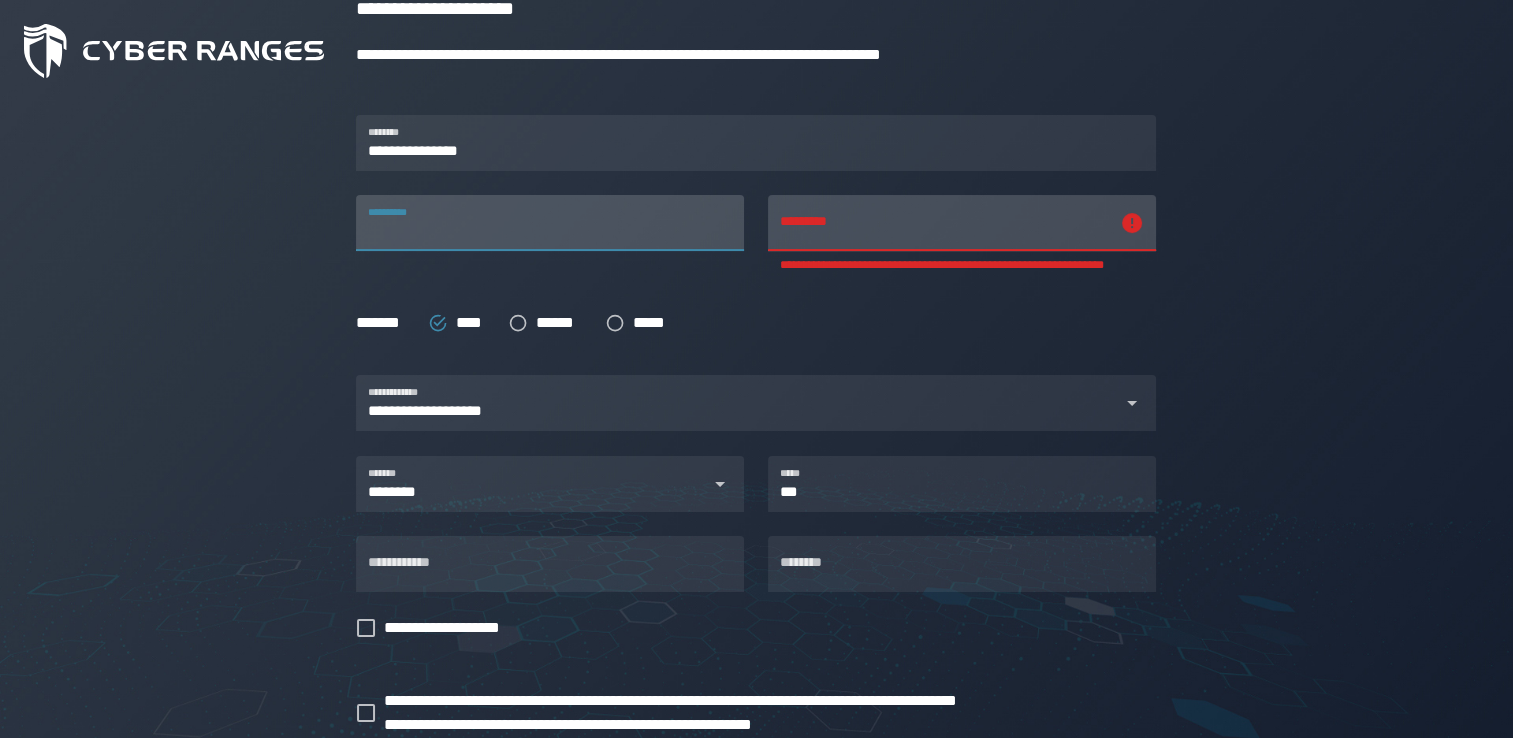 click on "**********" at bounding box center [550, 223] 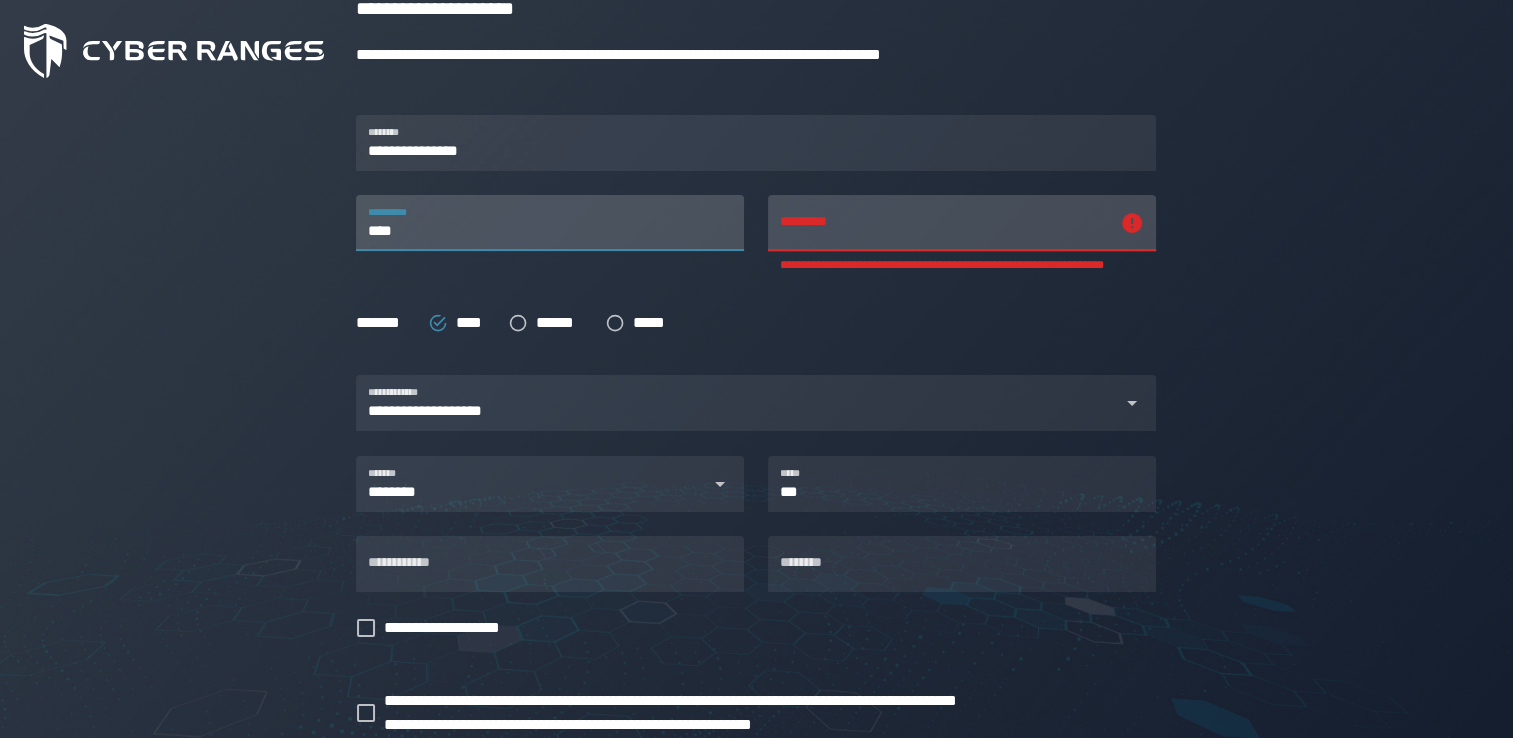 type on "****" 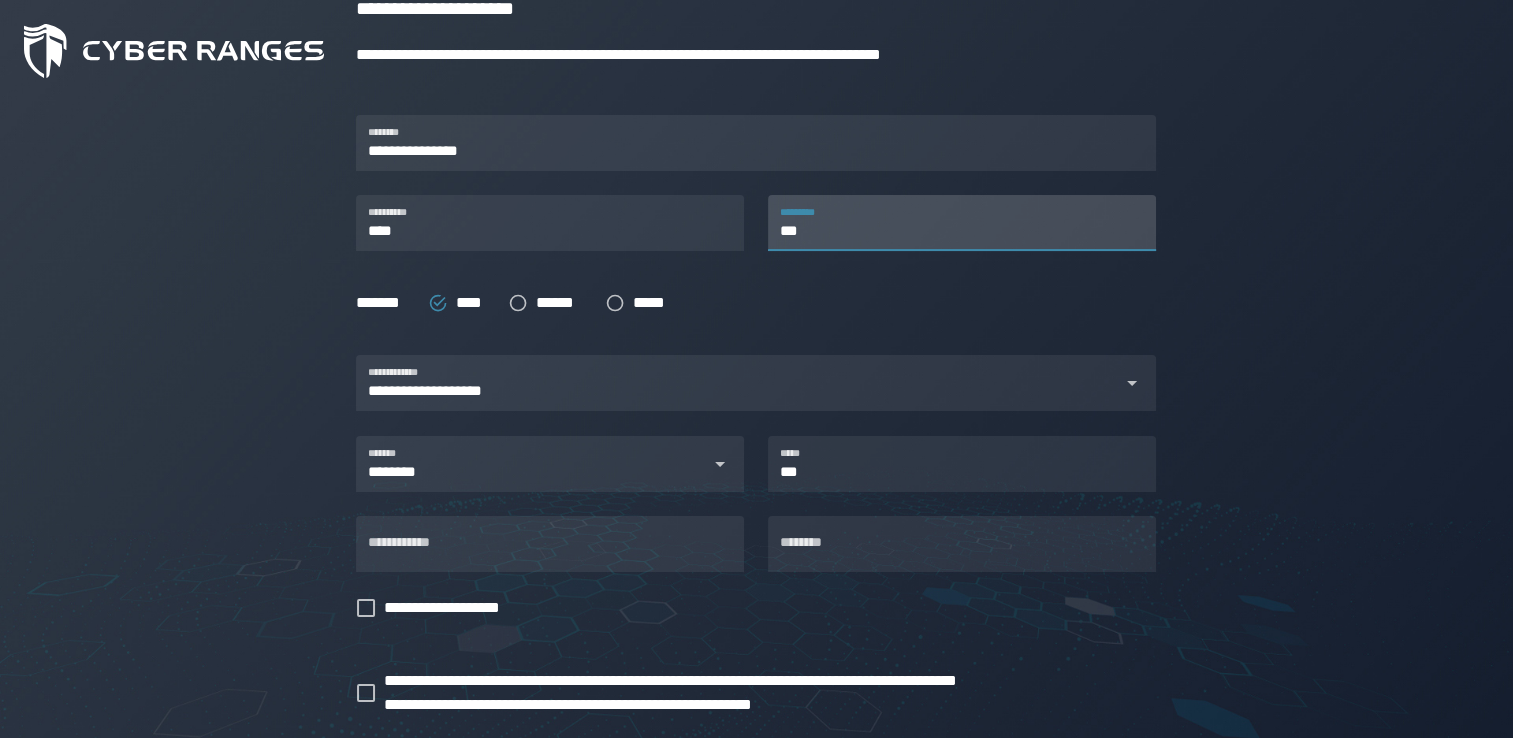 scroll, scrollTop: 592, scrollLeft: 0, axis: vertical 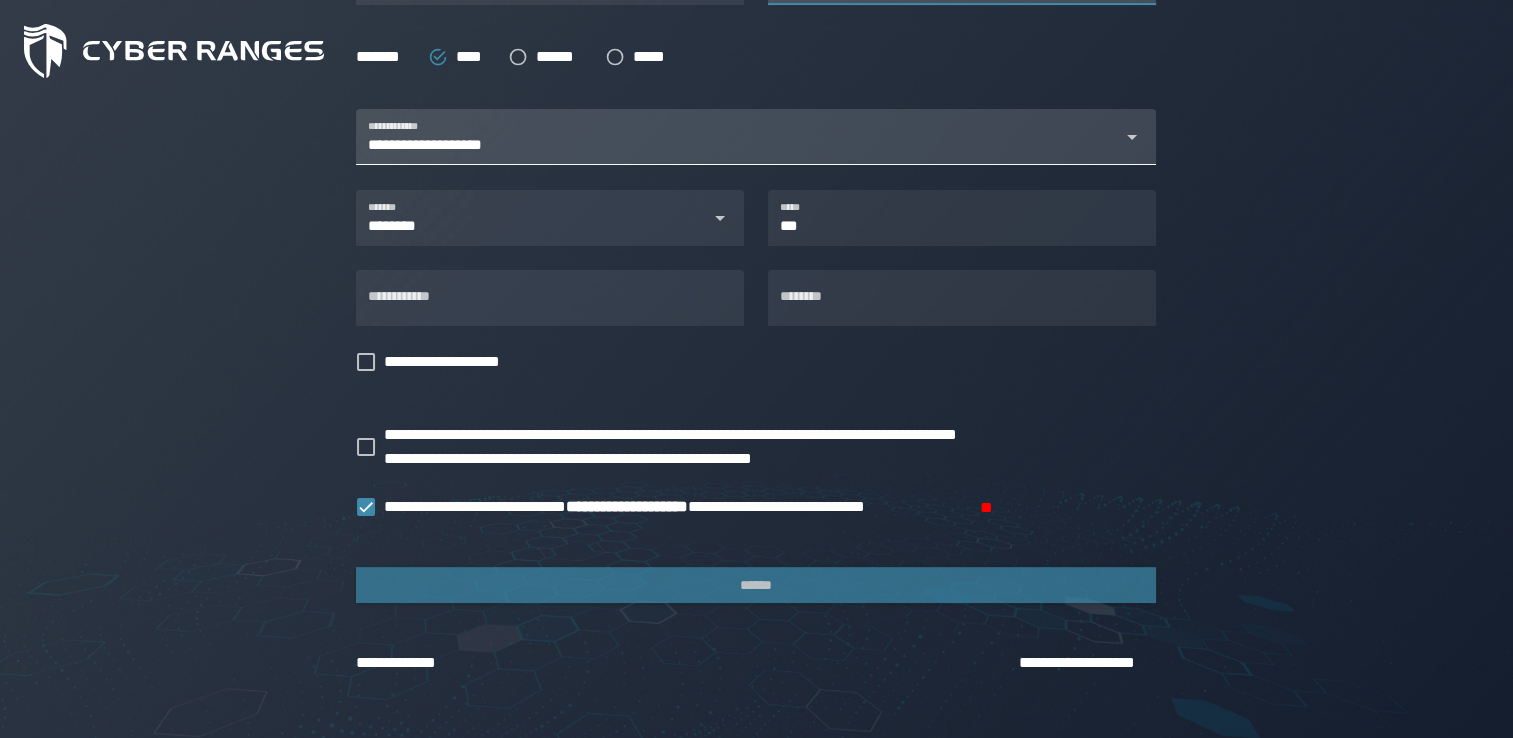 type on "***" 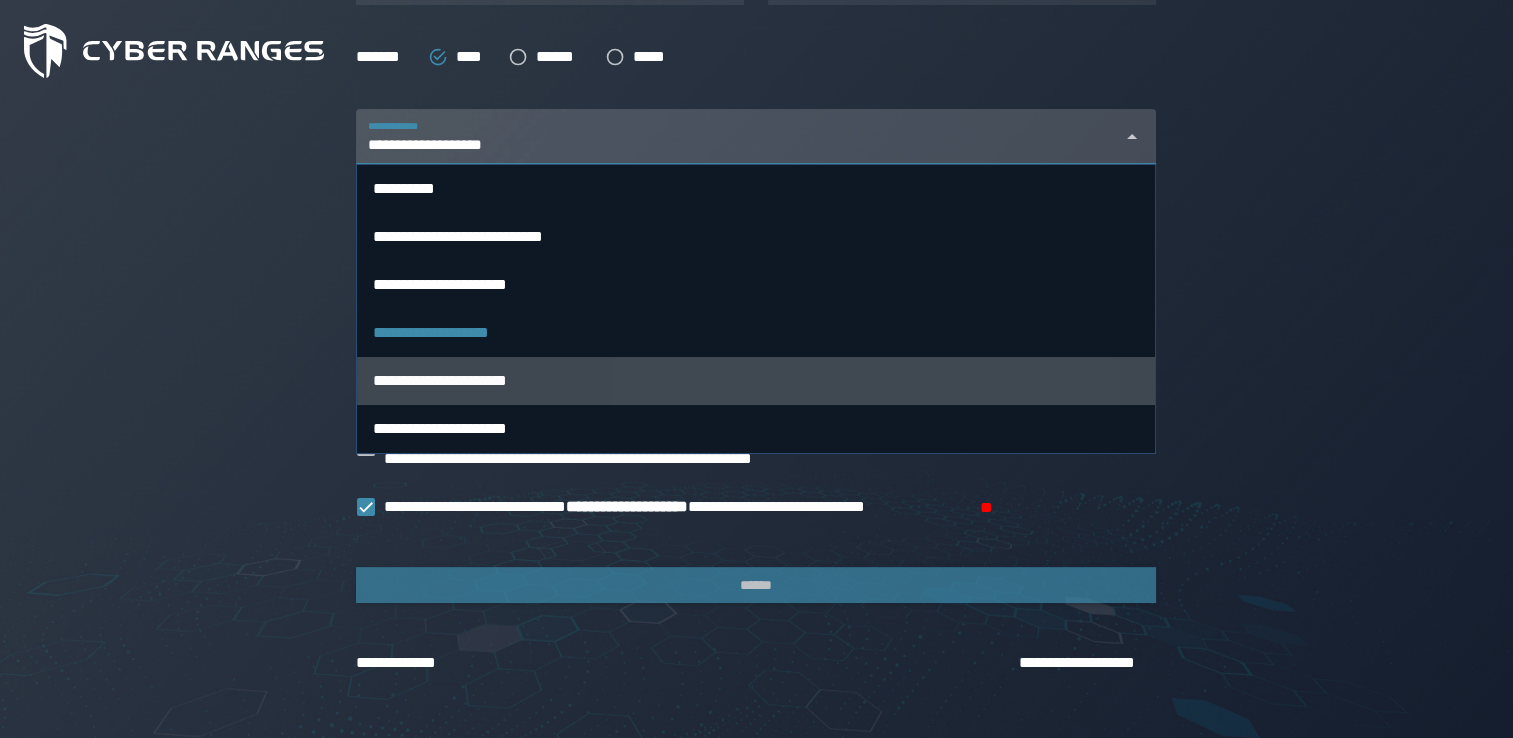 click on "**********" at bounding box center (756, 381) 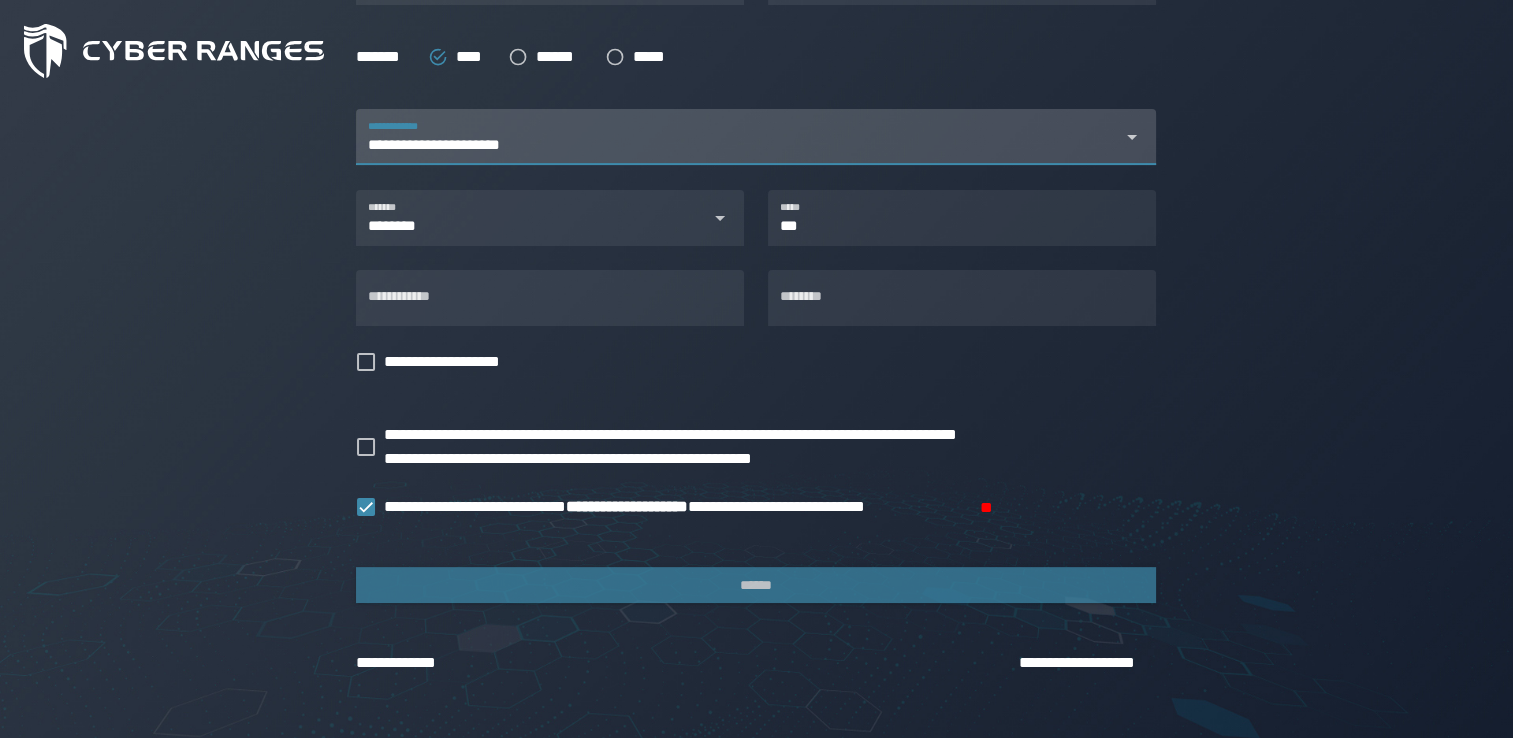 scroll, scrollTop: 0, scrollLeft: 0, axis: both 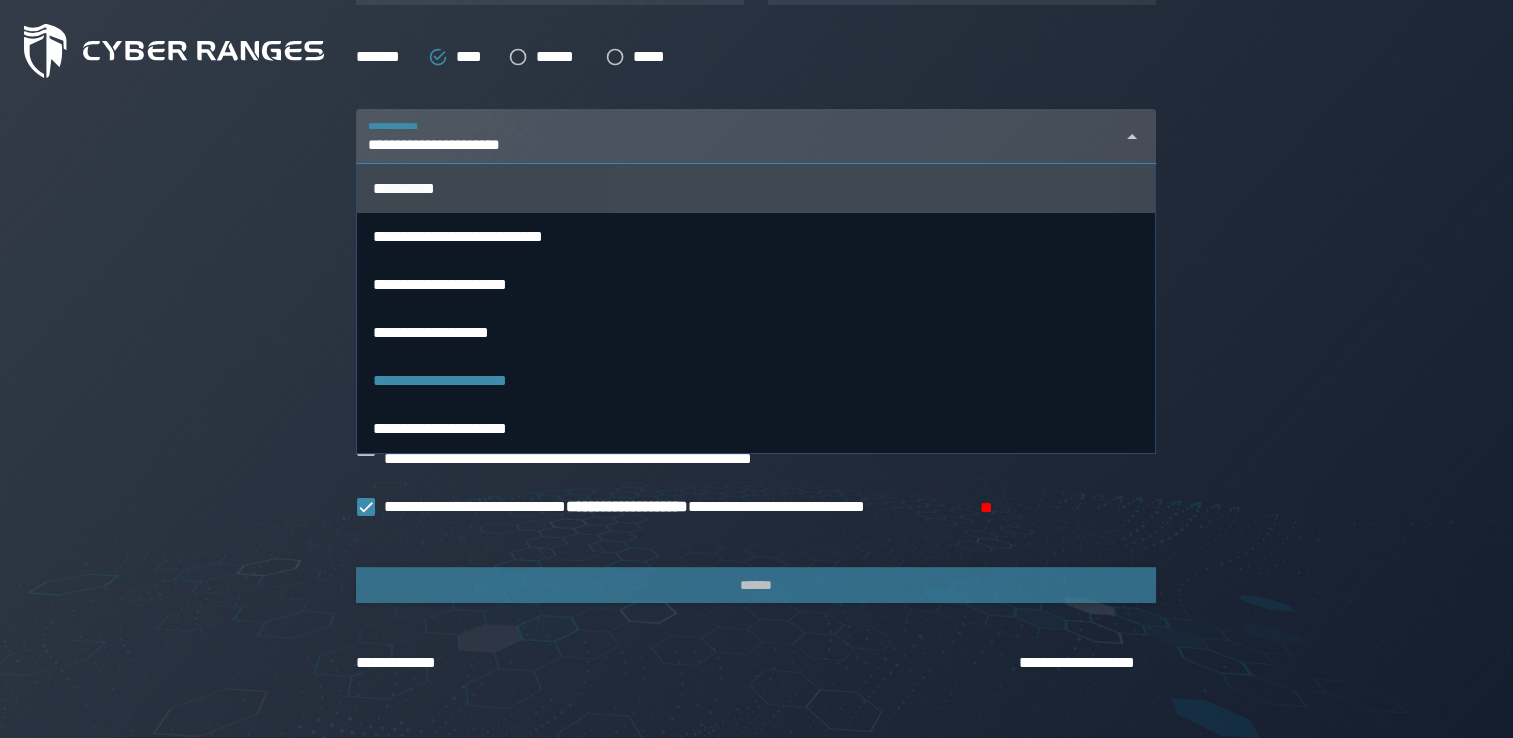 click on "**********" at bounding box center (756, 189) 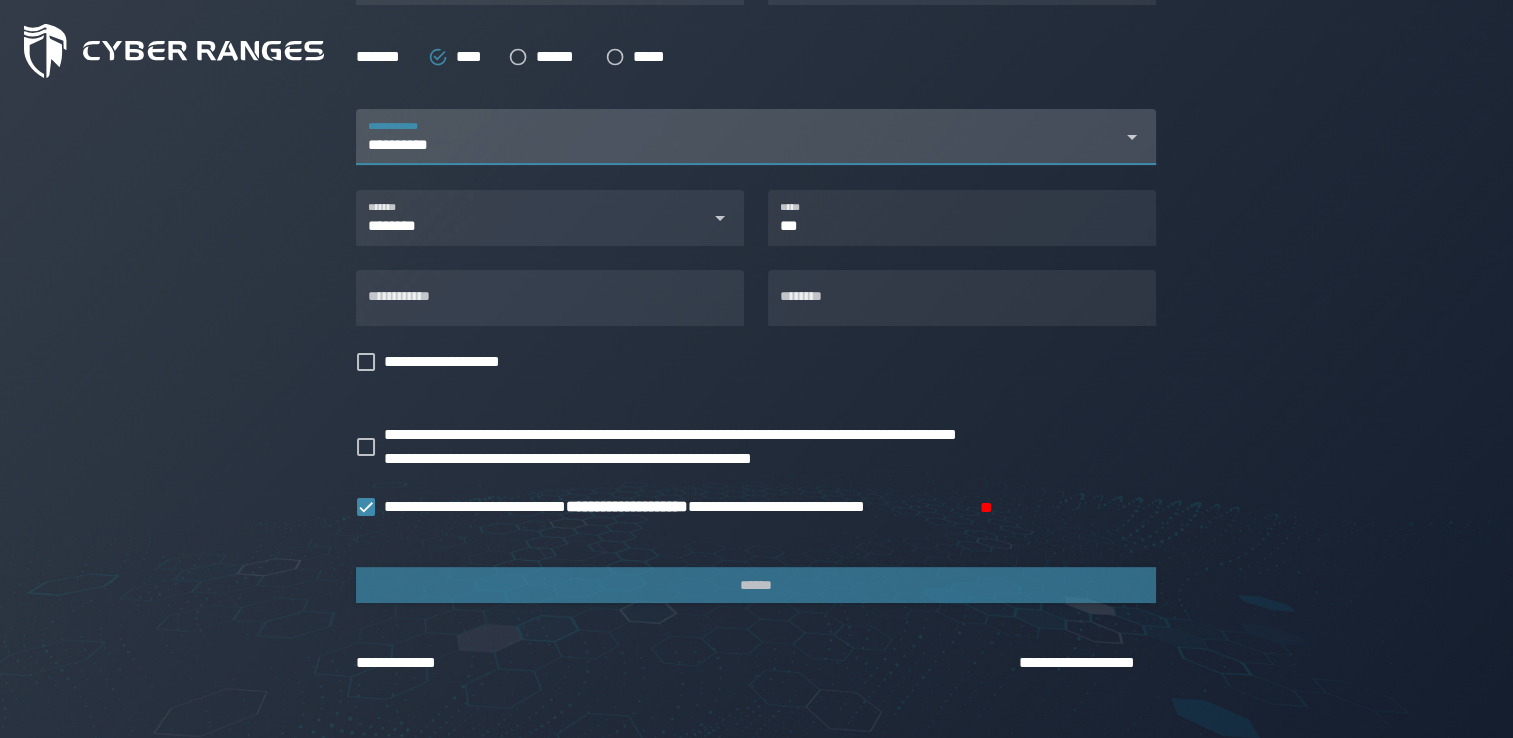 click on "**********" at bounding box center (738, 149) 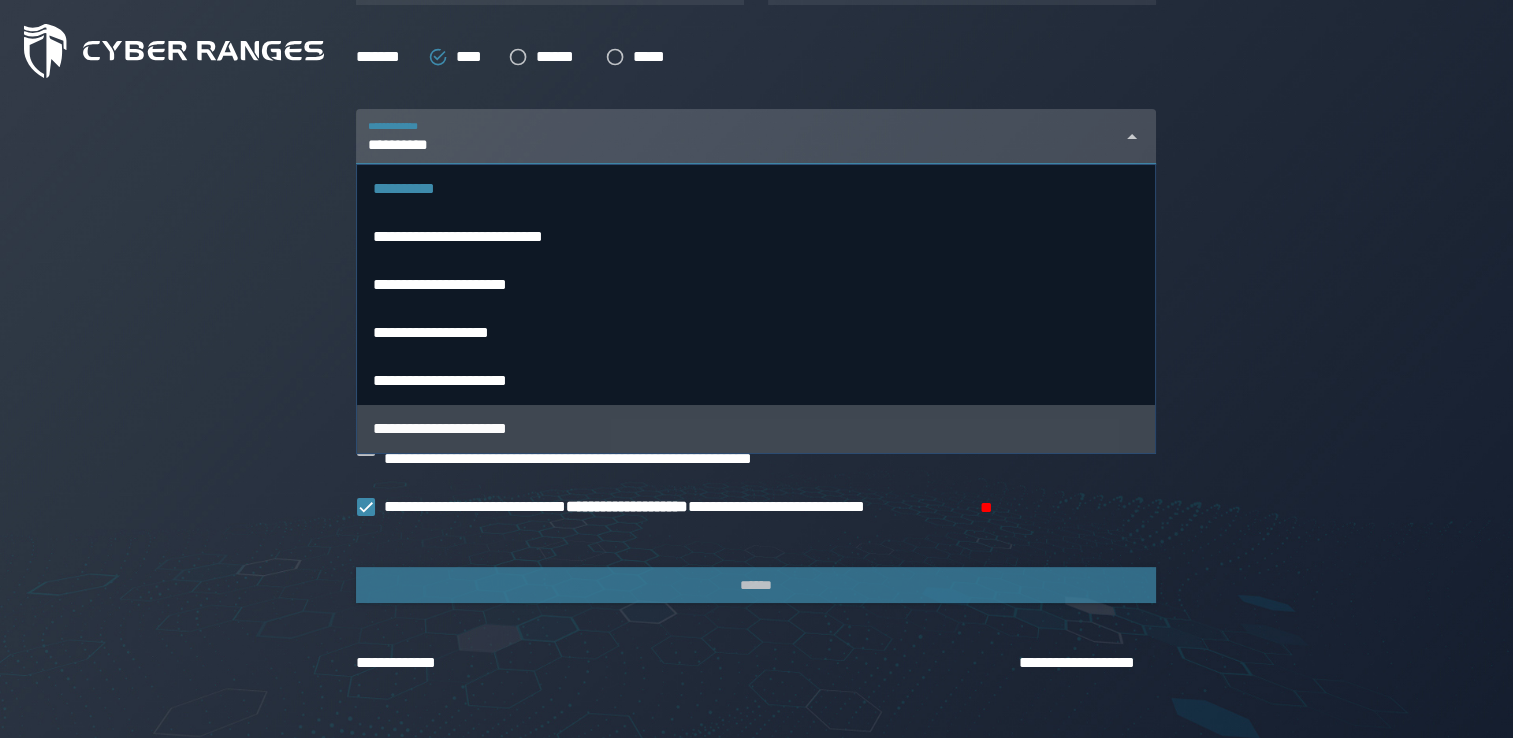 click on "**********" at bounding box center (756, 429) 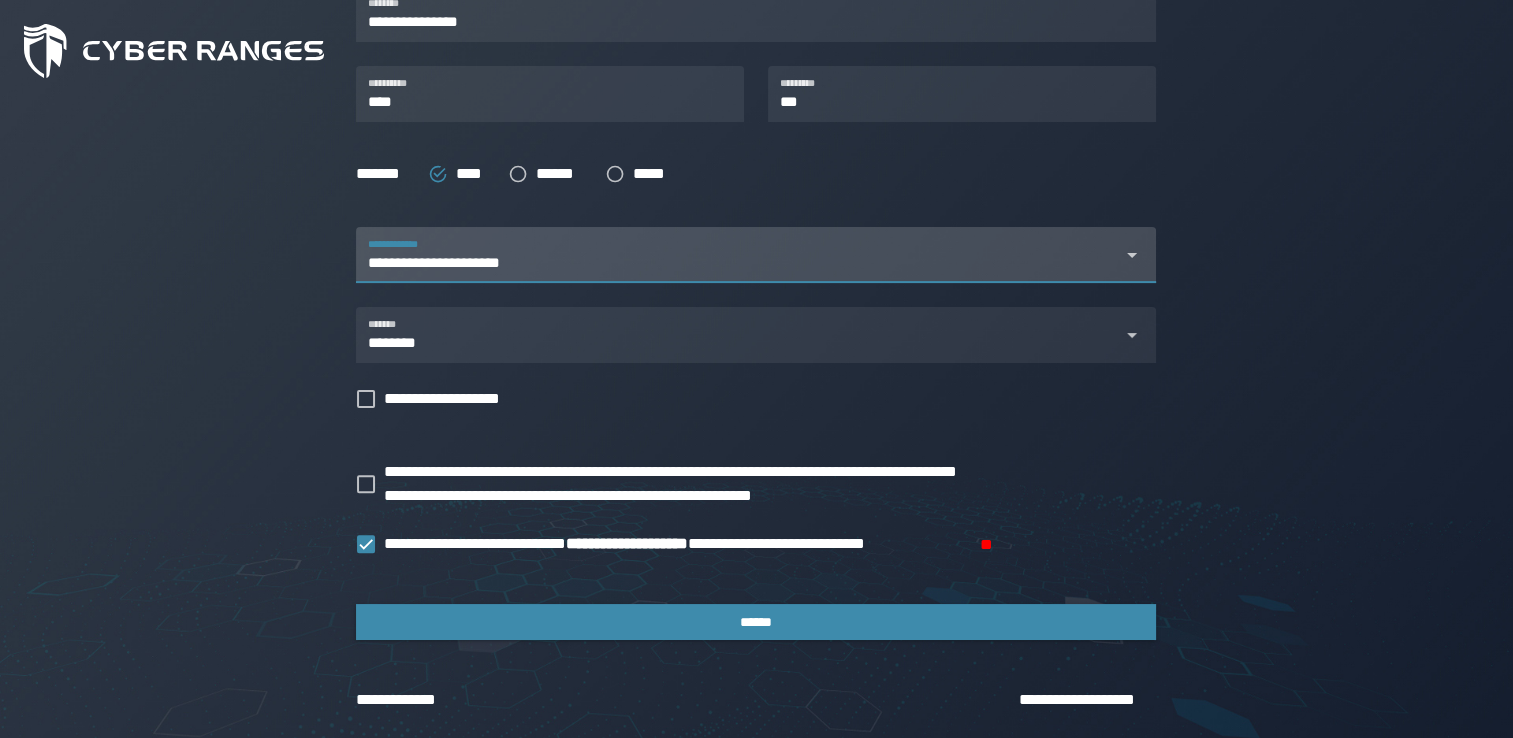 scroll, scrollTop: 512, scrollLeft: 0, axis: vertical 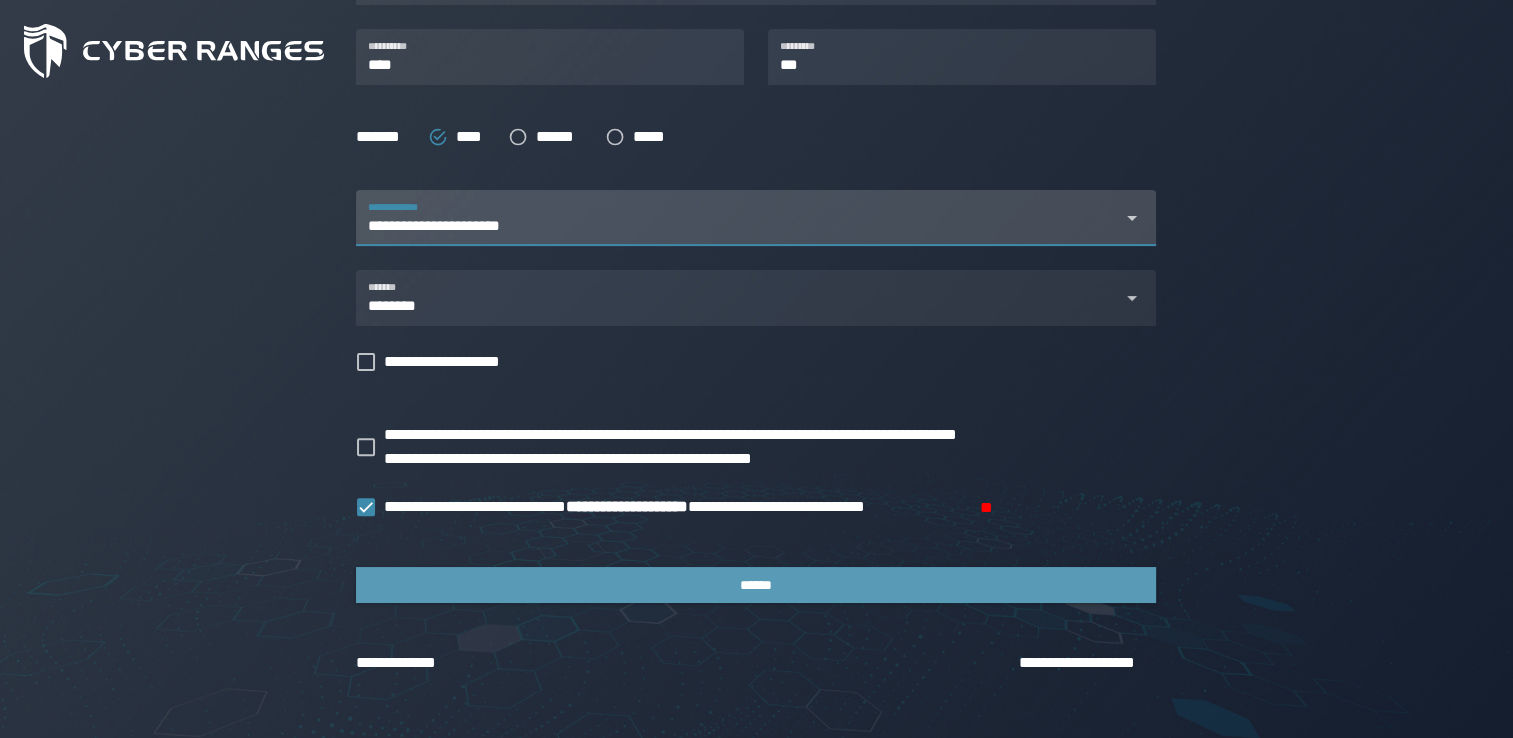 click on "******" at bounding box center (756, 585) 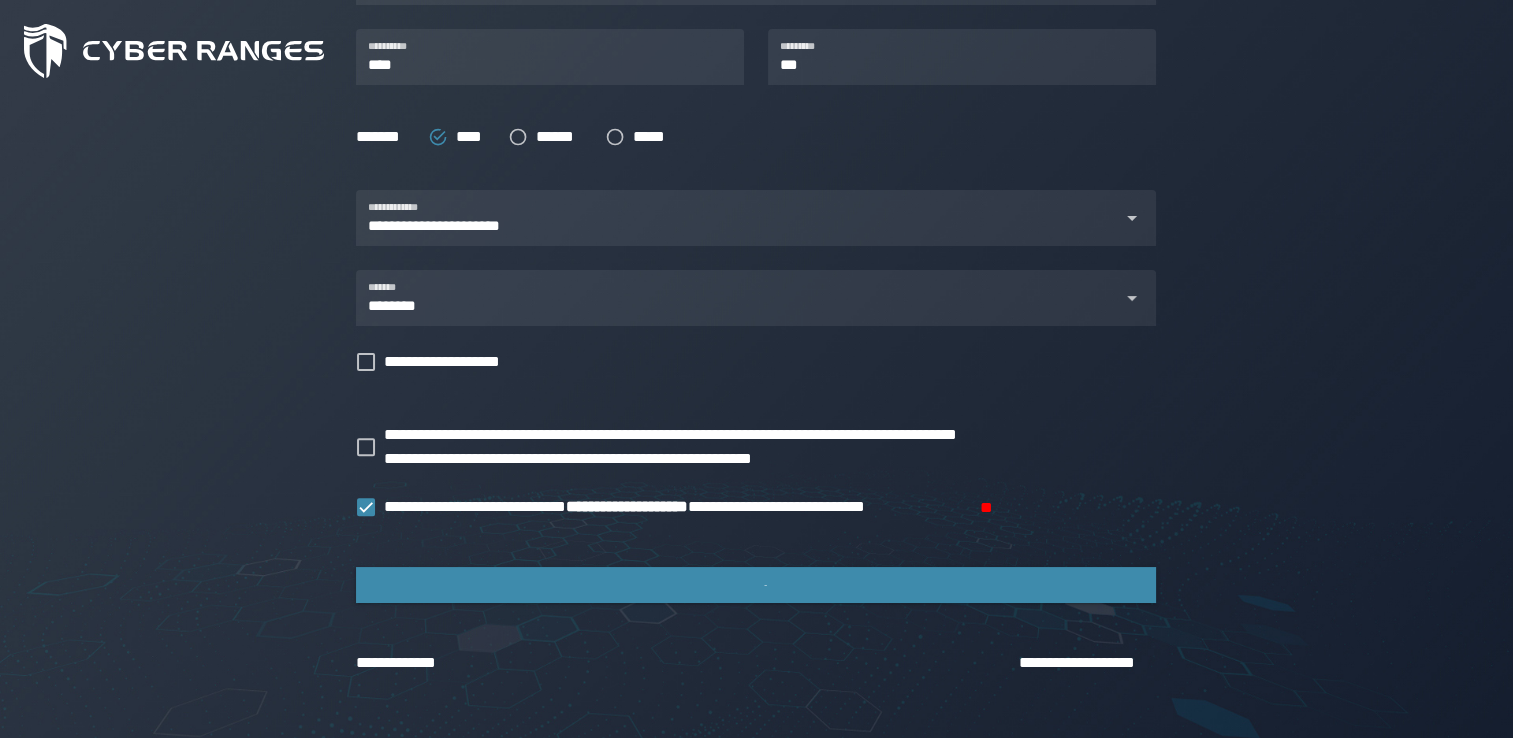 scroll, scrollTop: 0, scrollLeft: 0, axis: both 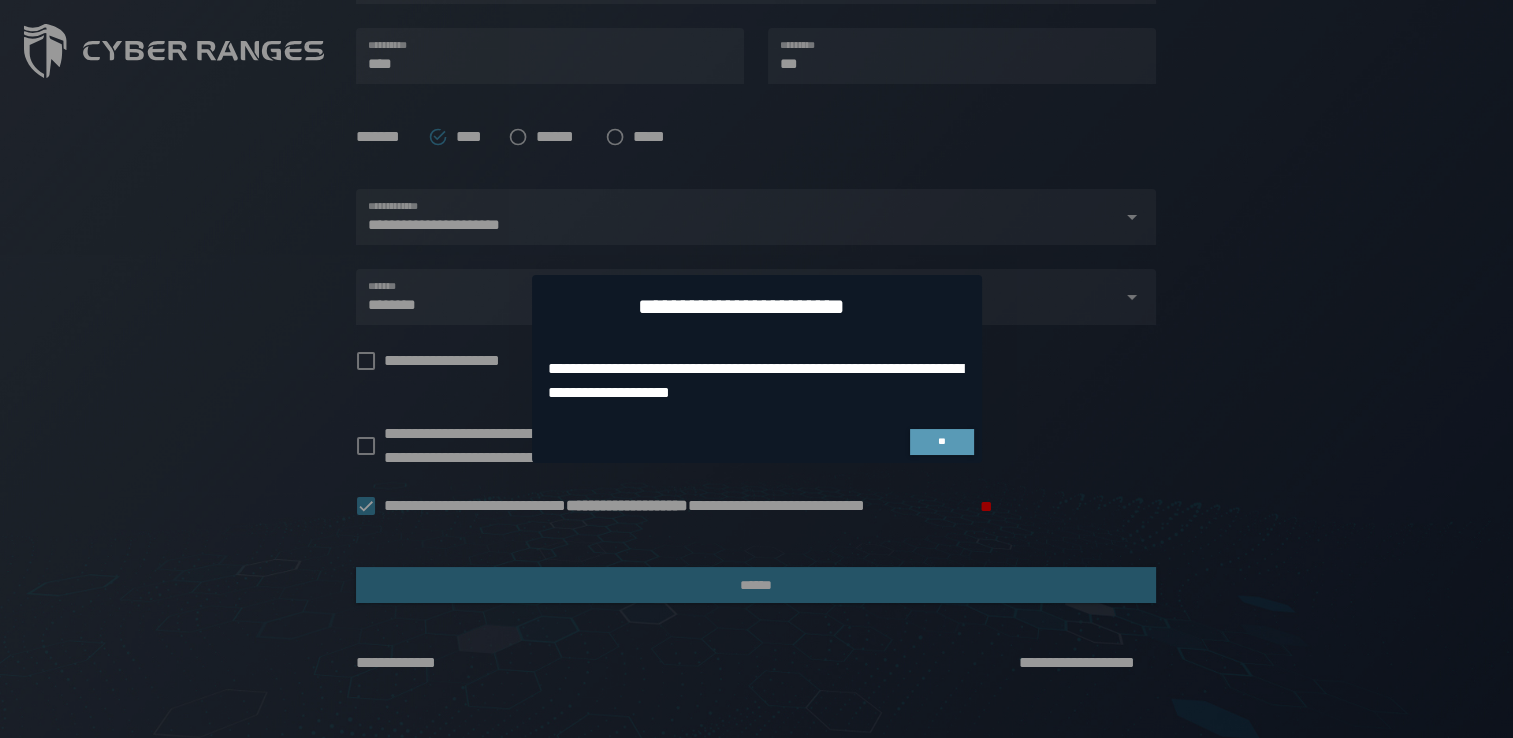 click on "**" at bounding box center (942, 442) 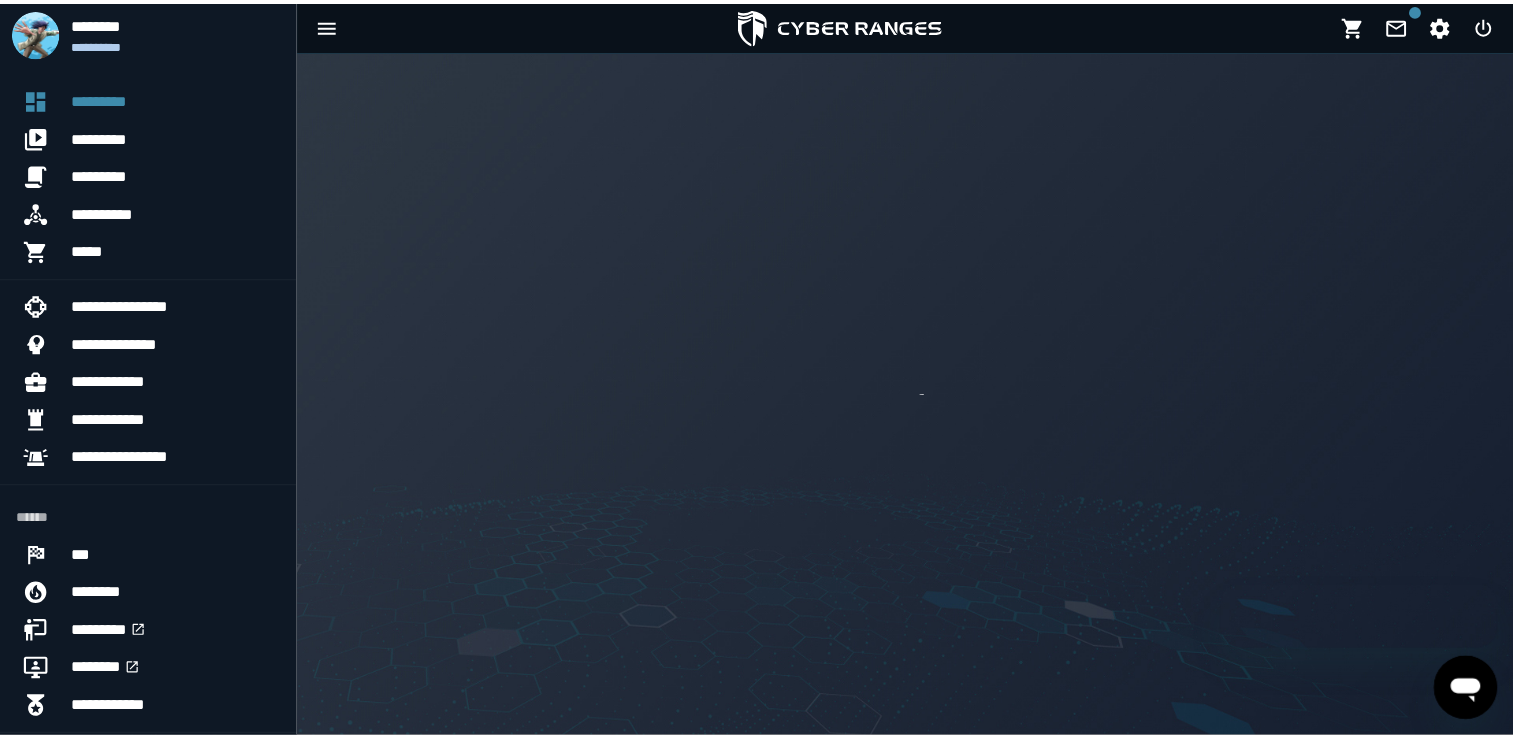 scroll, scrollTop: 0, scrollLeft: 0, axis: both 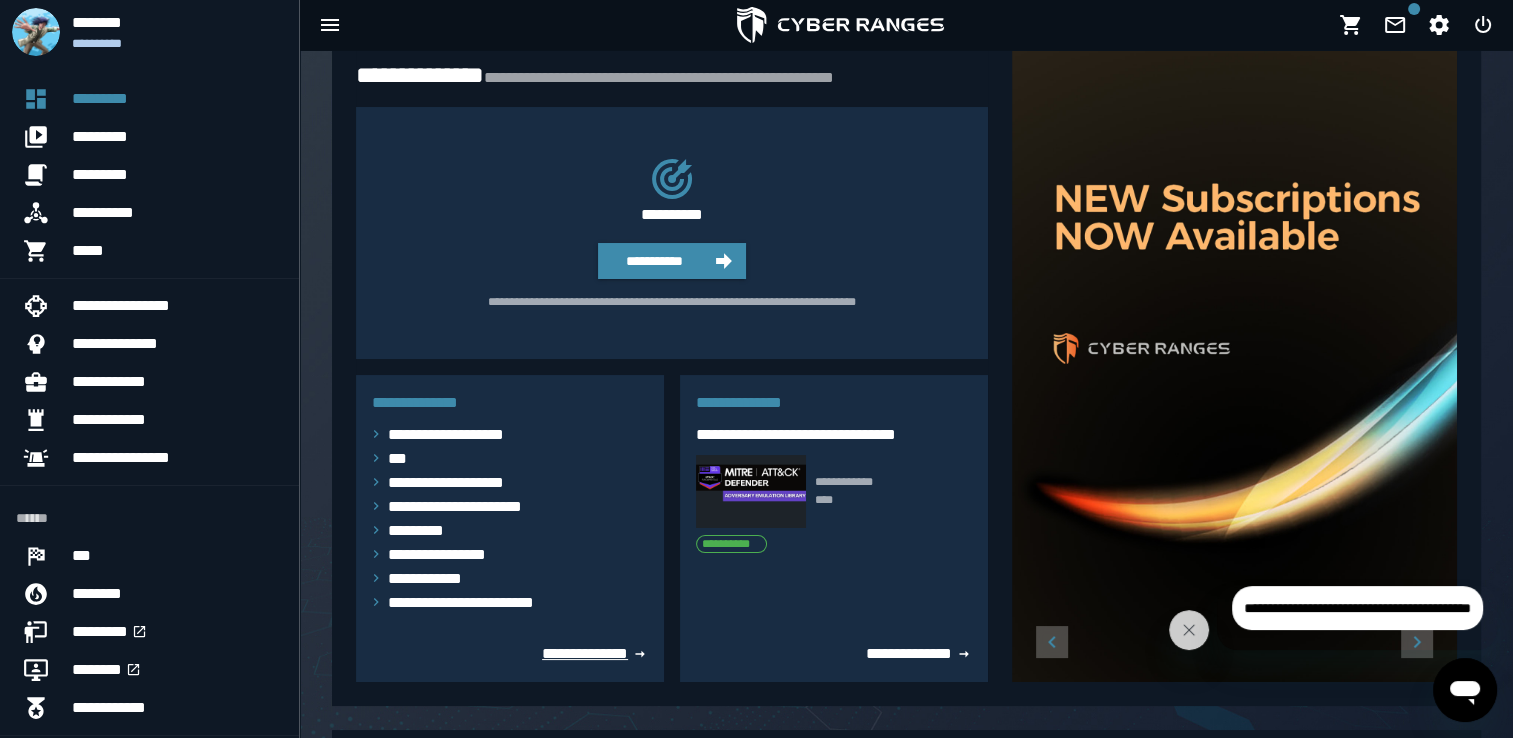 click on "**********" at bounding box center (595, 653) 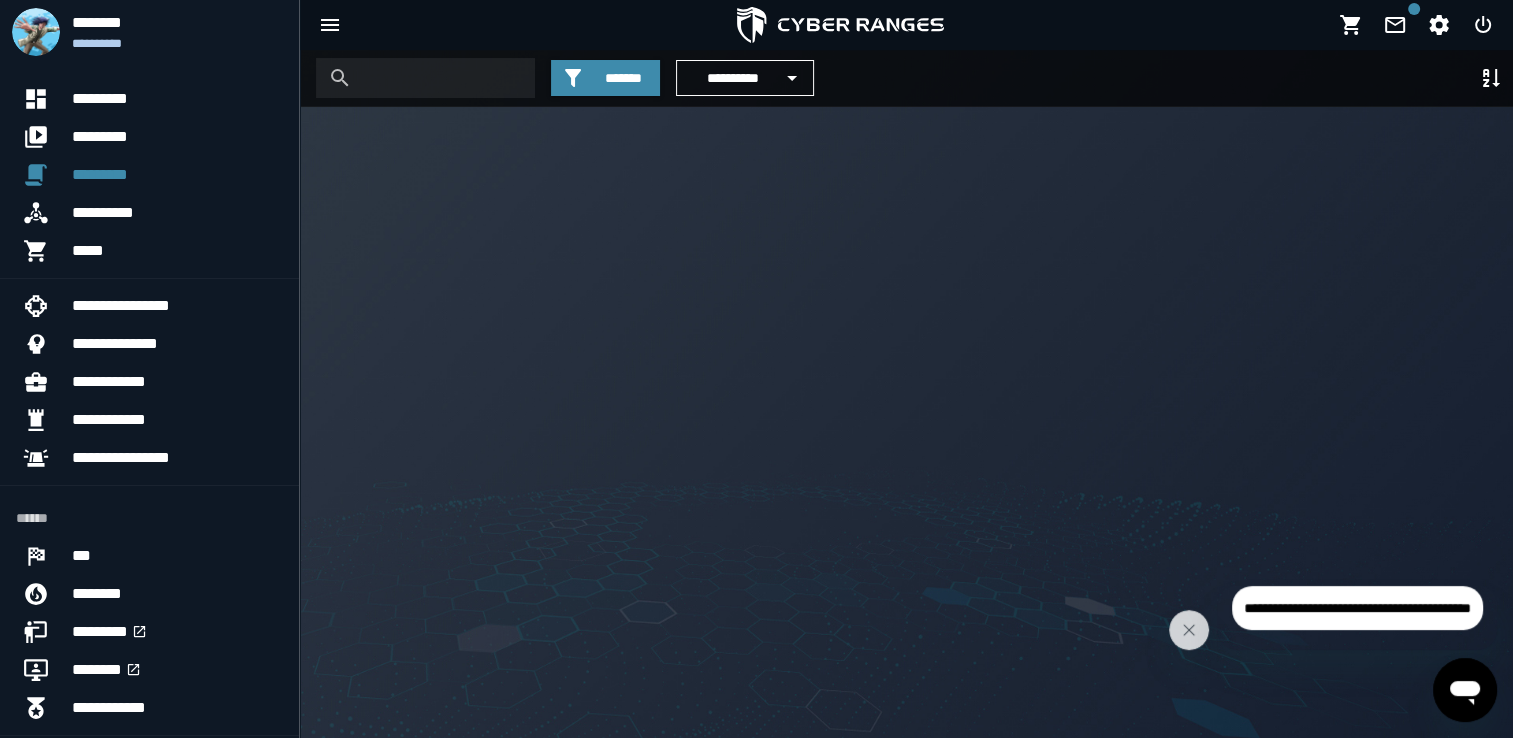 scroll, scrollTop: 0, scrollLeft: 0, axis: both 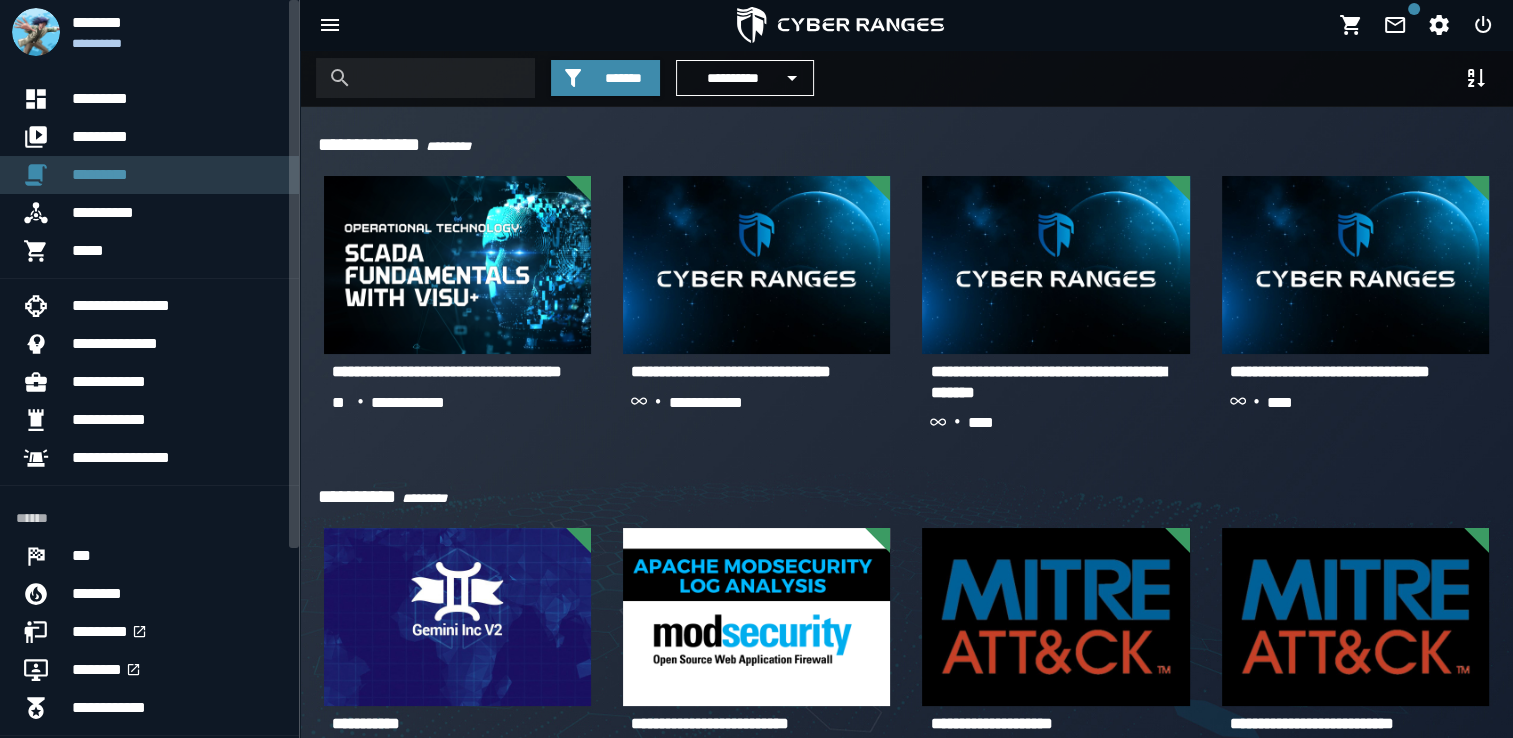 click on "*********" at bounding box center (177, 175) 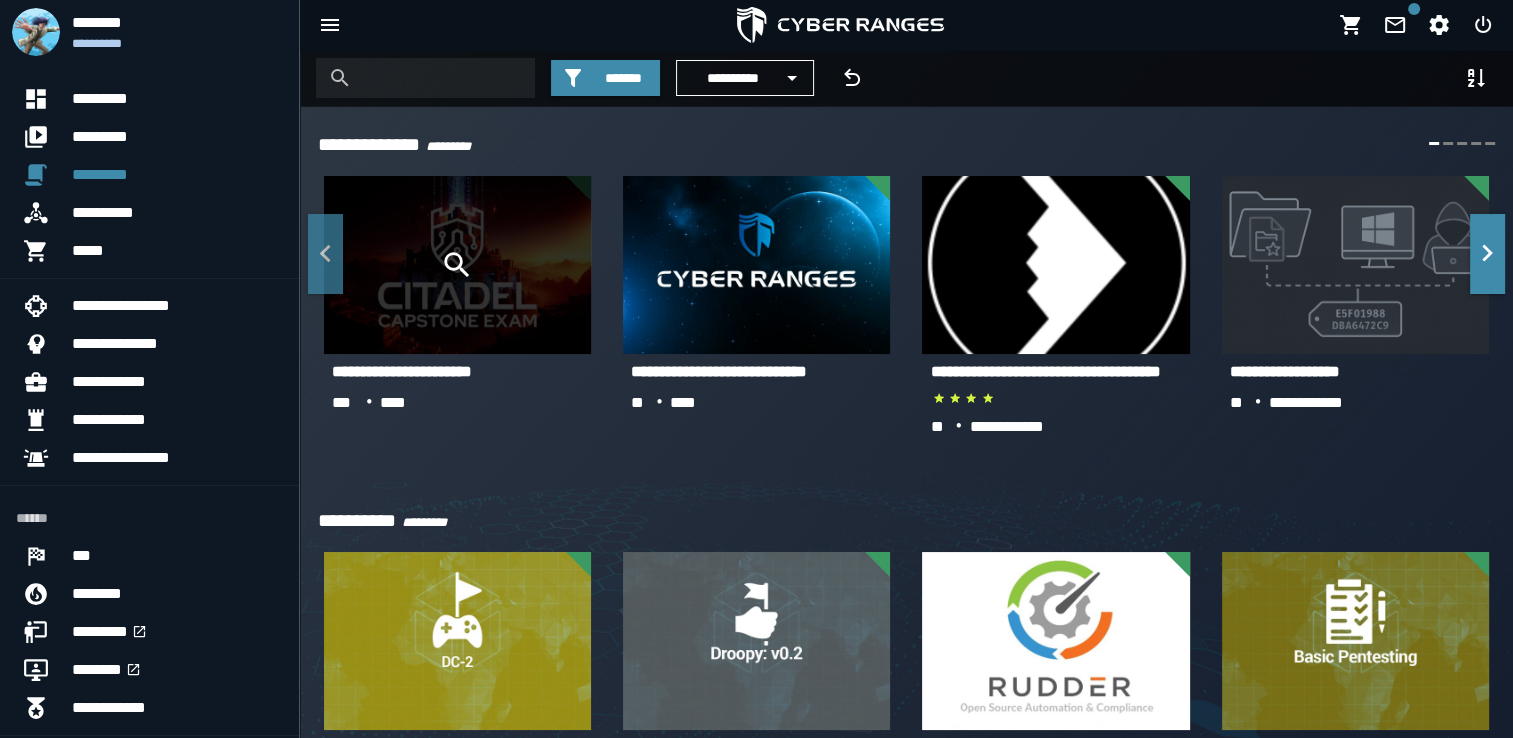 click 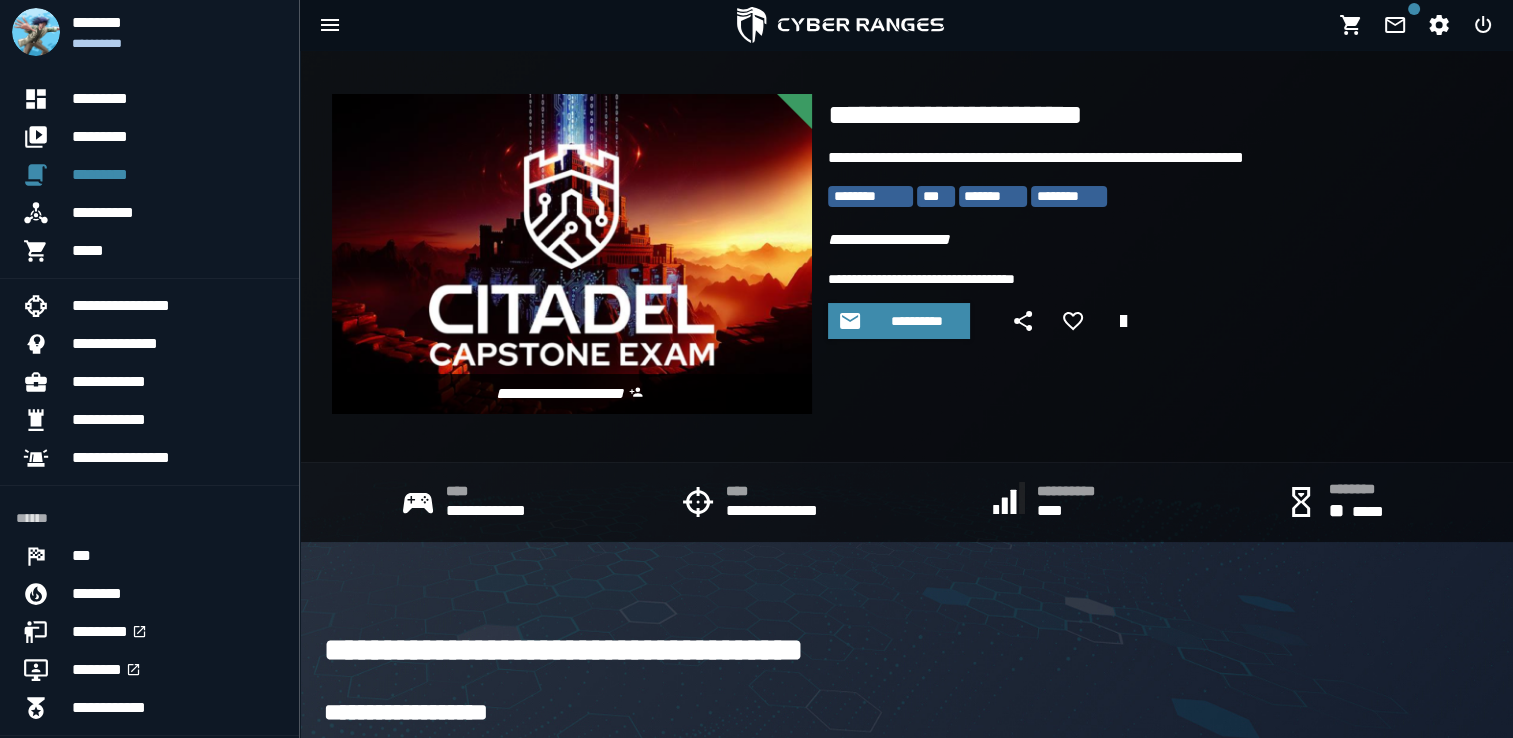 scroll, scrollTop: 0, scrollLeft: 0, axis: both 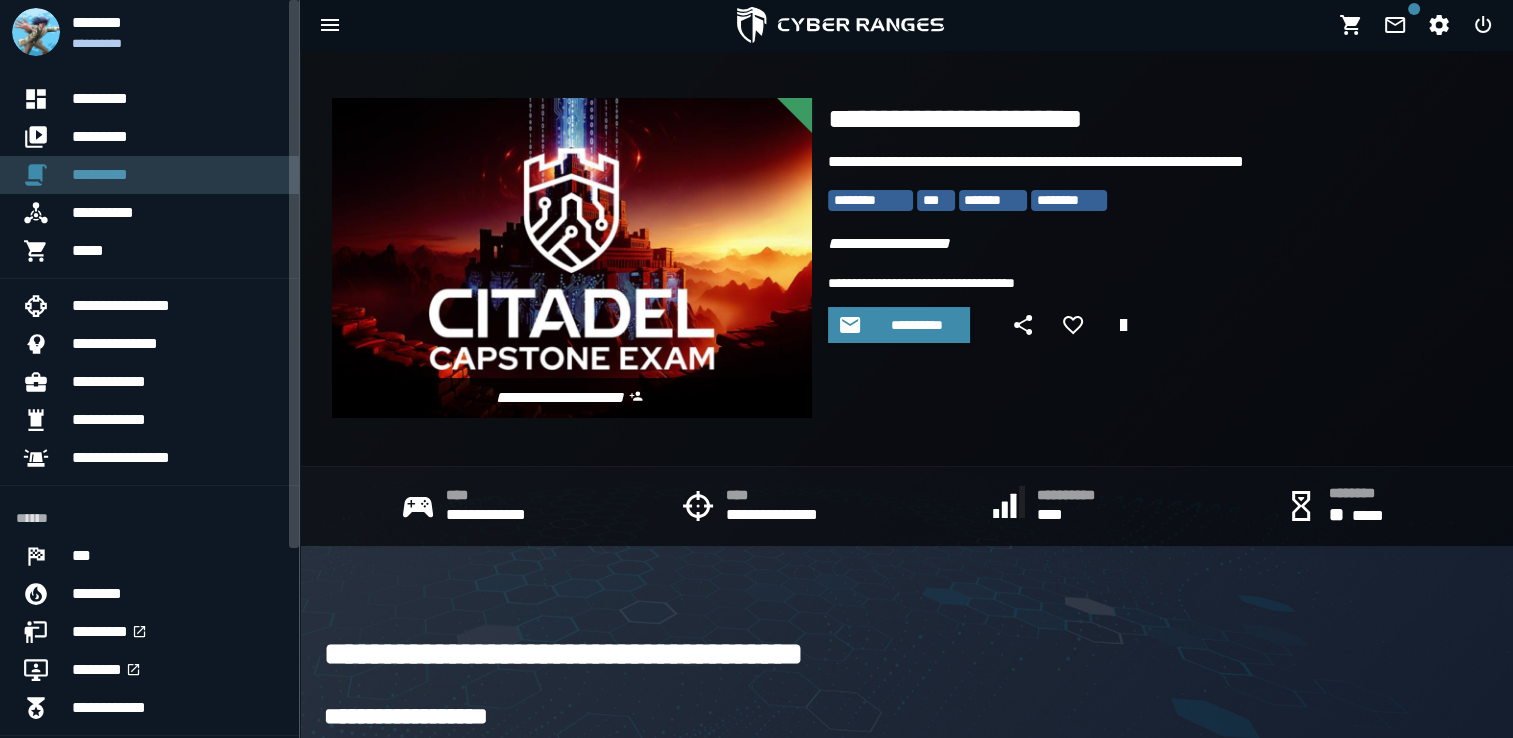 click on "*********" at bounding box center (177, 175) 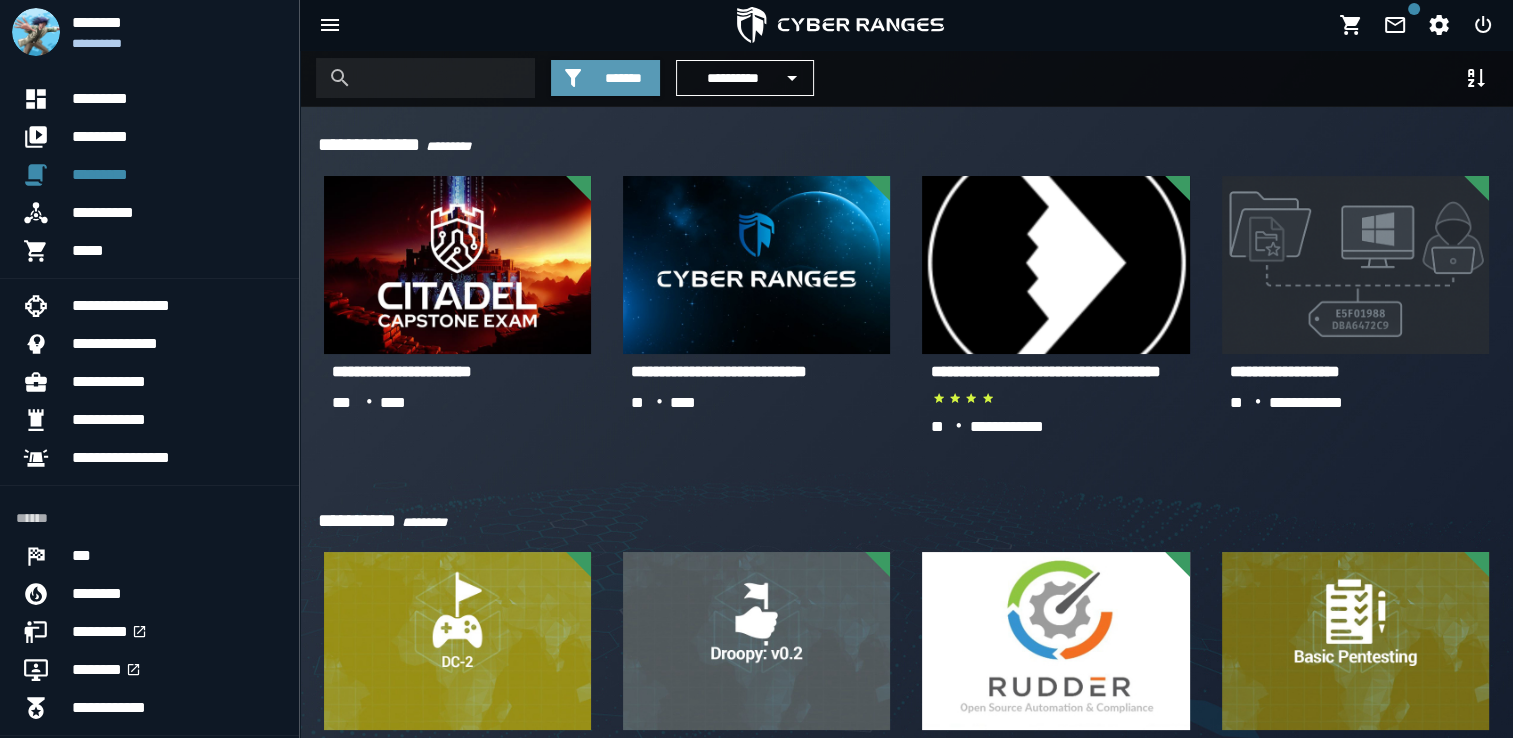 click on "*******" at bounding box center [623, 78] 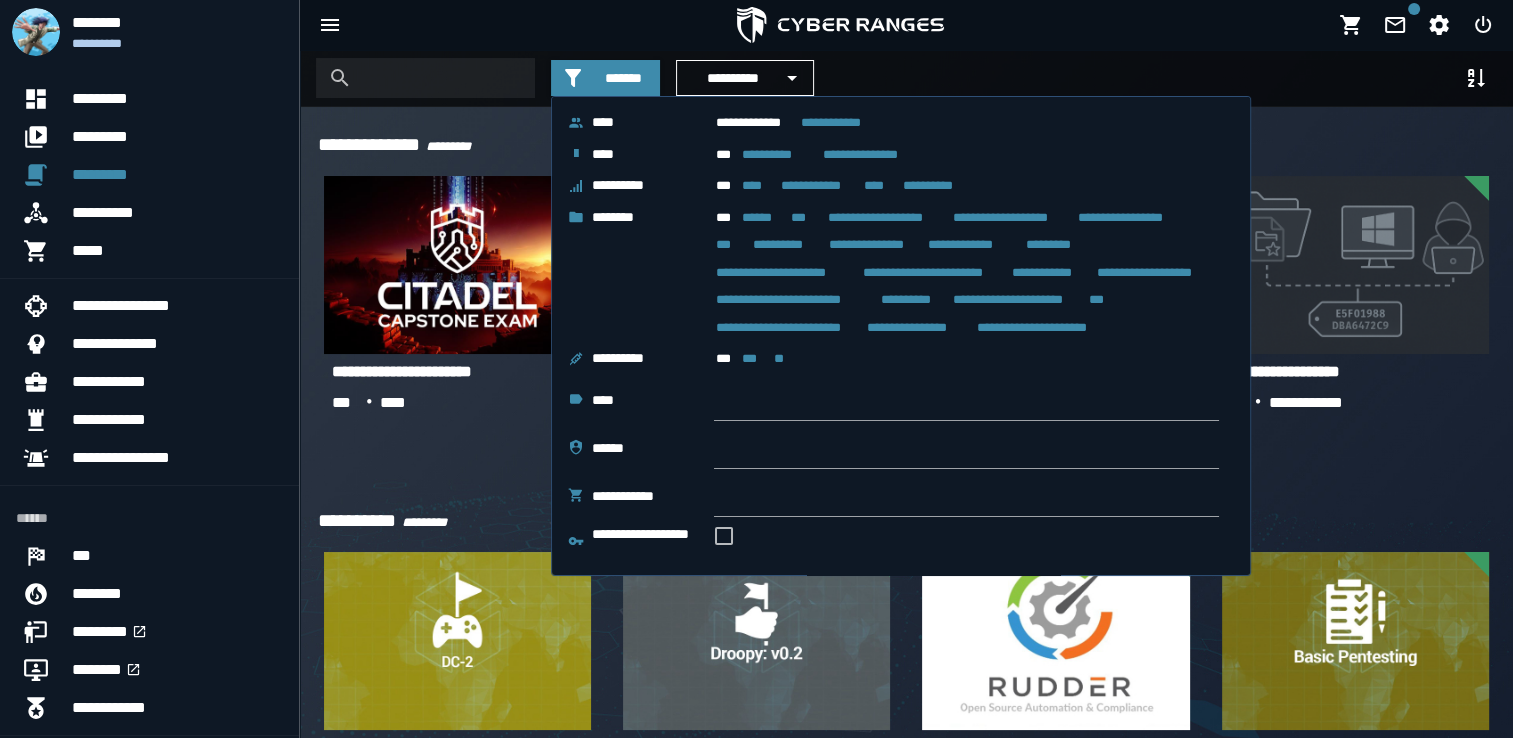 click on "**********" 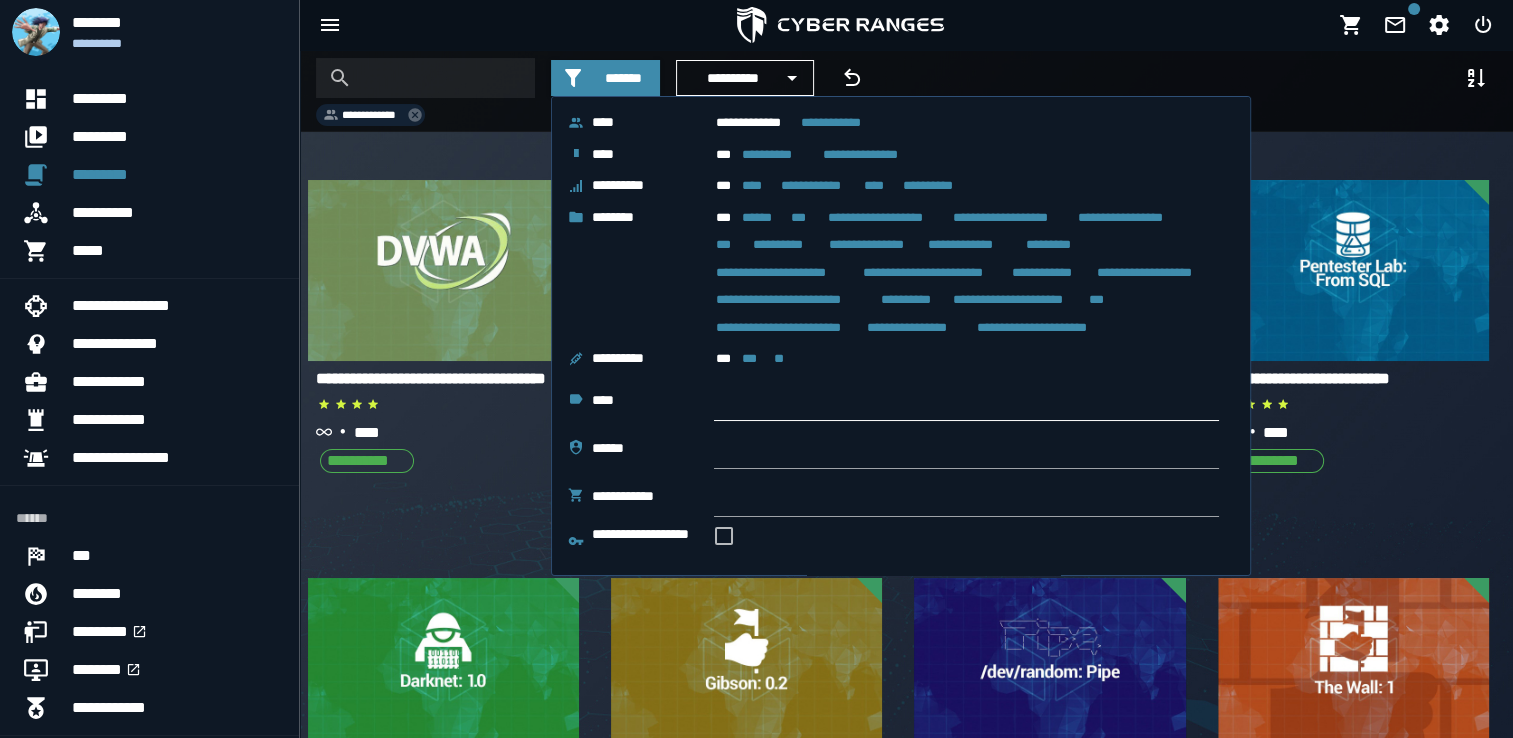 scroll, scrollTop: 1, scrollLeft: 0, axis: vertical 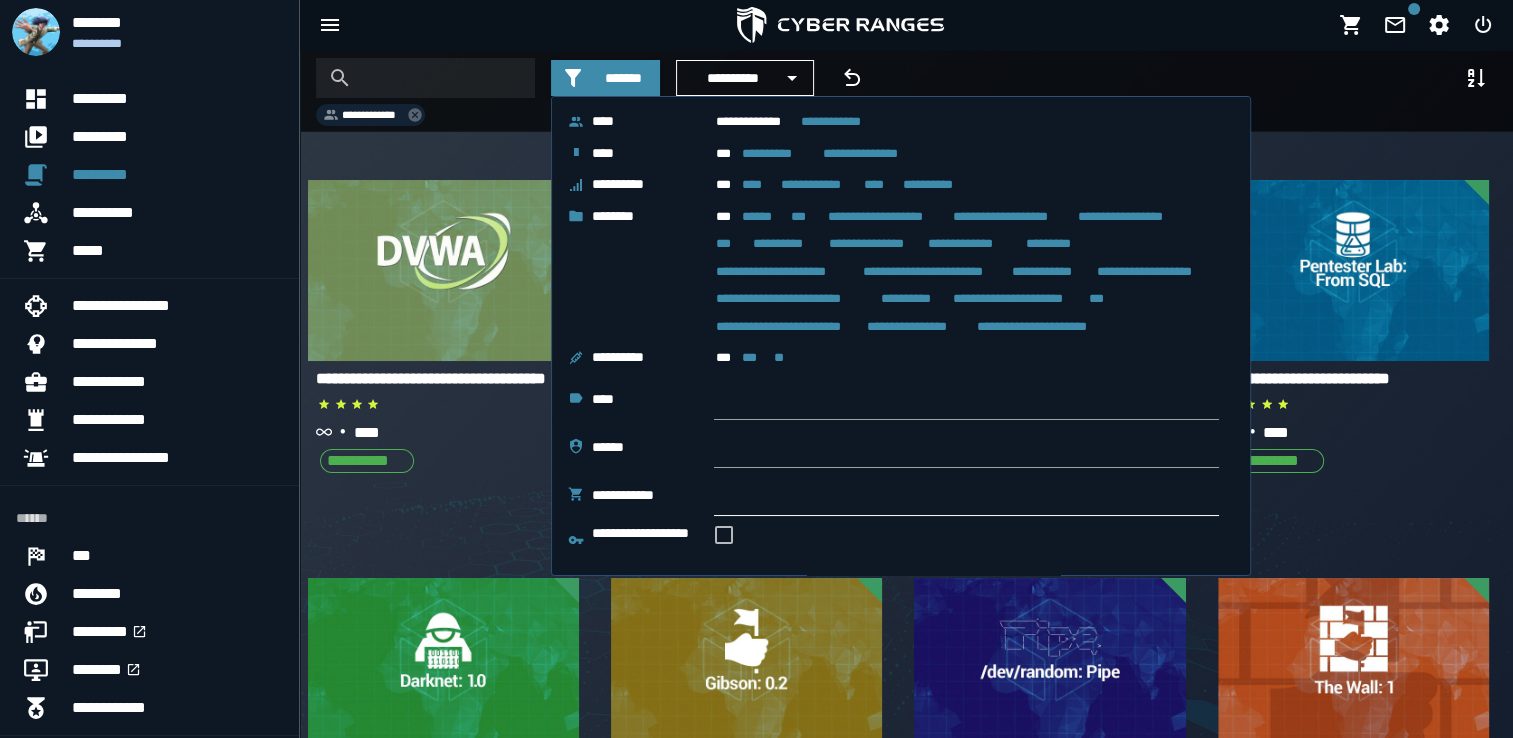 click at bounding box center [966, 496] 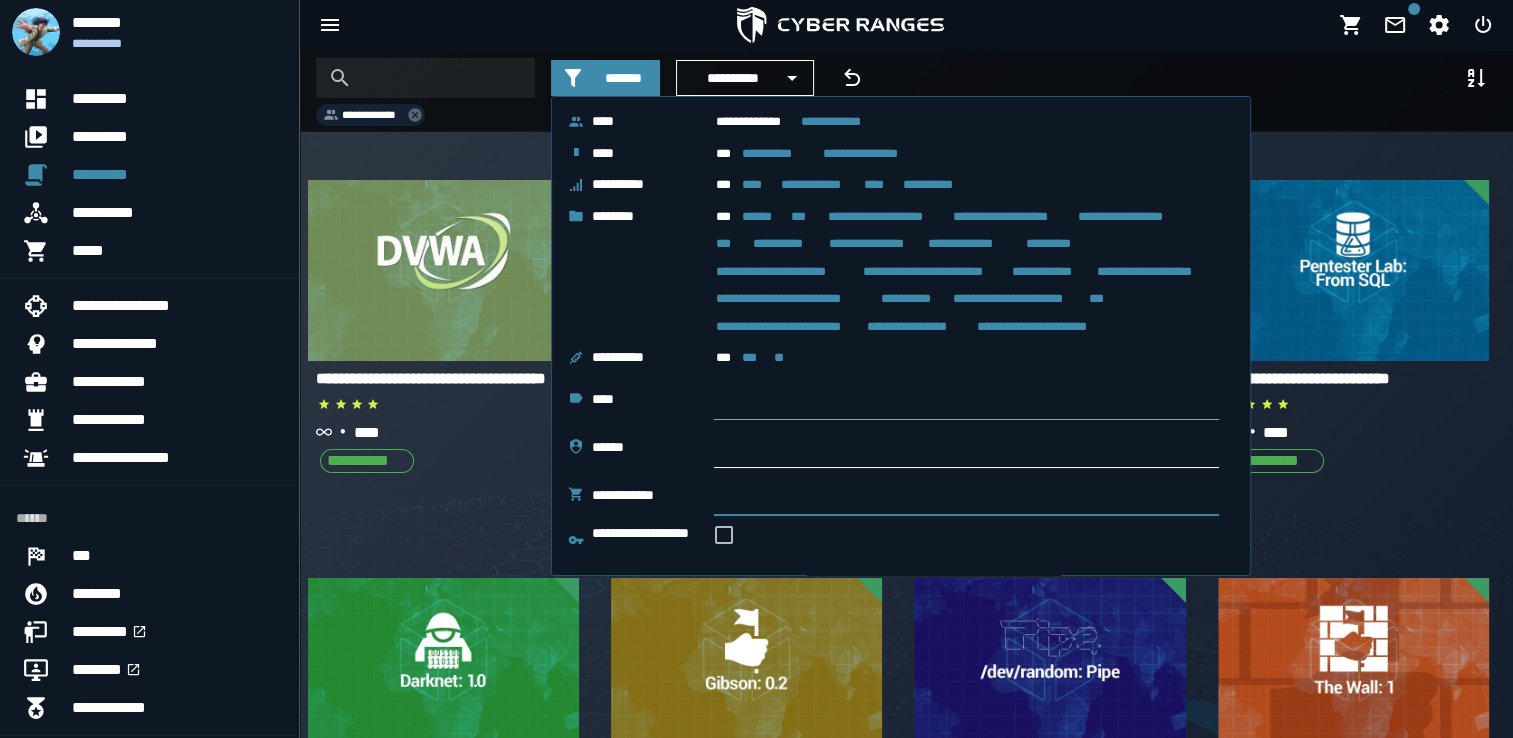 click at bounding box center [966, 448] 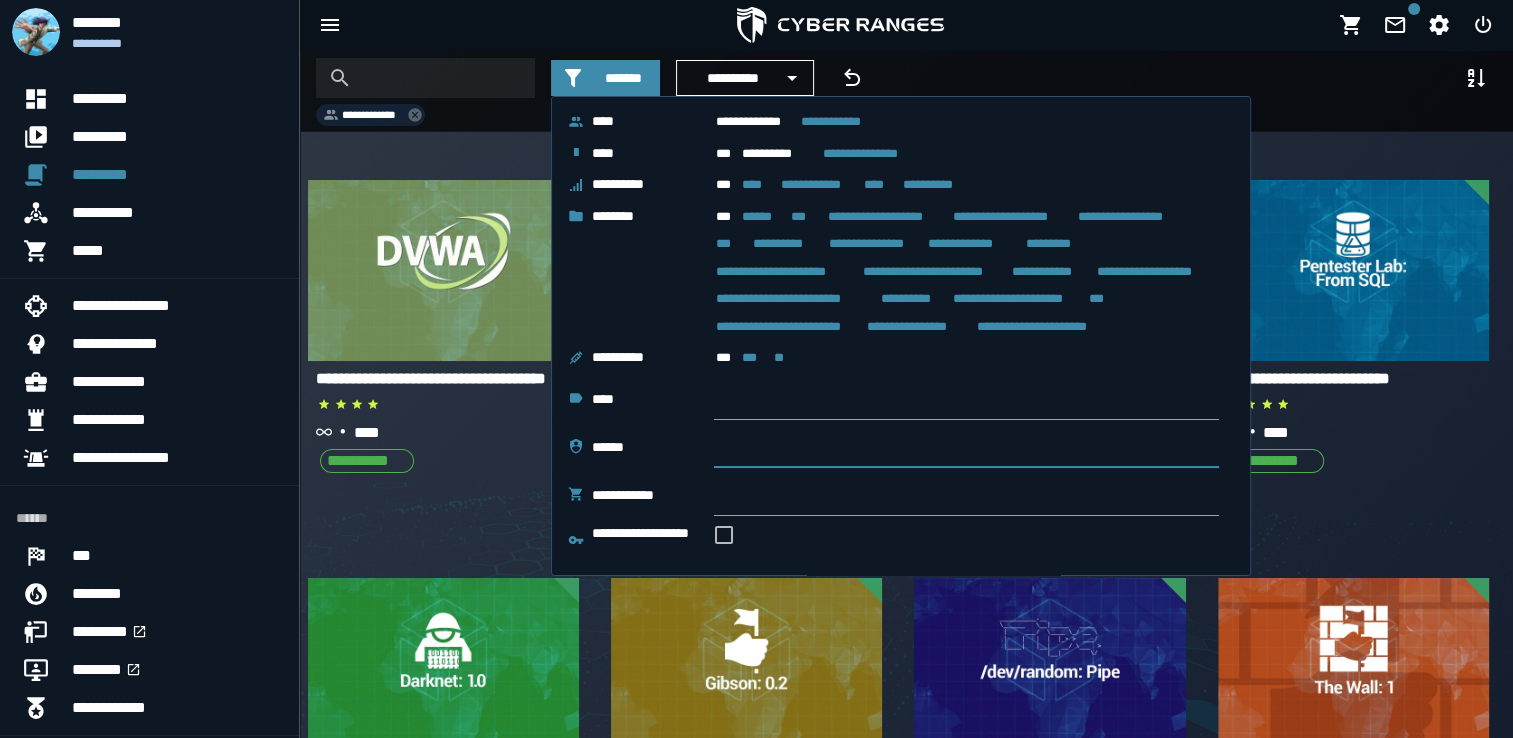 click on "**********" 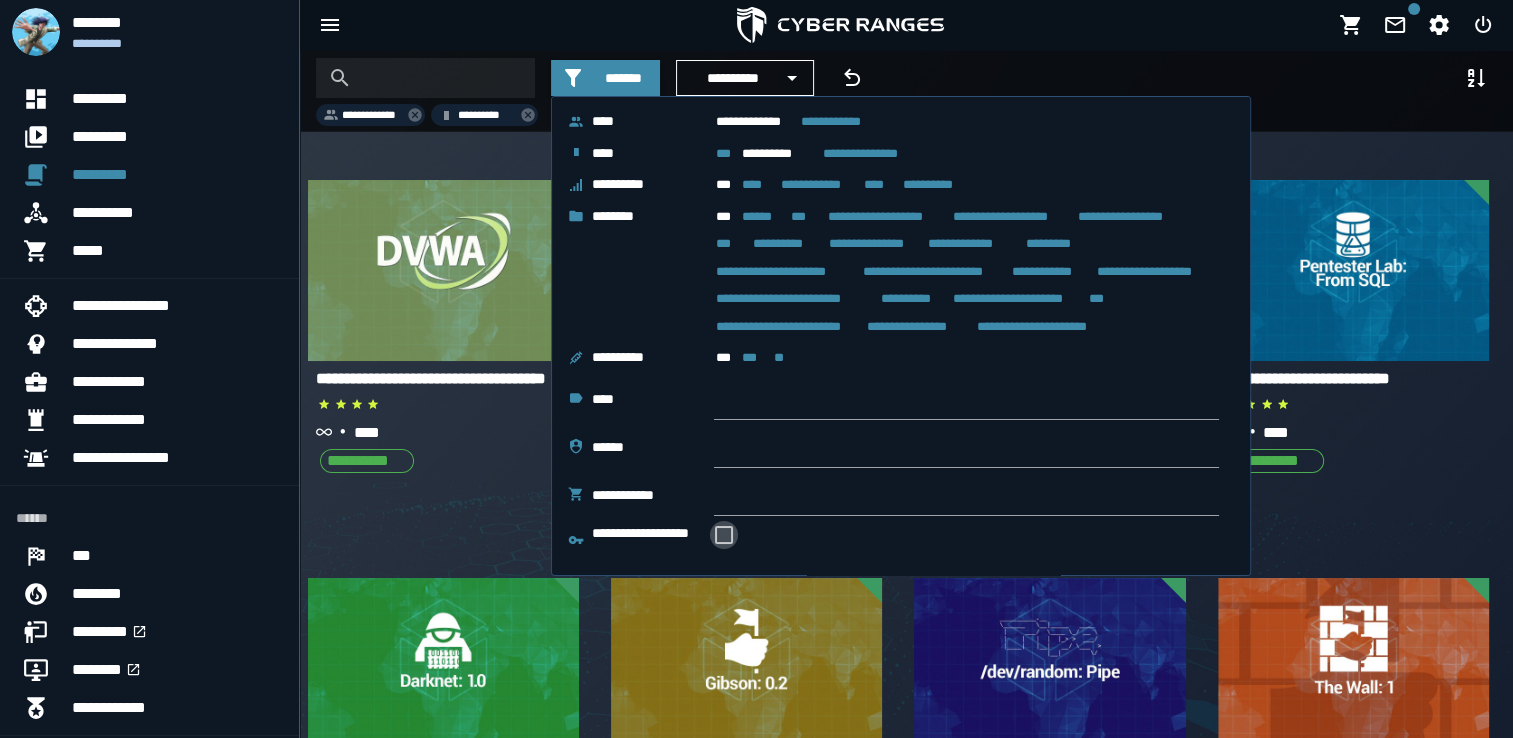 click at bounding box center (724, 535) 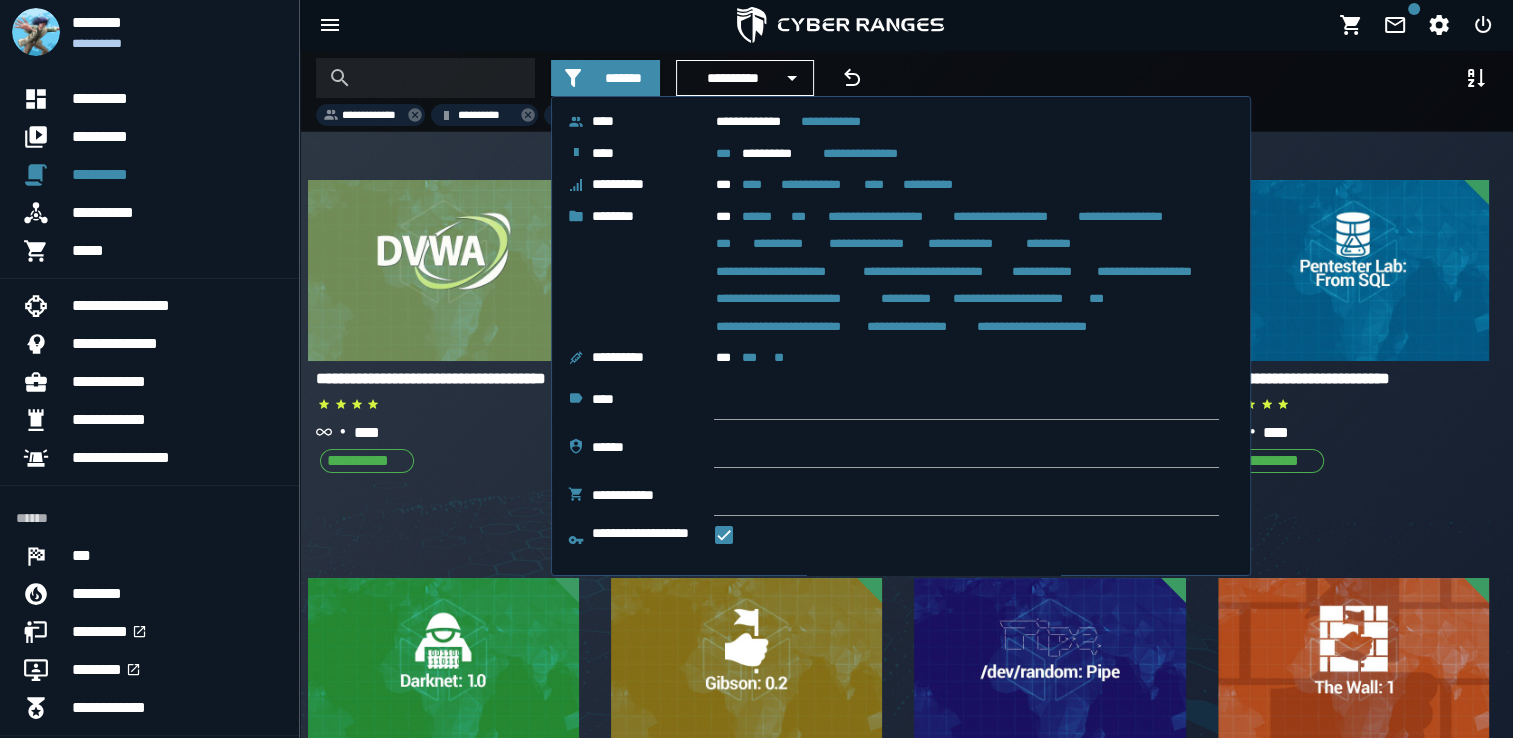 click on "**********" 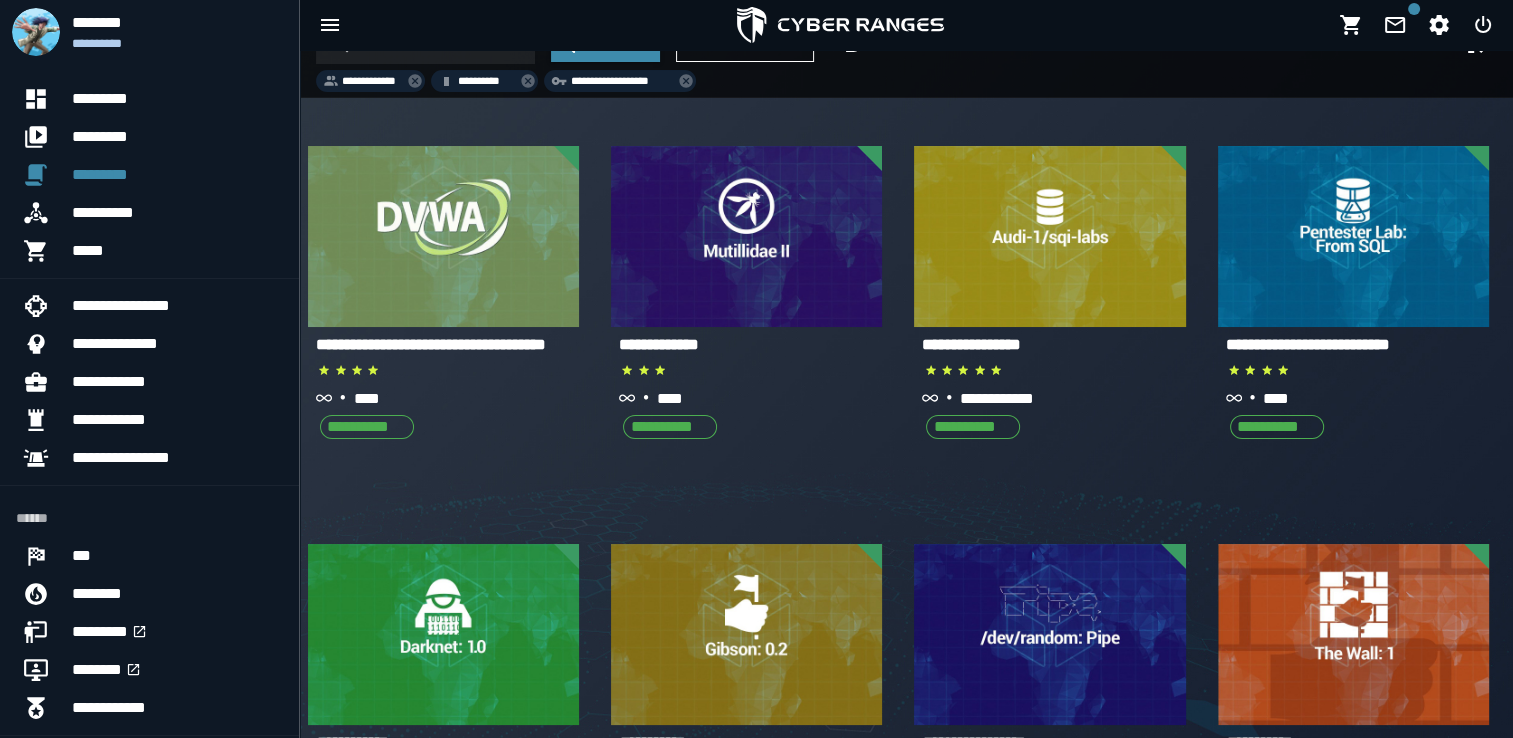 scroll, scrollTop: 0, scrollLeft: 0, axis: both 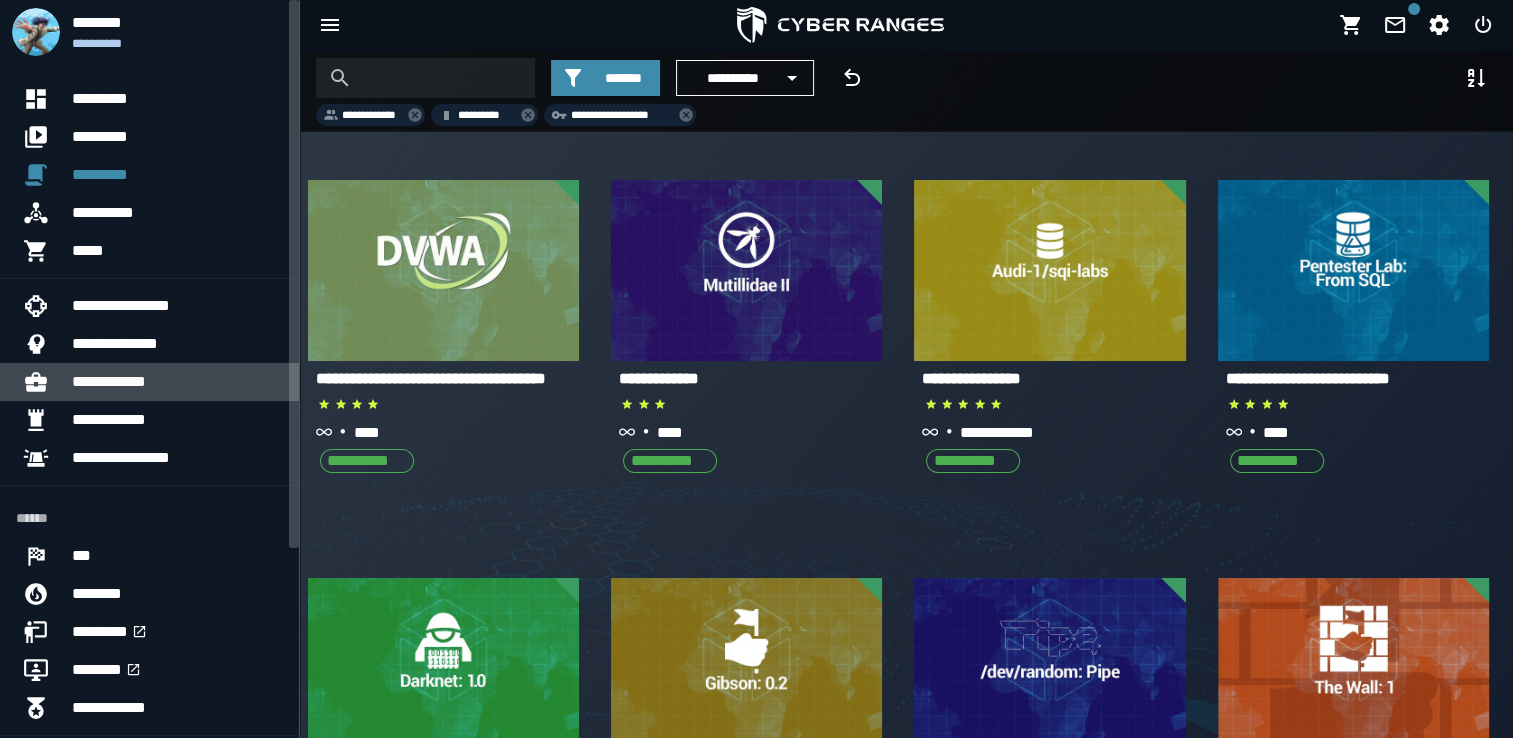 click on "**********" at bounding box center [177, 382] 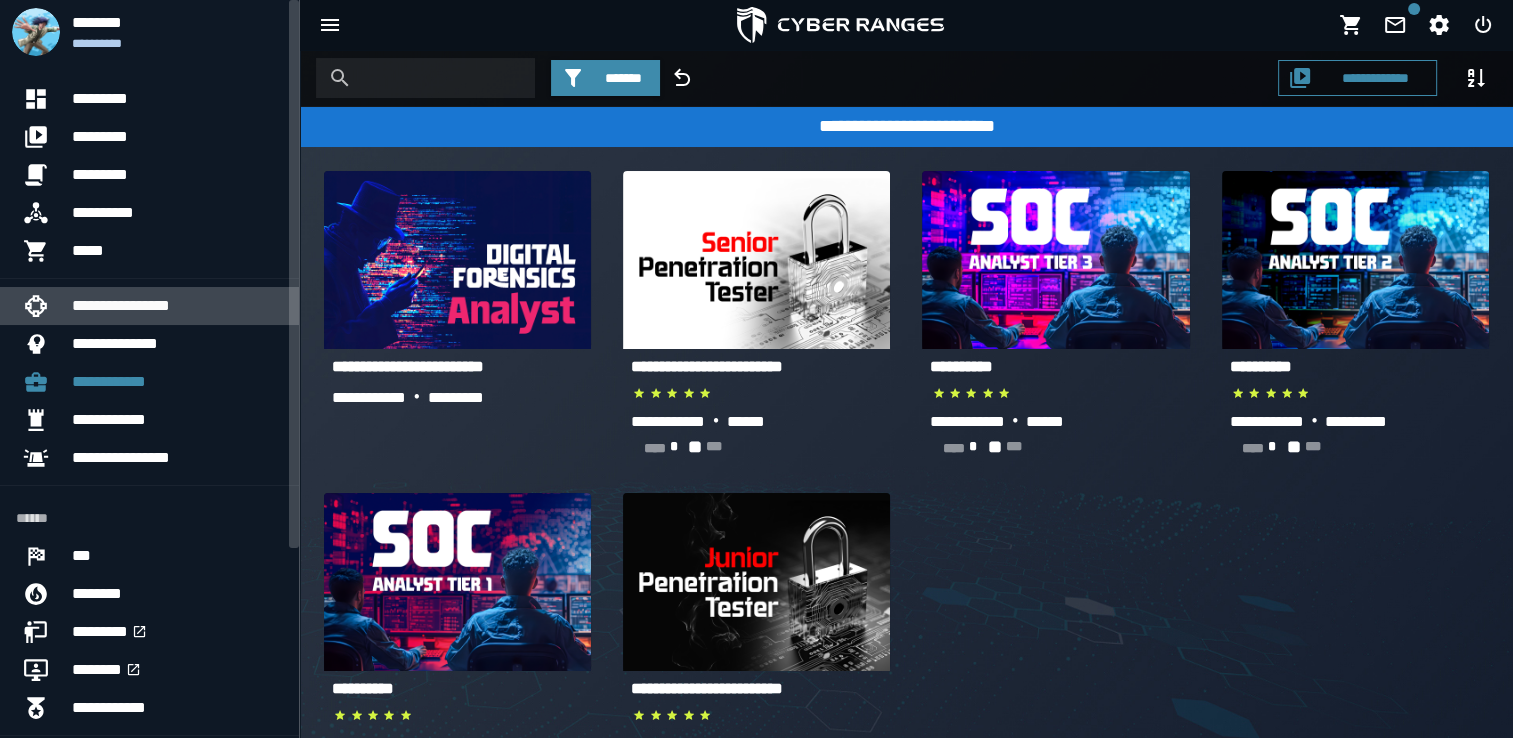 click on "**********" at bounding box center (177, 306) 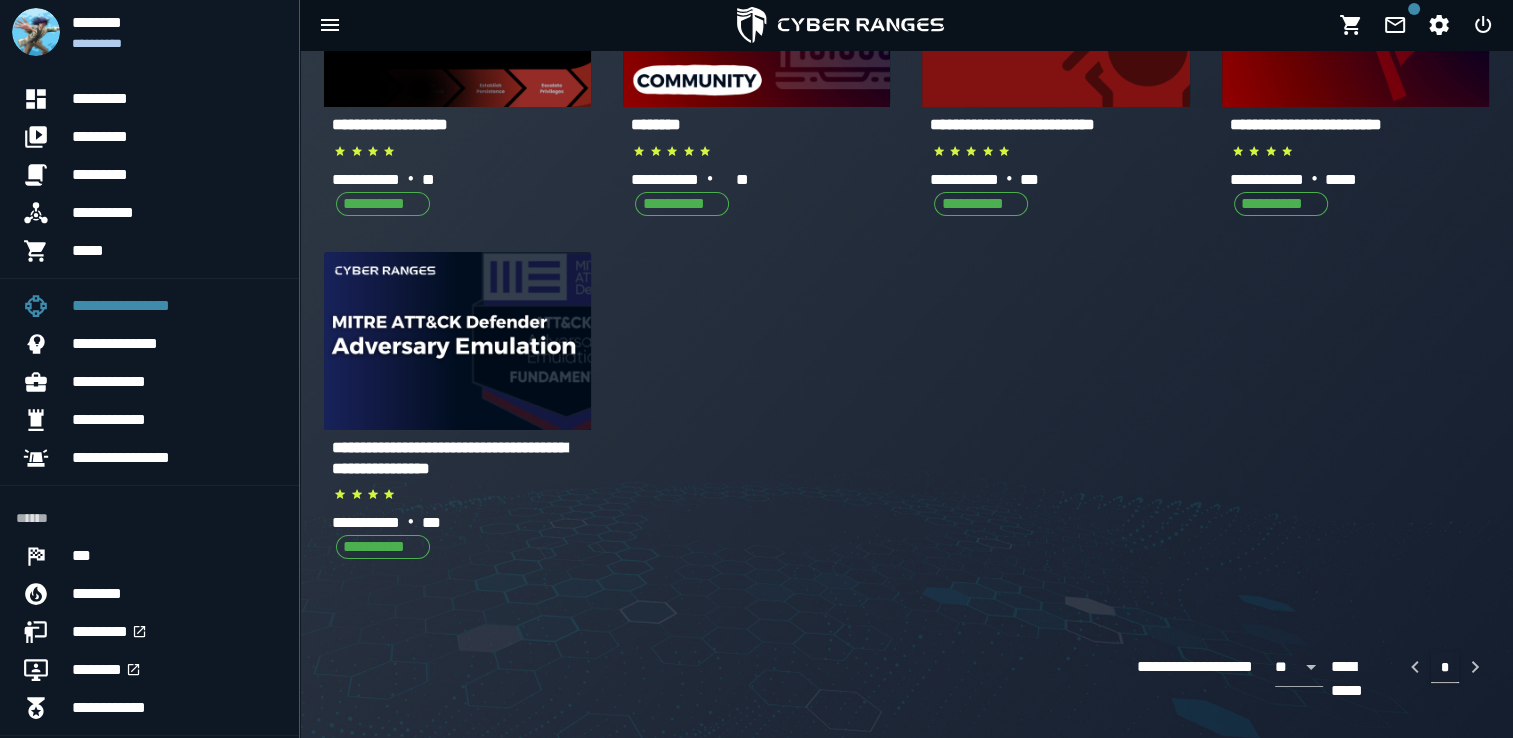 scroll, scrollTop: 203, scrollLeft: 0, axis: vertical 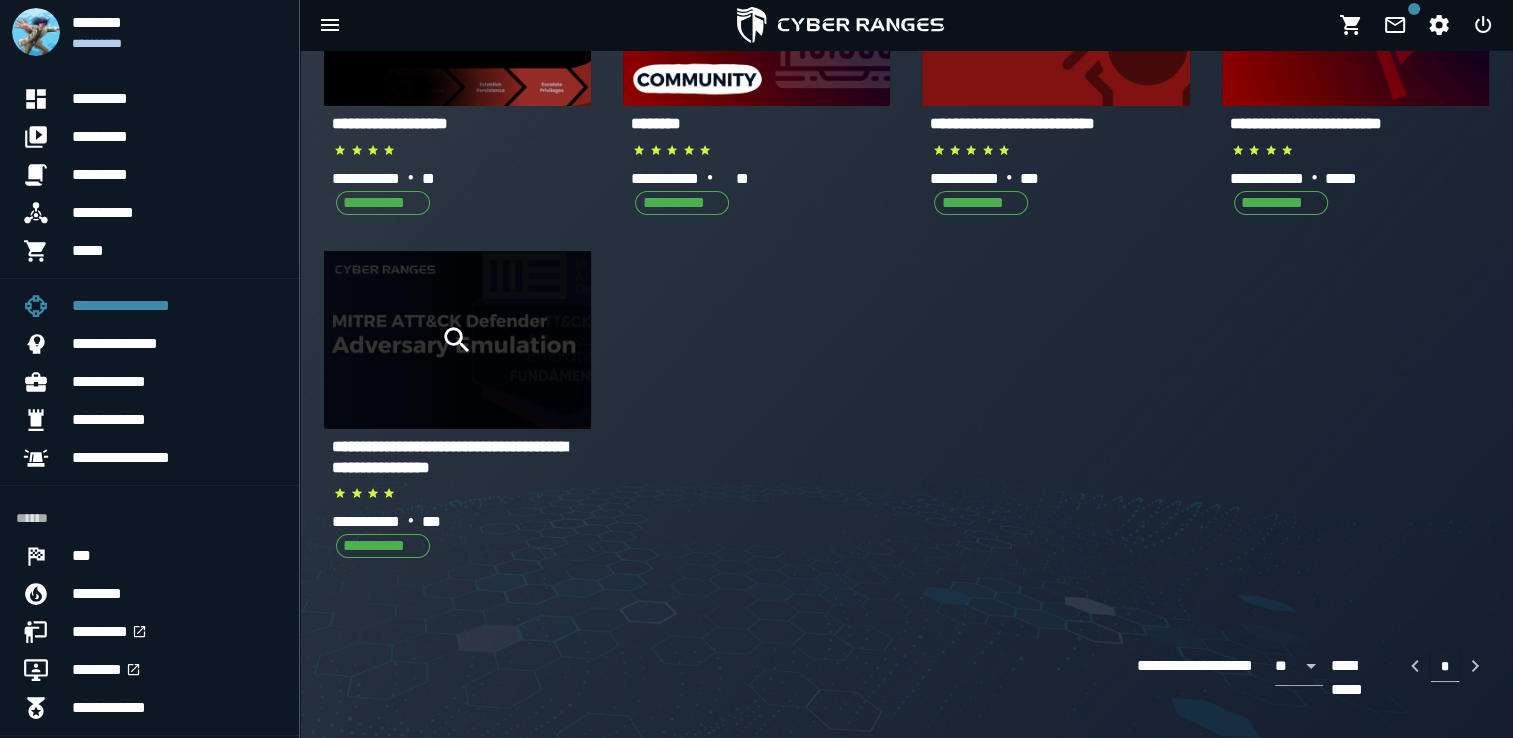 click 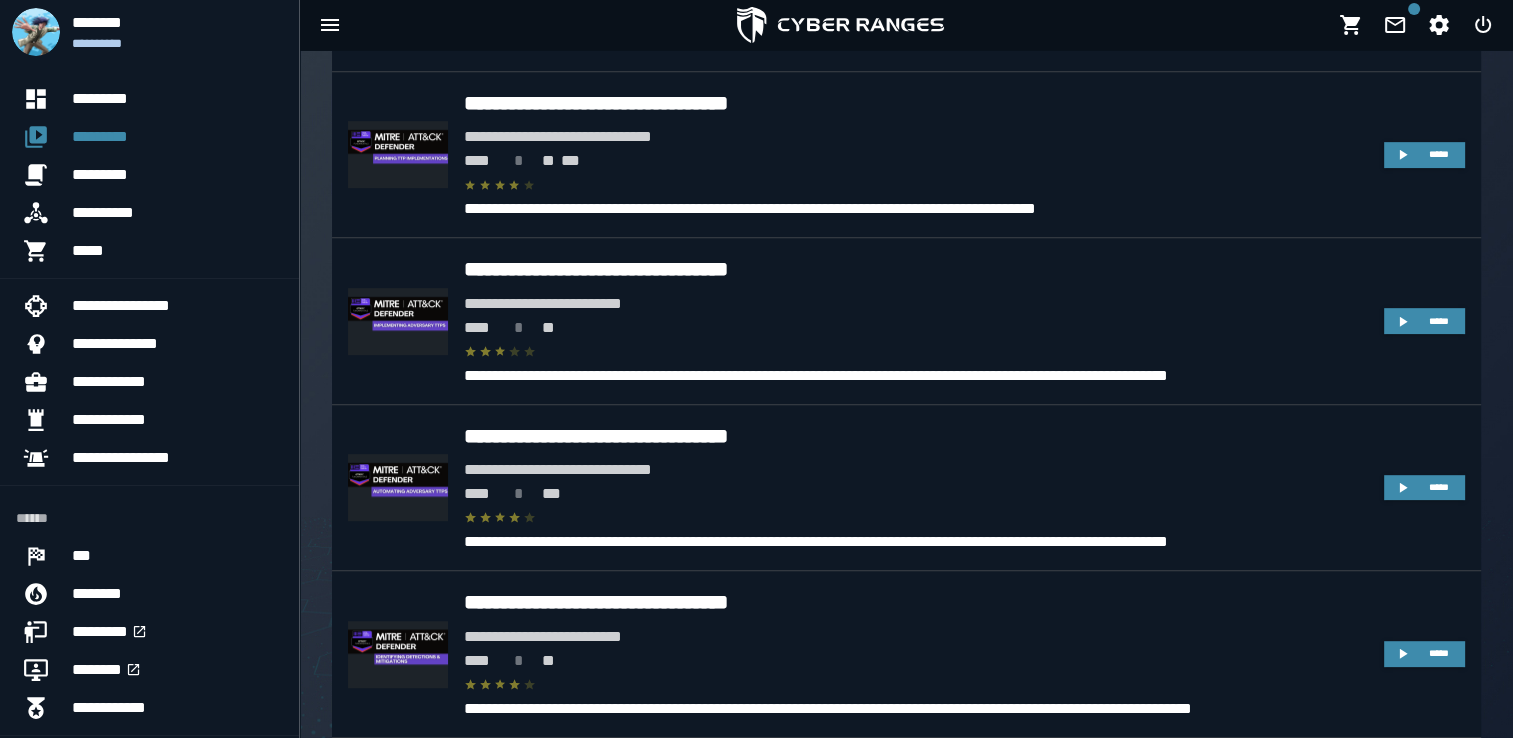 scroll, scrollTop: 1141, scrollLeft: 0, axis: vertical 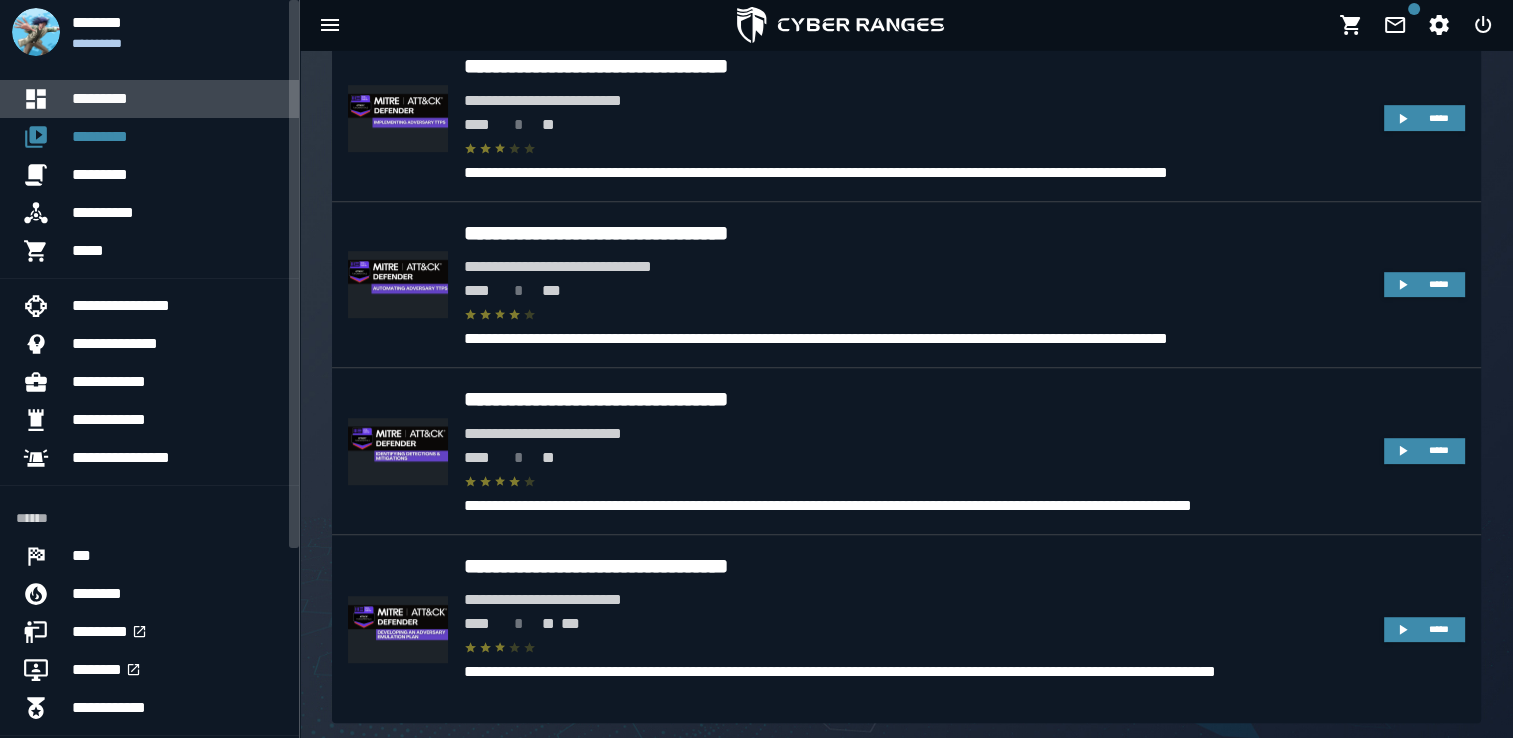 click on "*********" at bounding box center (177, 99) 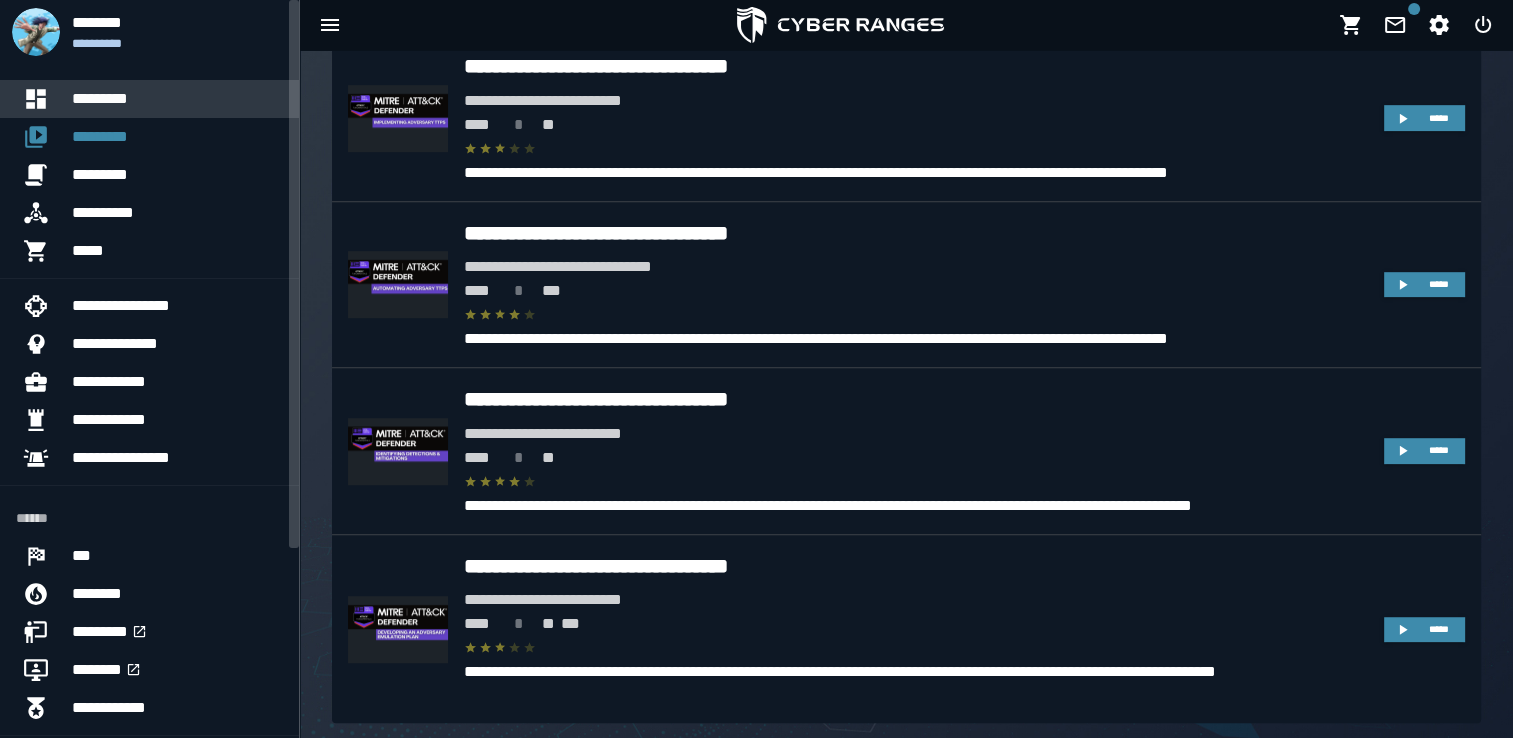 scroll, scrollTop: 0, scrollLeft: 0, axis: both 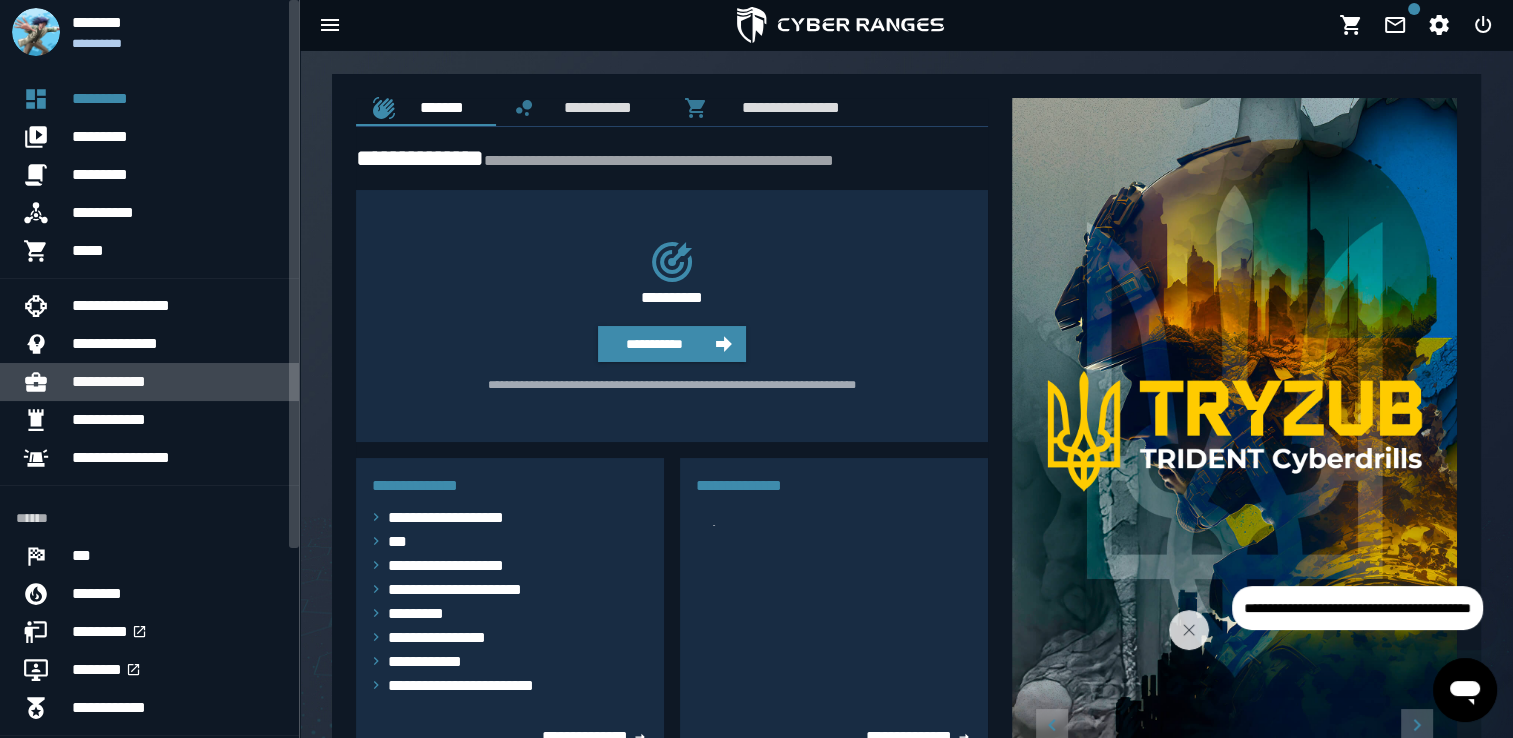 click on "**********" at bounding box center (177, 382) 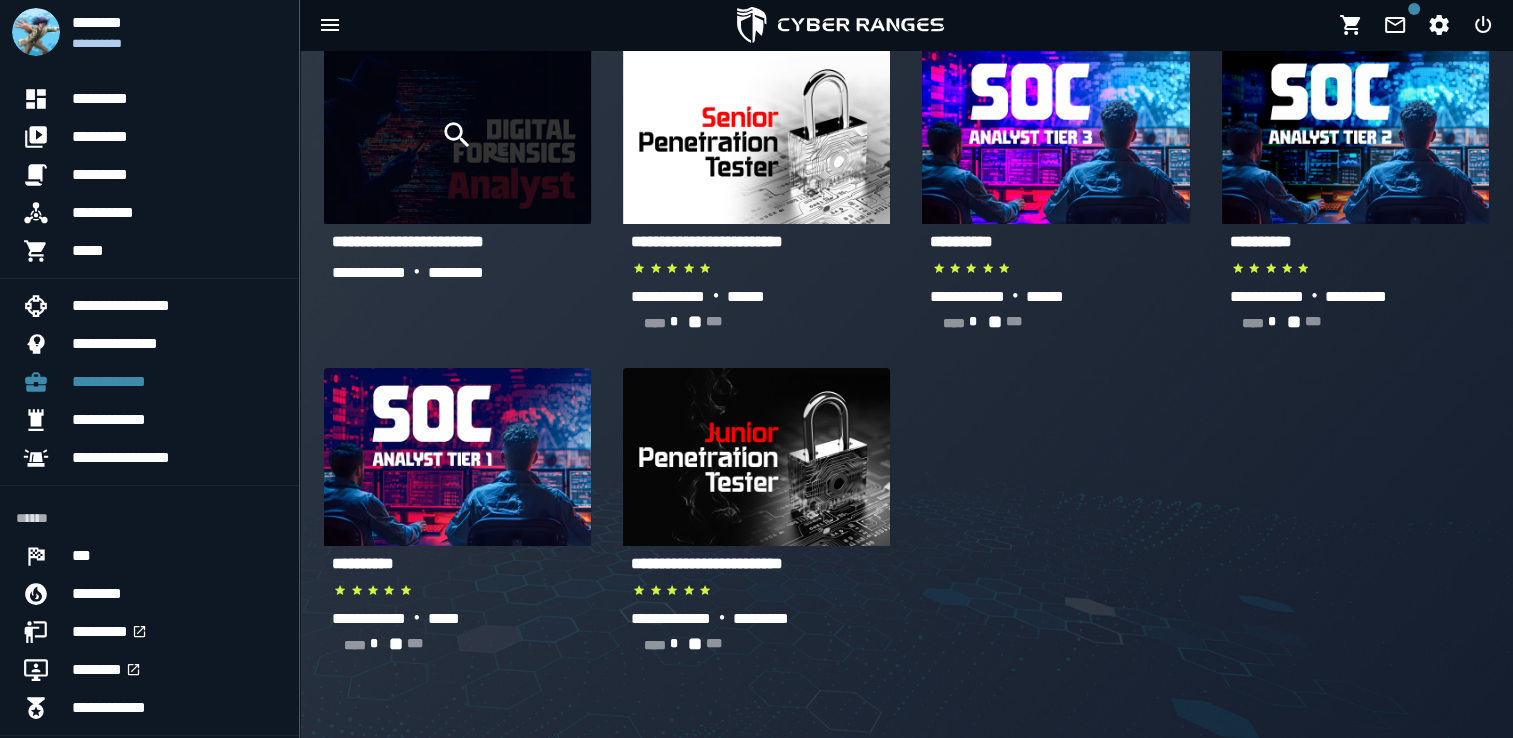 scroll, scrollTop: 120, scrollLeft: 0, axis: vertical 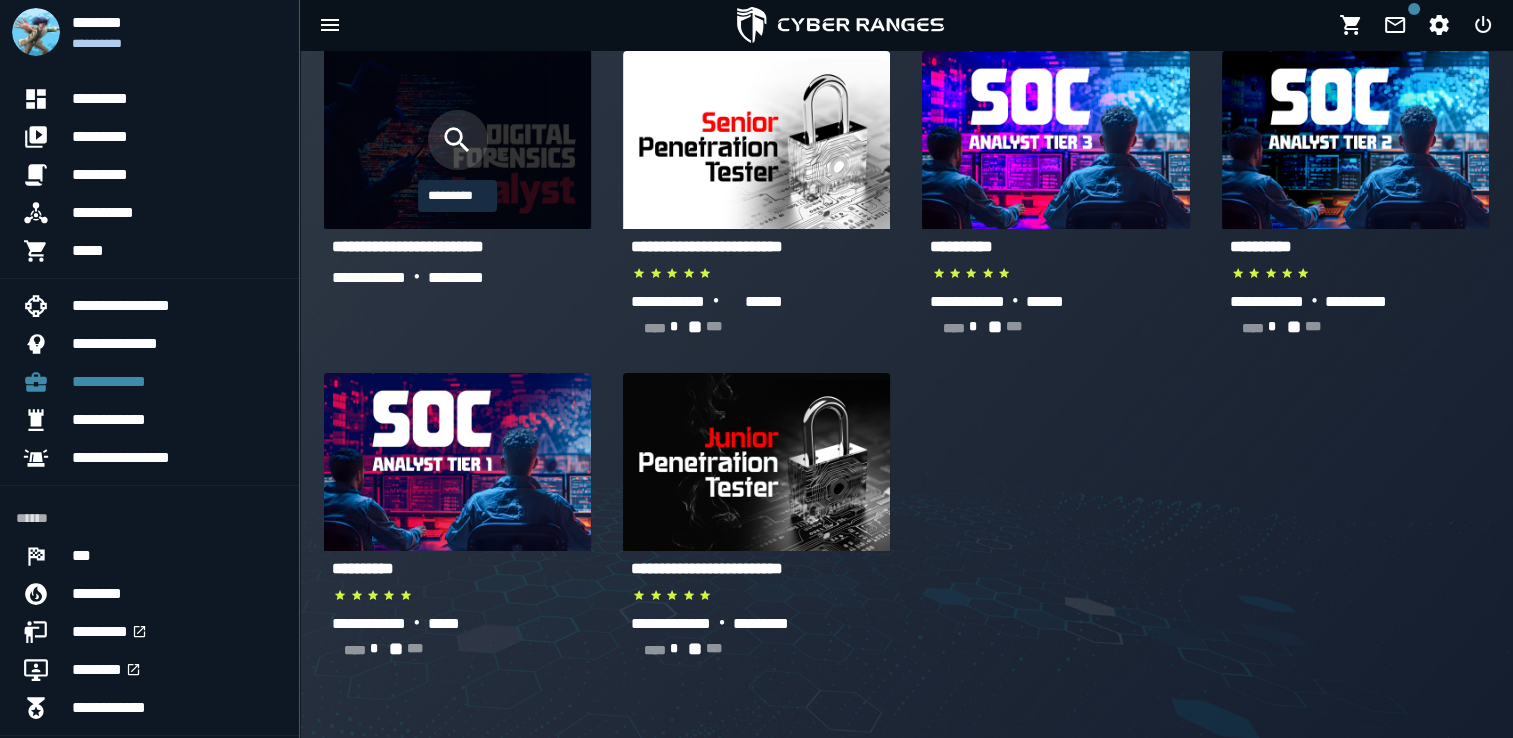click at bounding box center (458, 140) 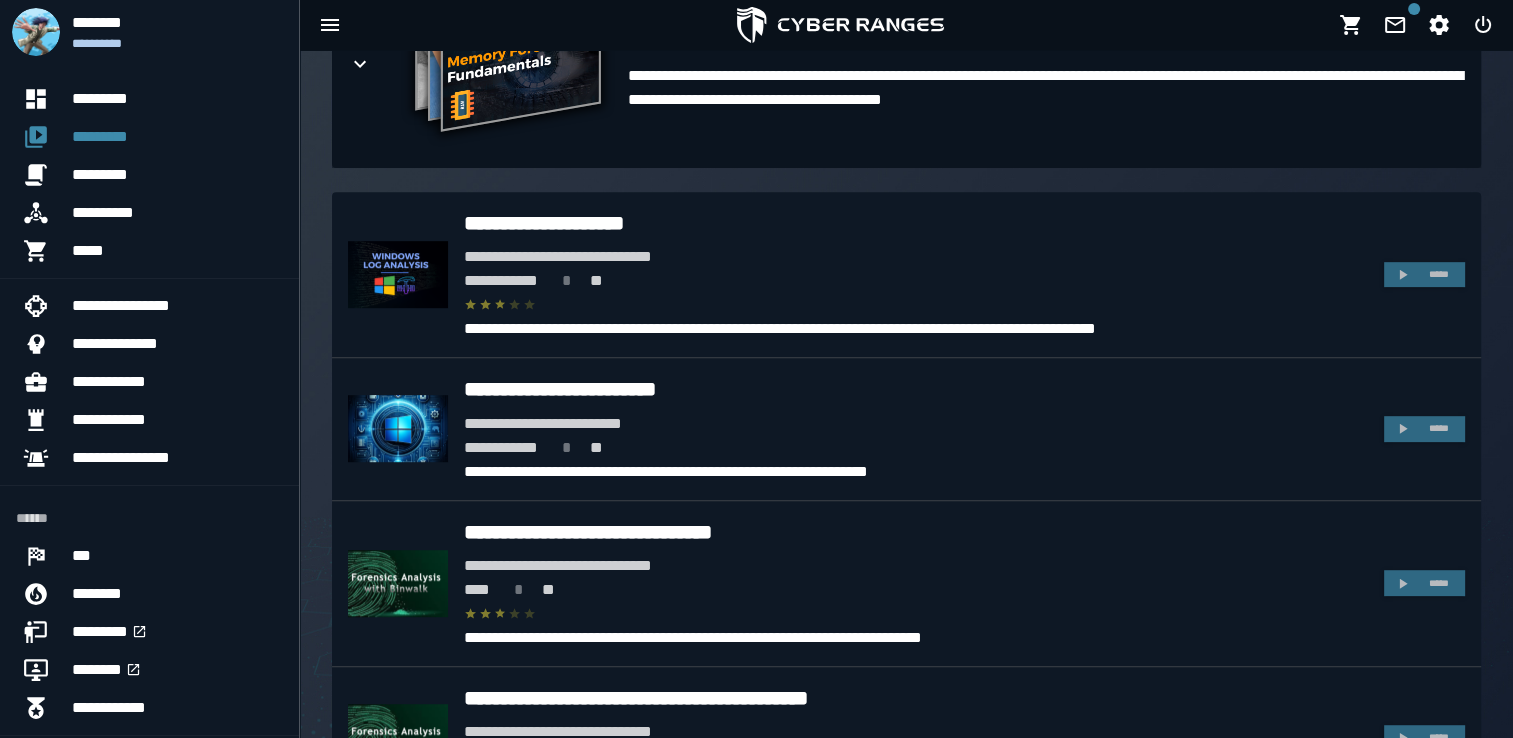 scroll, scrollTop: 1100, scrollLeft: 0, axis: vertical 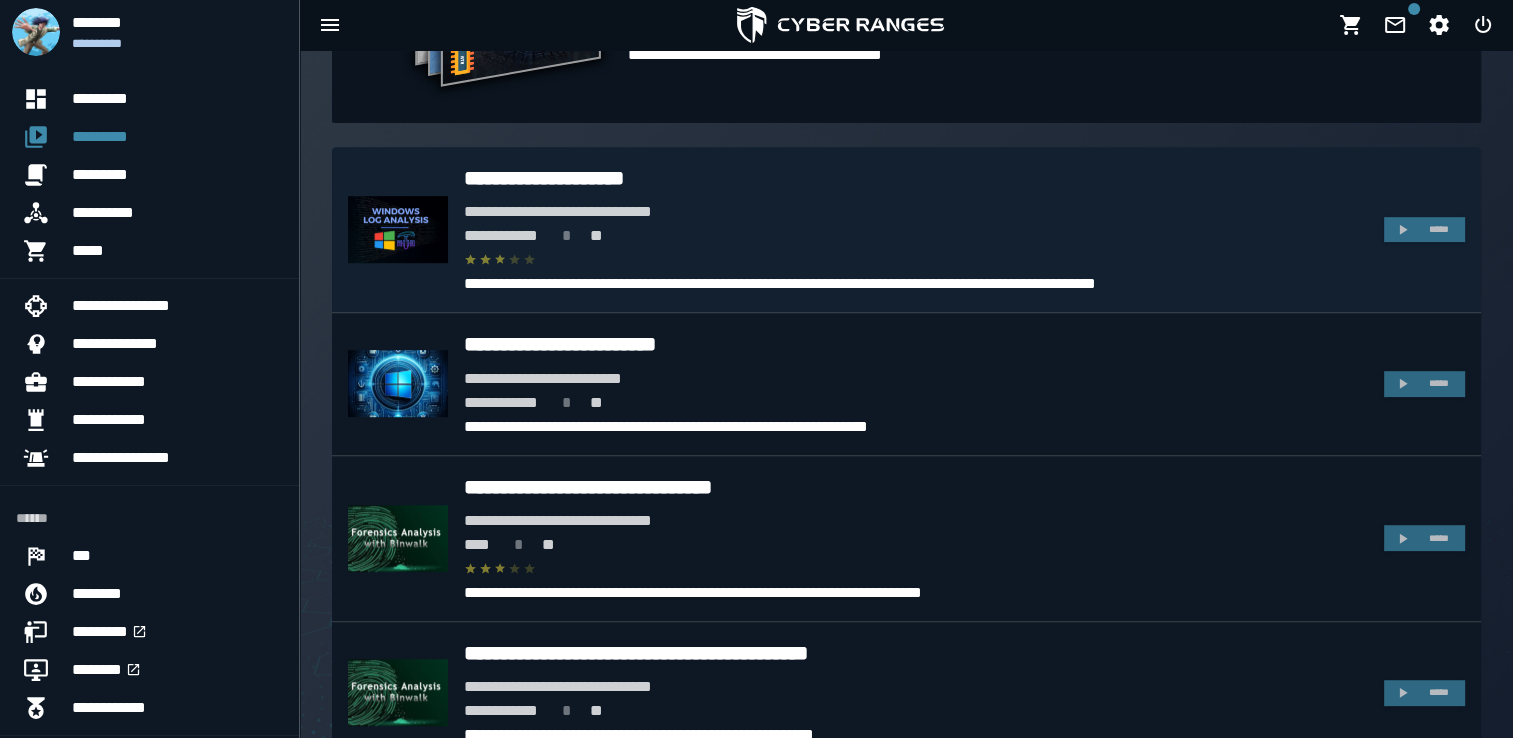 click on "**********" at bounding box center [916, 236] 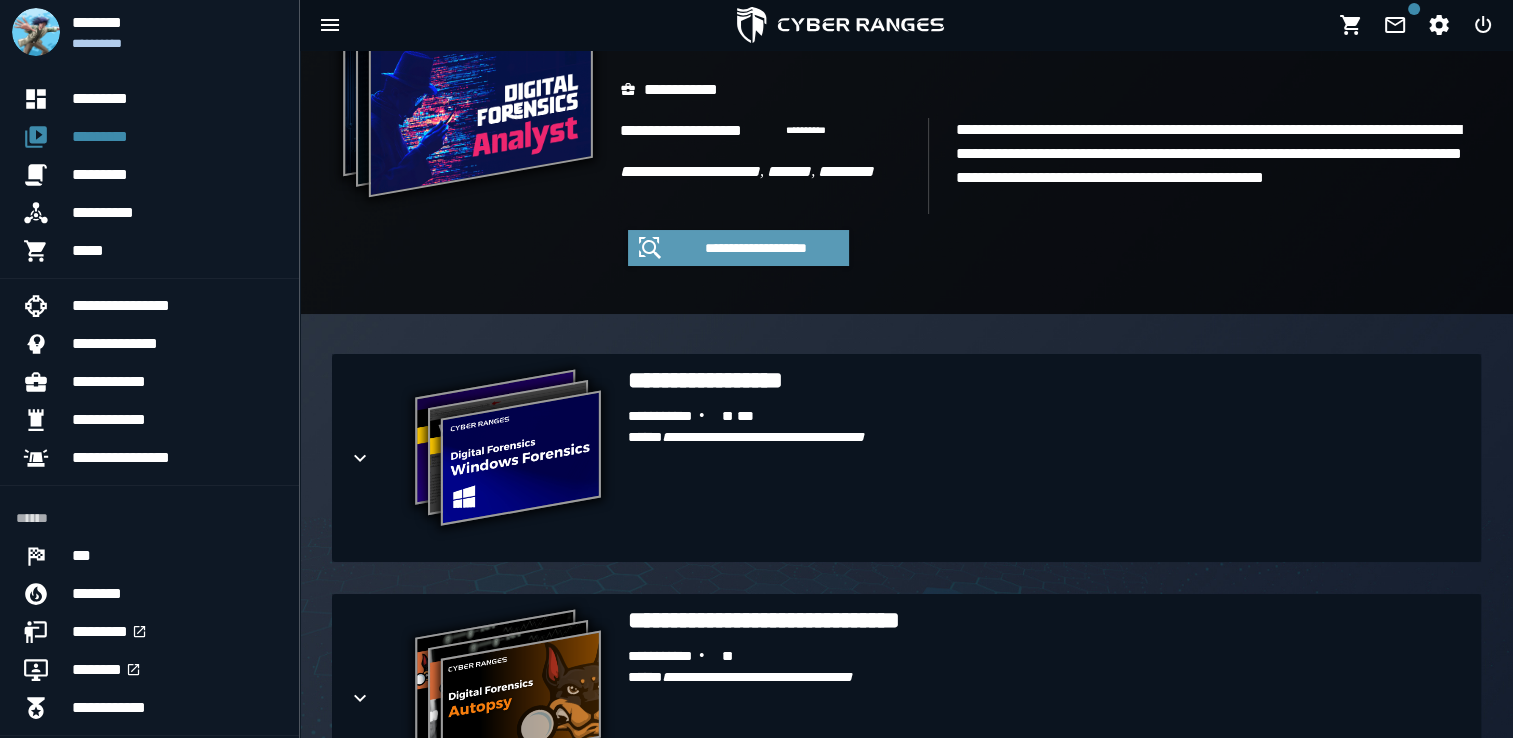 scroll, scrollTop: 183, scrollLeft: 0, axis: vertical 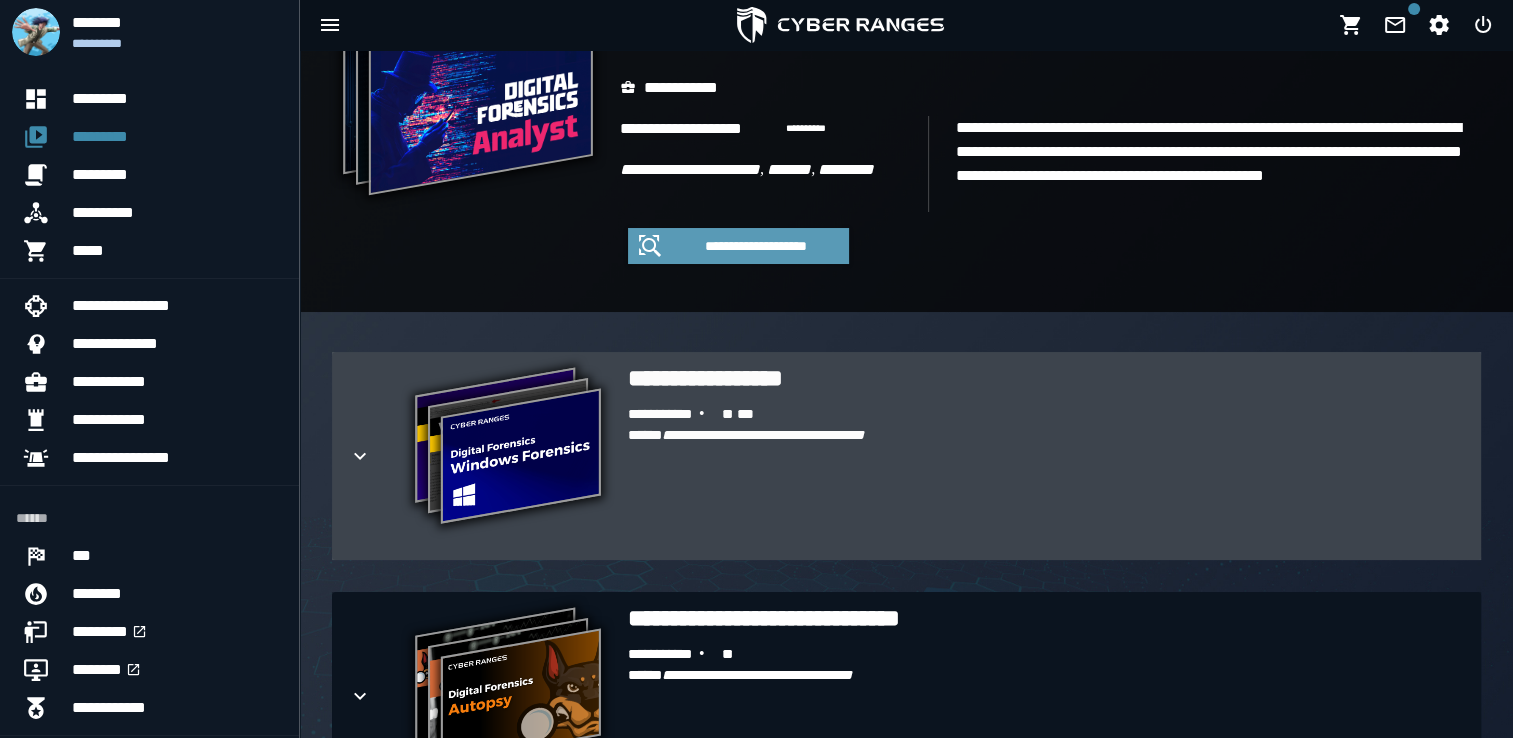 click on "* * ** *" at bounding box center (748, 415) 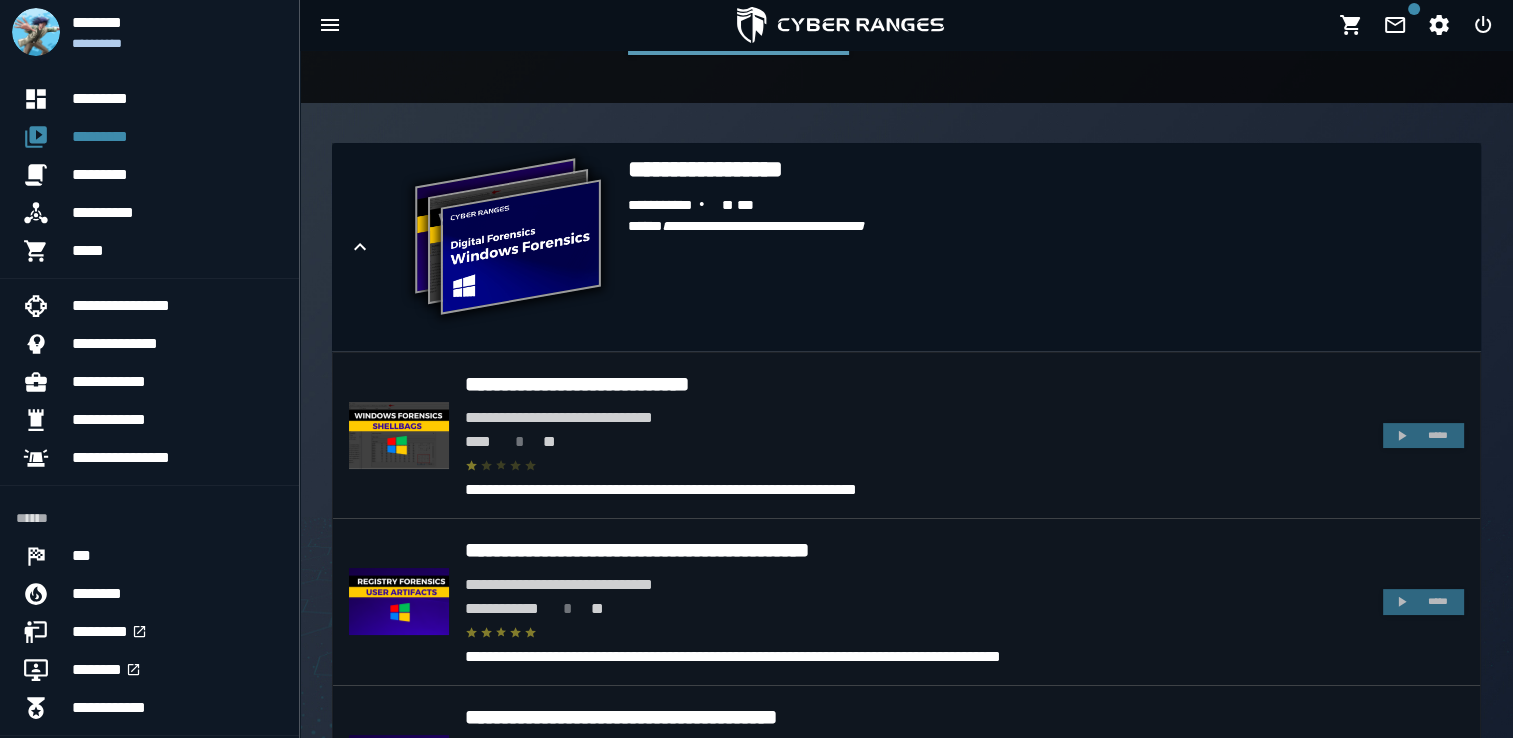 scroll, scrollTop: 433, scrollLeft: 0, axis: vertical 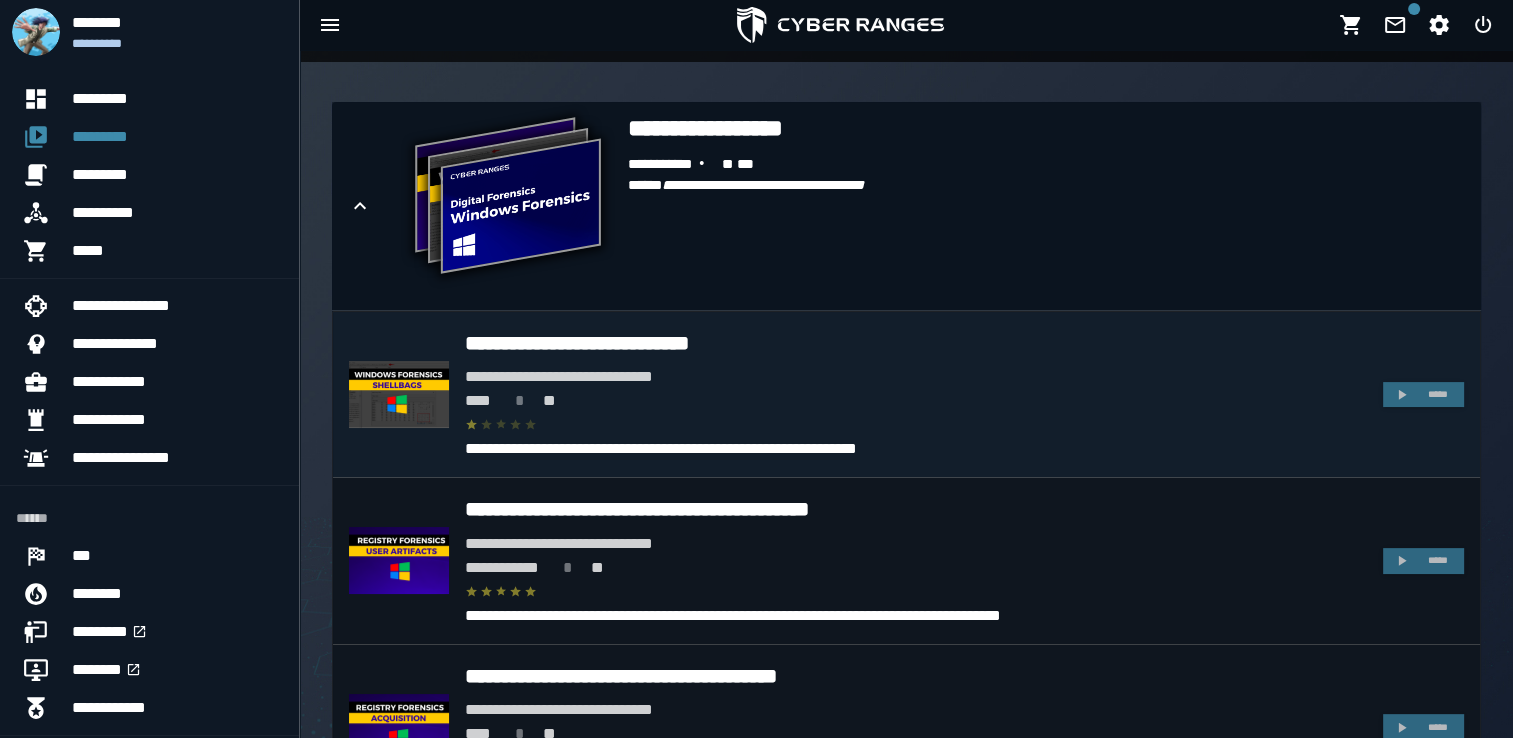 click at bounding box center [916, 425] 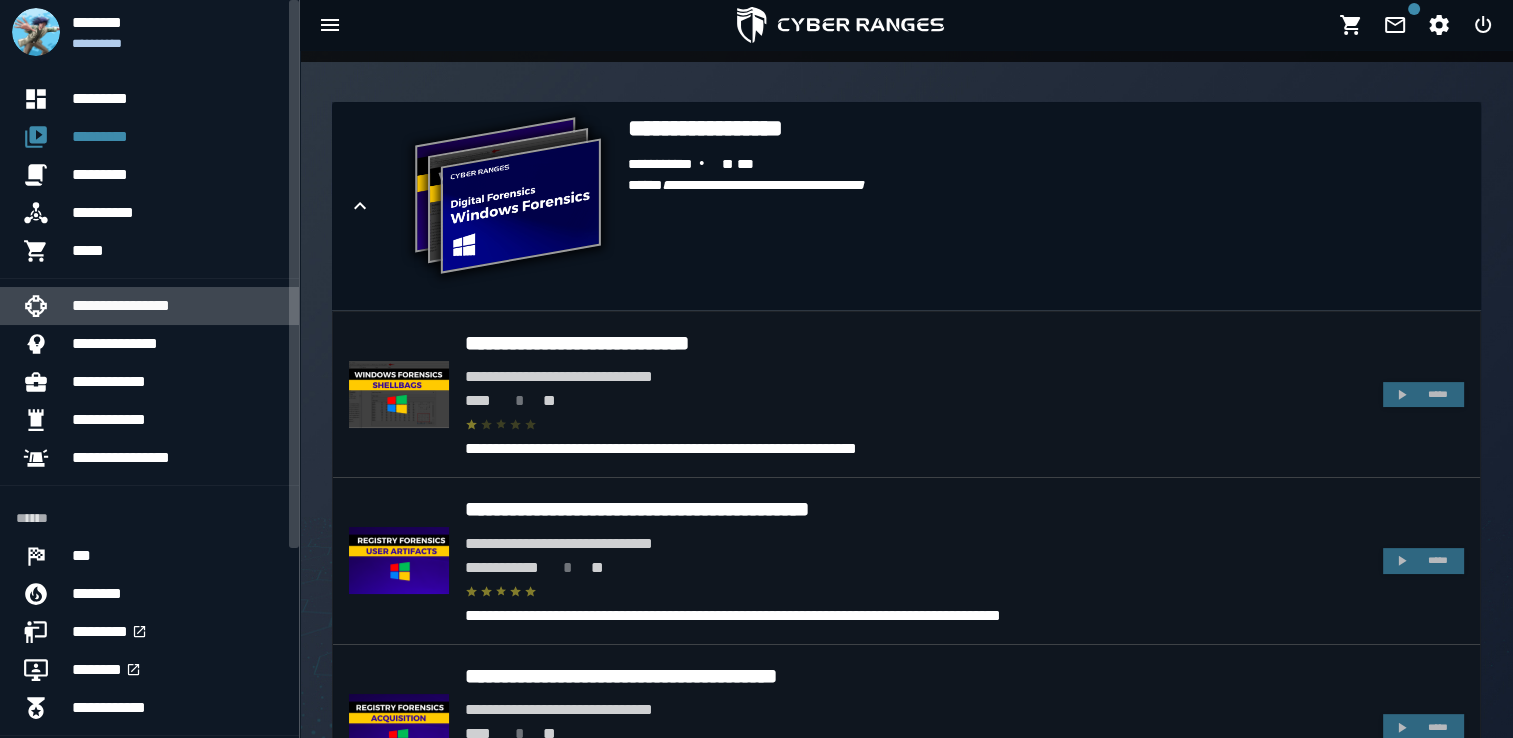 click on "**********" at bounding box center (177, 306) 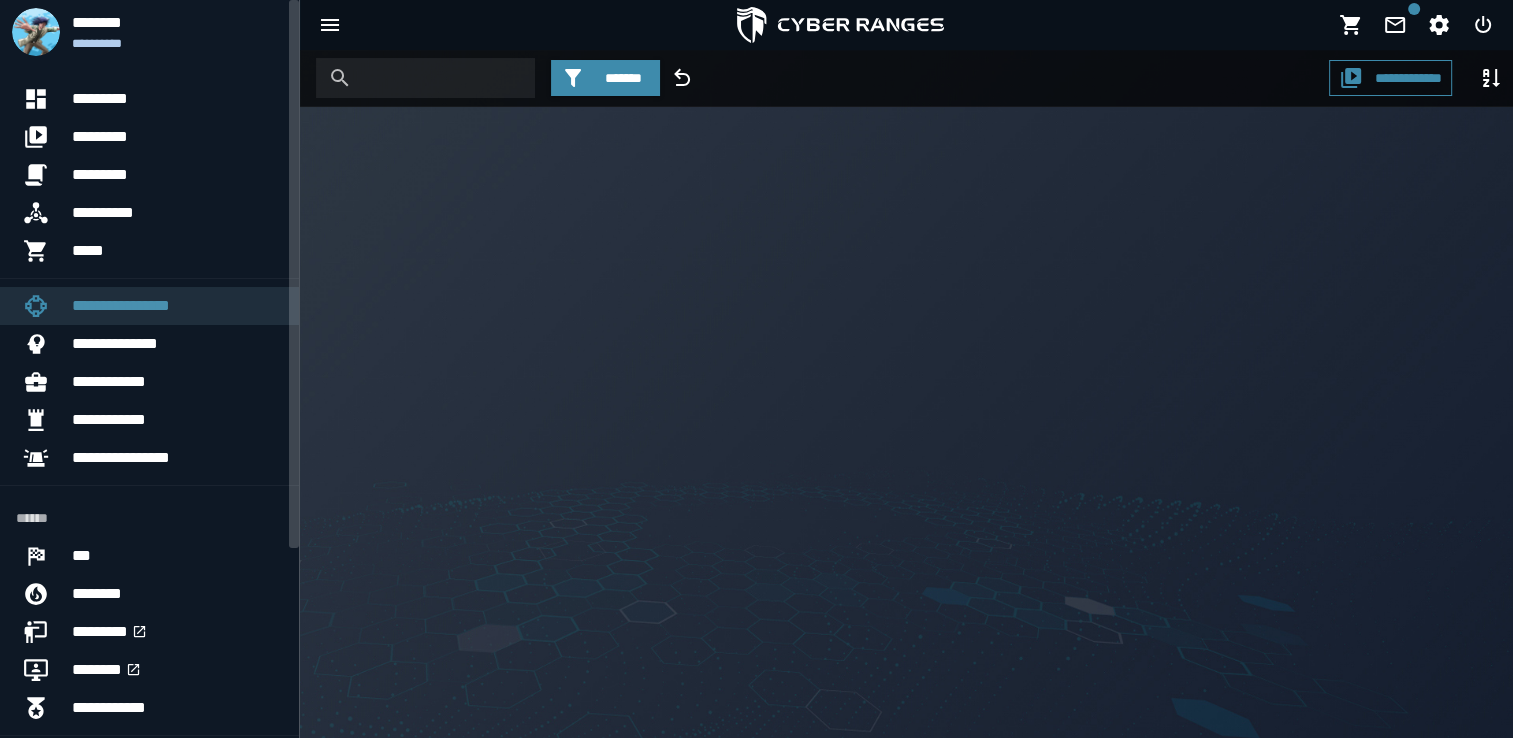 scroll, scrollTop: 0, scrollLeft: 0, axis: both 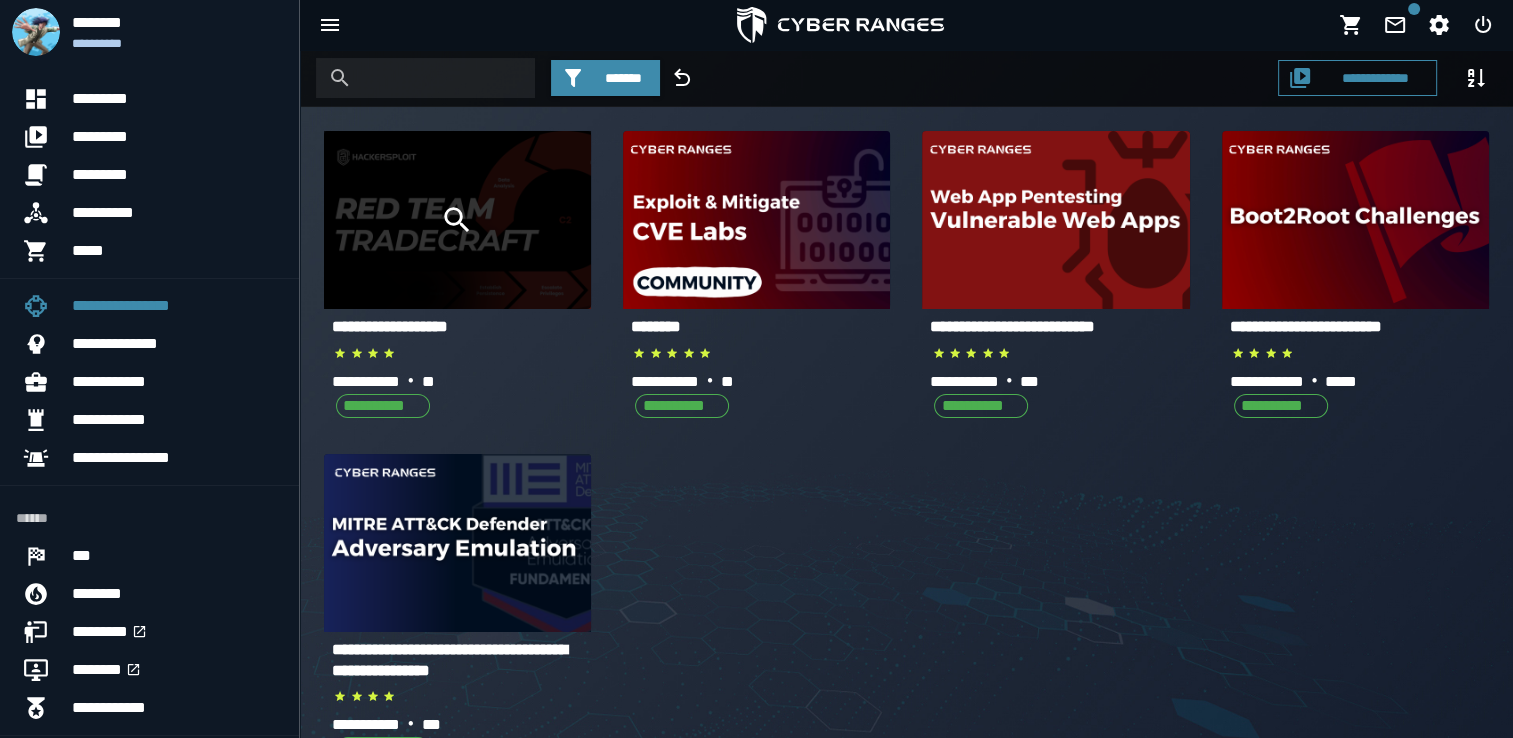 click 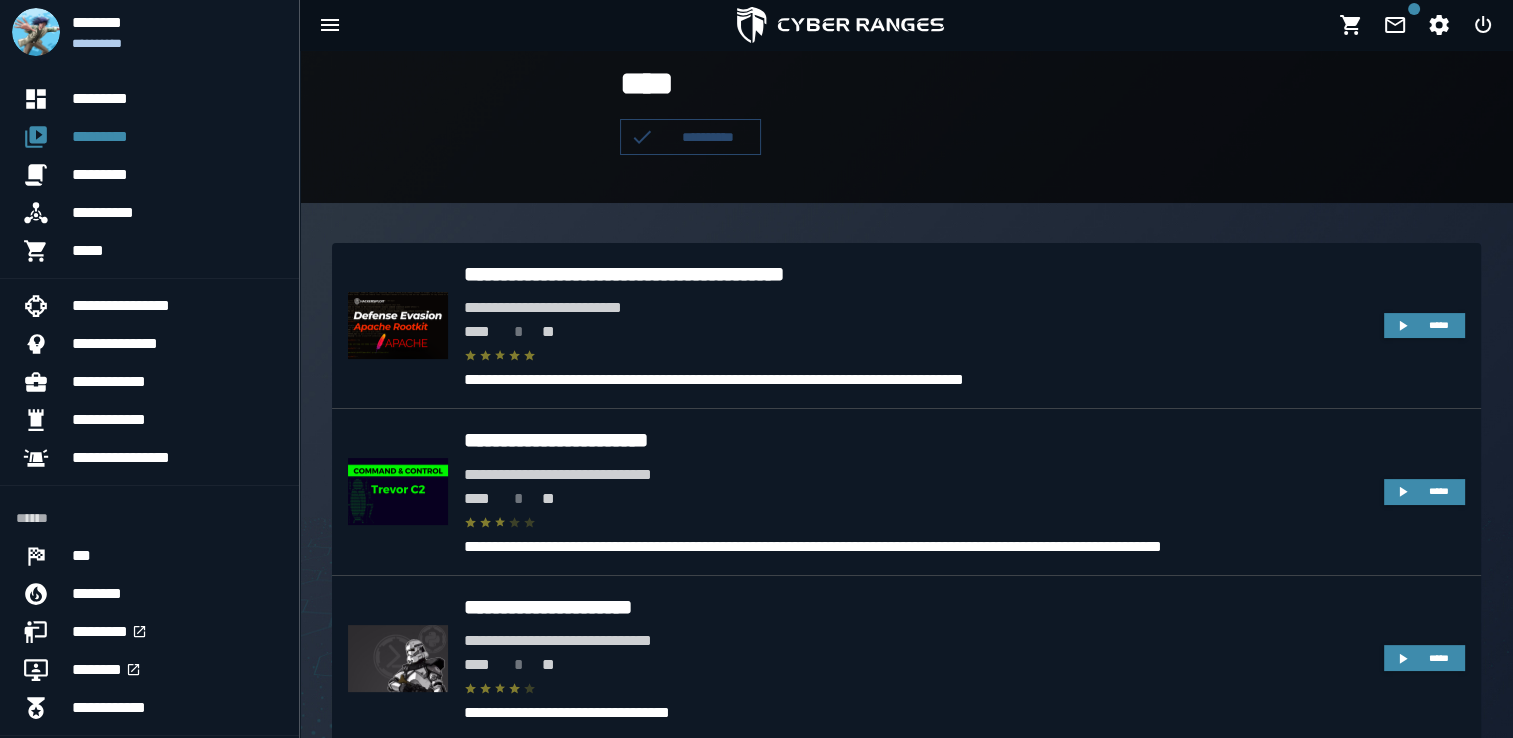 scroll, scrollTop: 366, scrollLeft: 0, axis: vertical 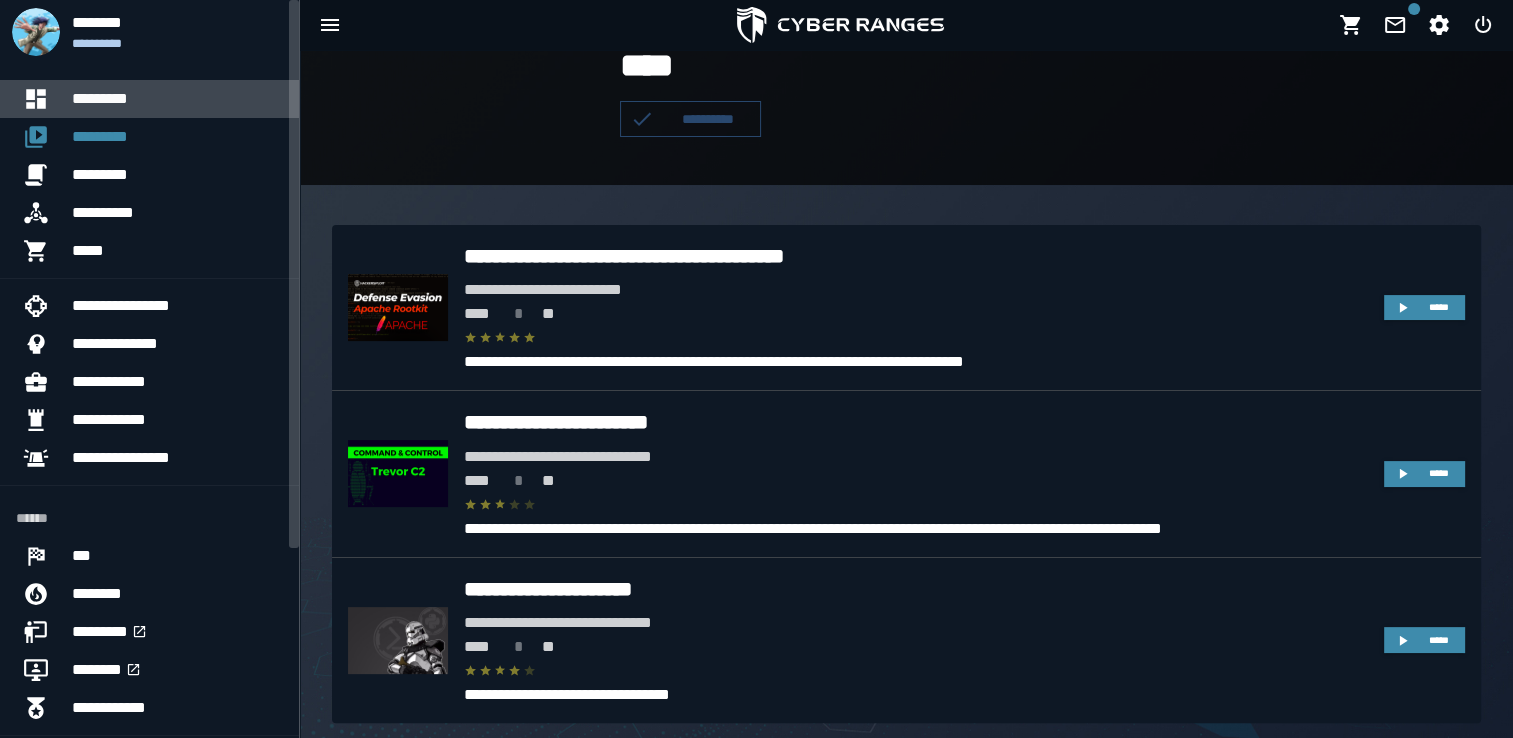 click on "*********" at bounding box center [177, 99] 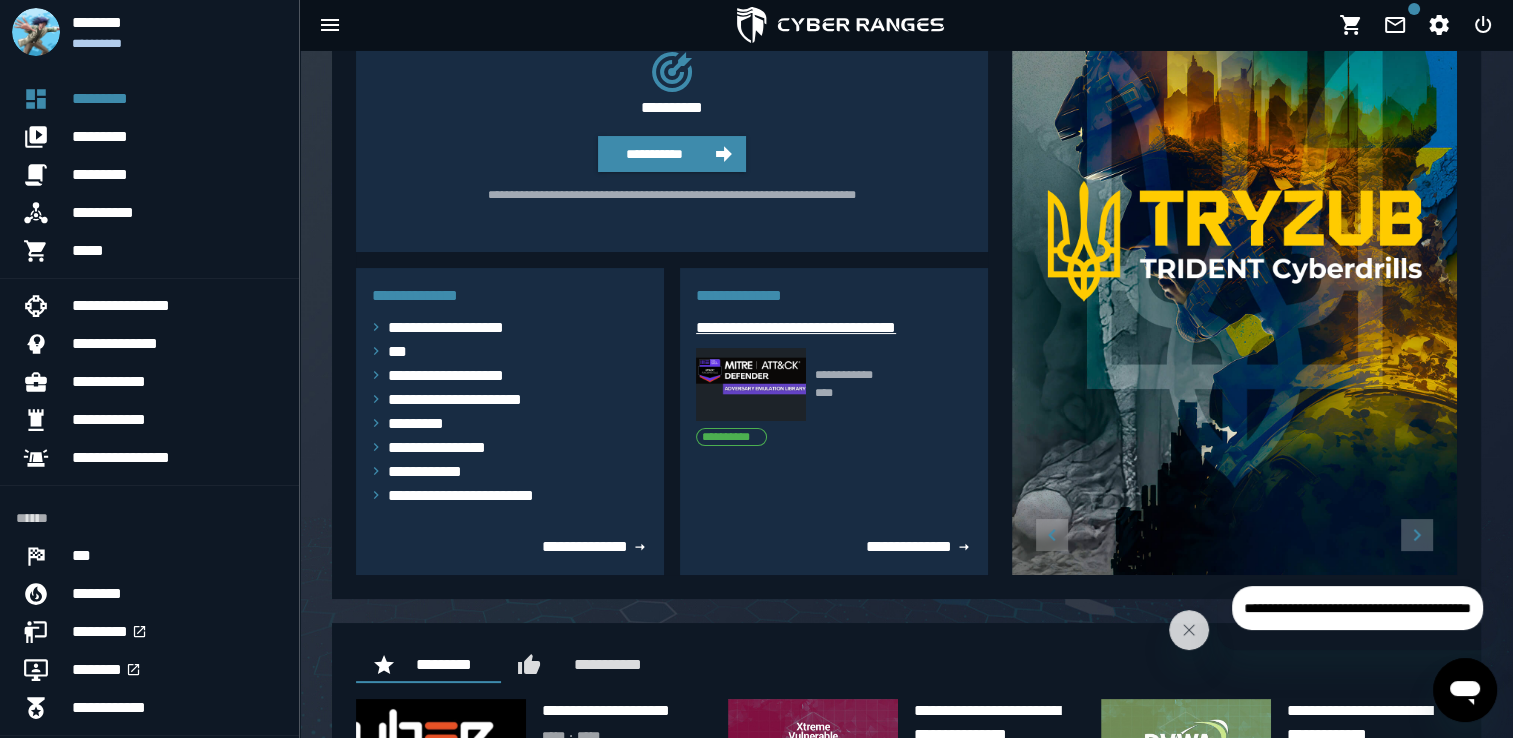 scroll, scrollTop: 216, scrollLeft: 0, axis: vertical 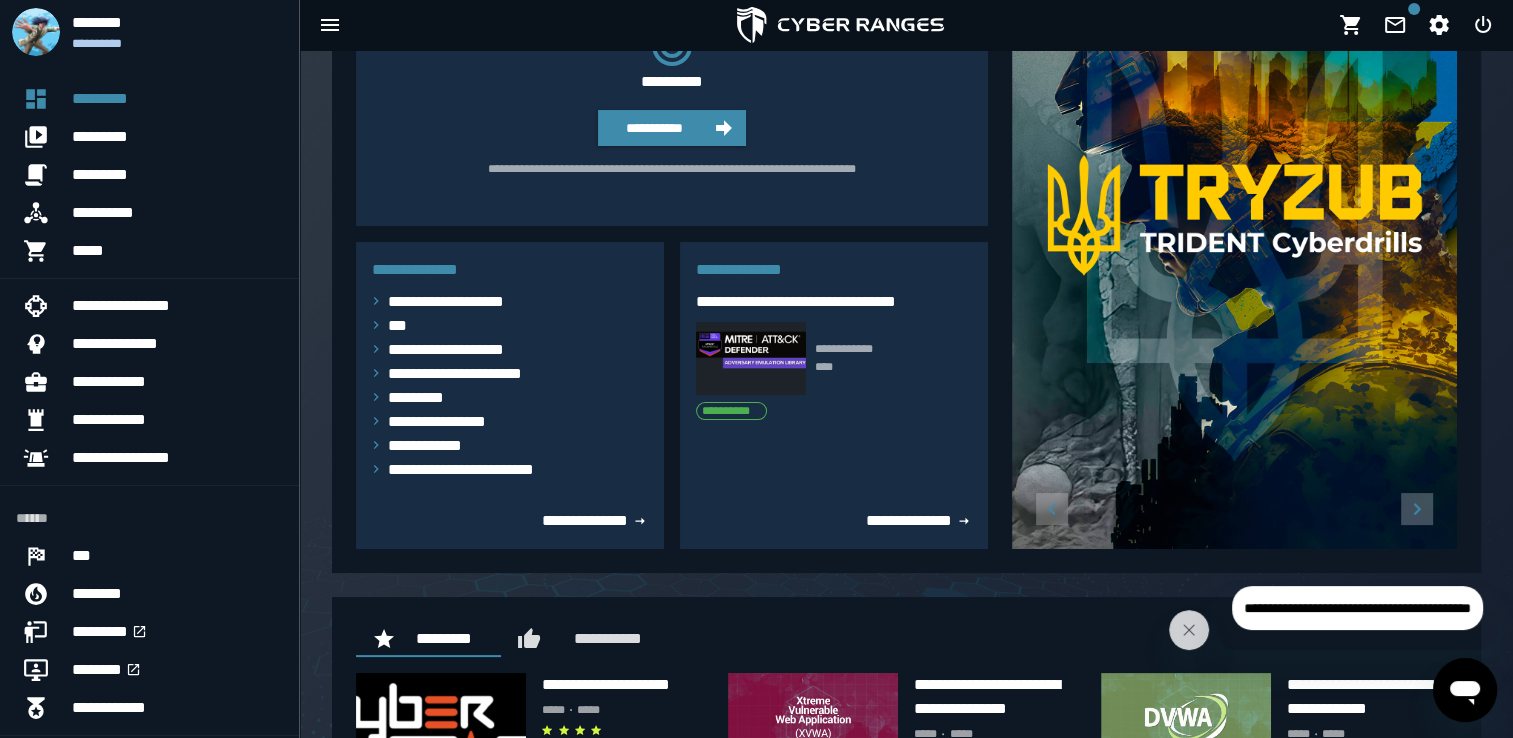 click at bounding box center (751, 359) 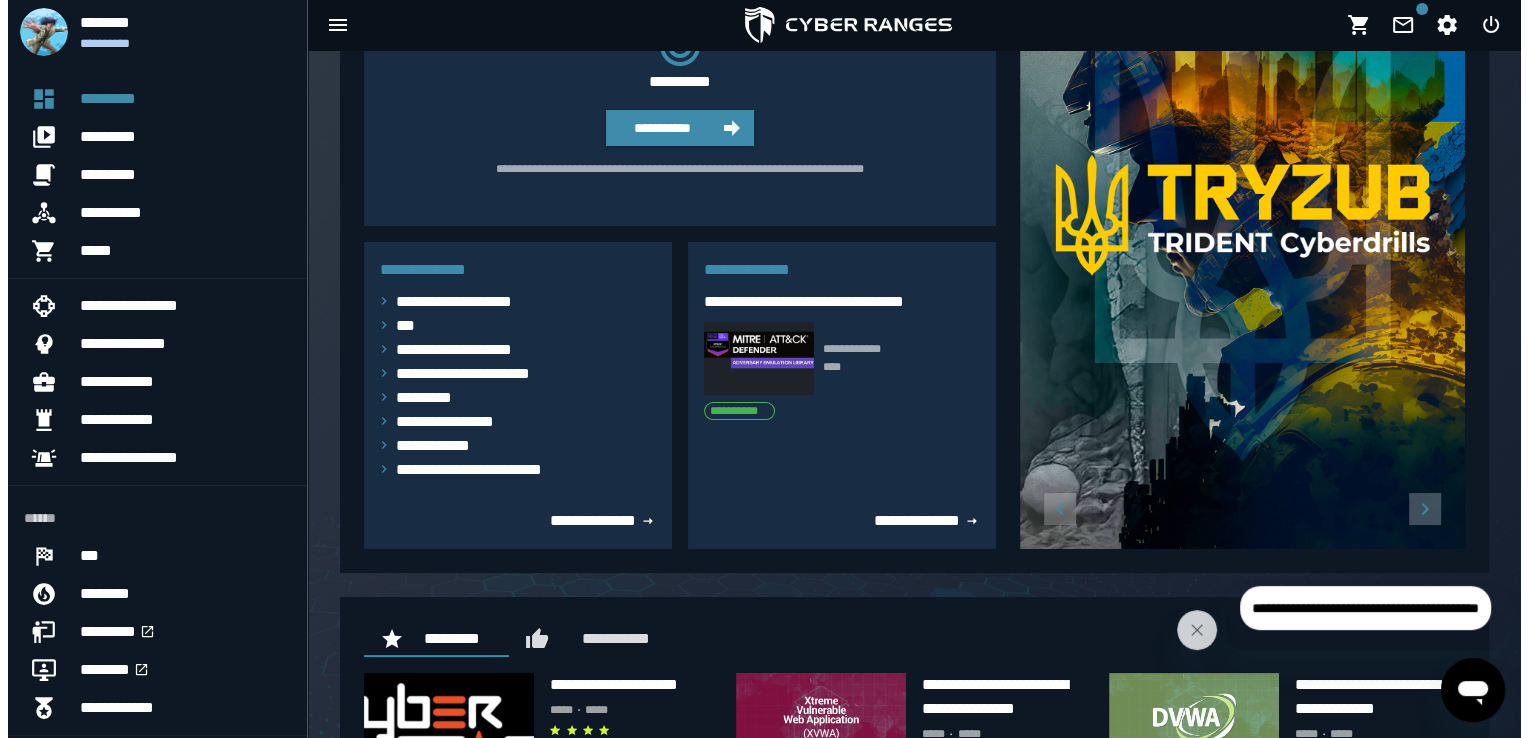 scroll, scrollTop: 0, scrollLeft: 0, axis: both 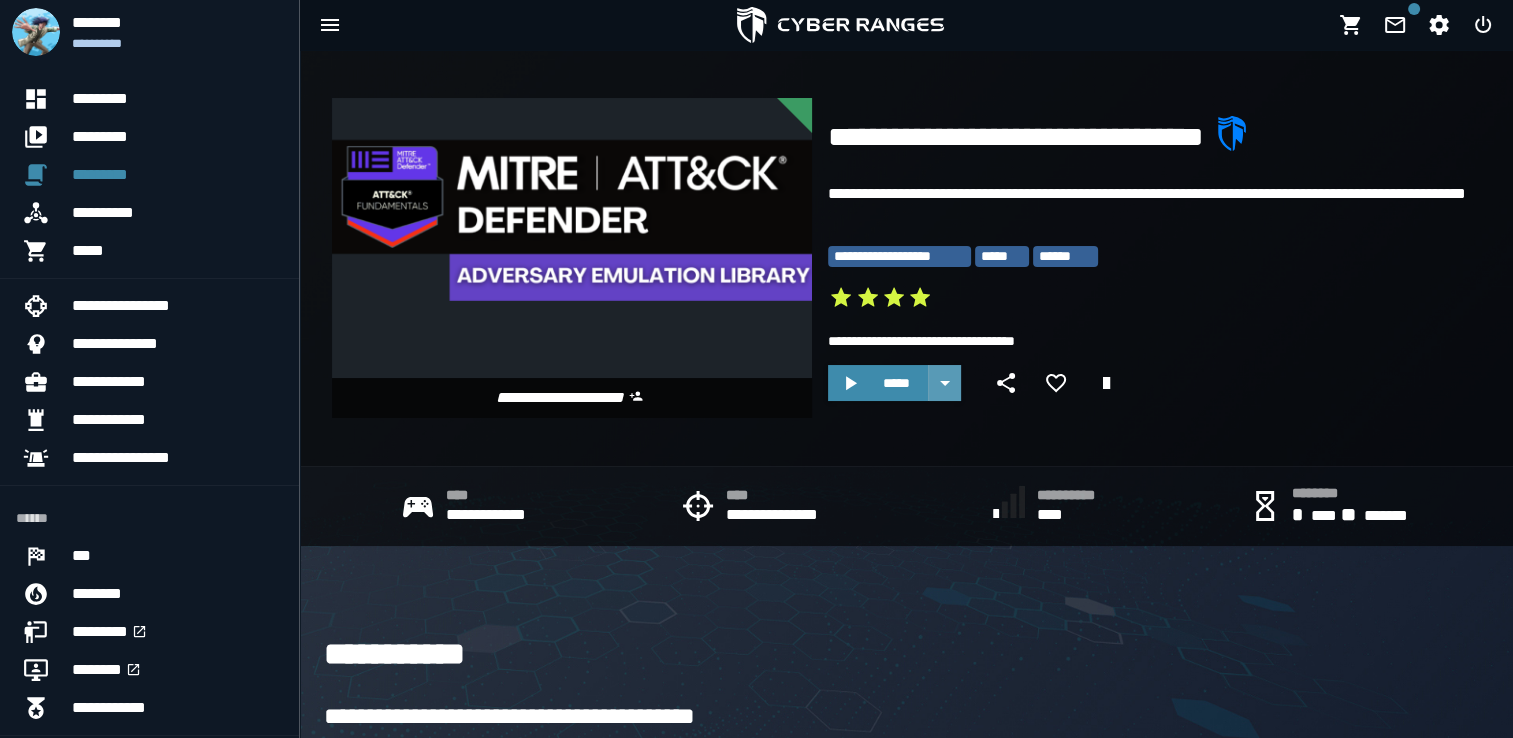 click 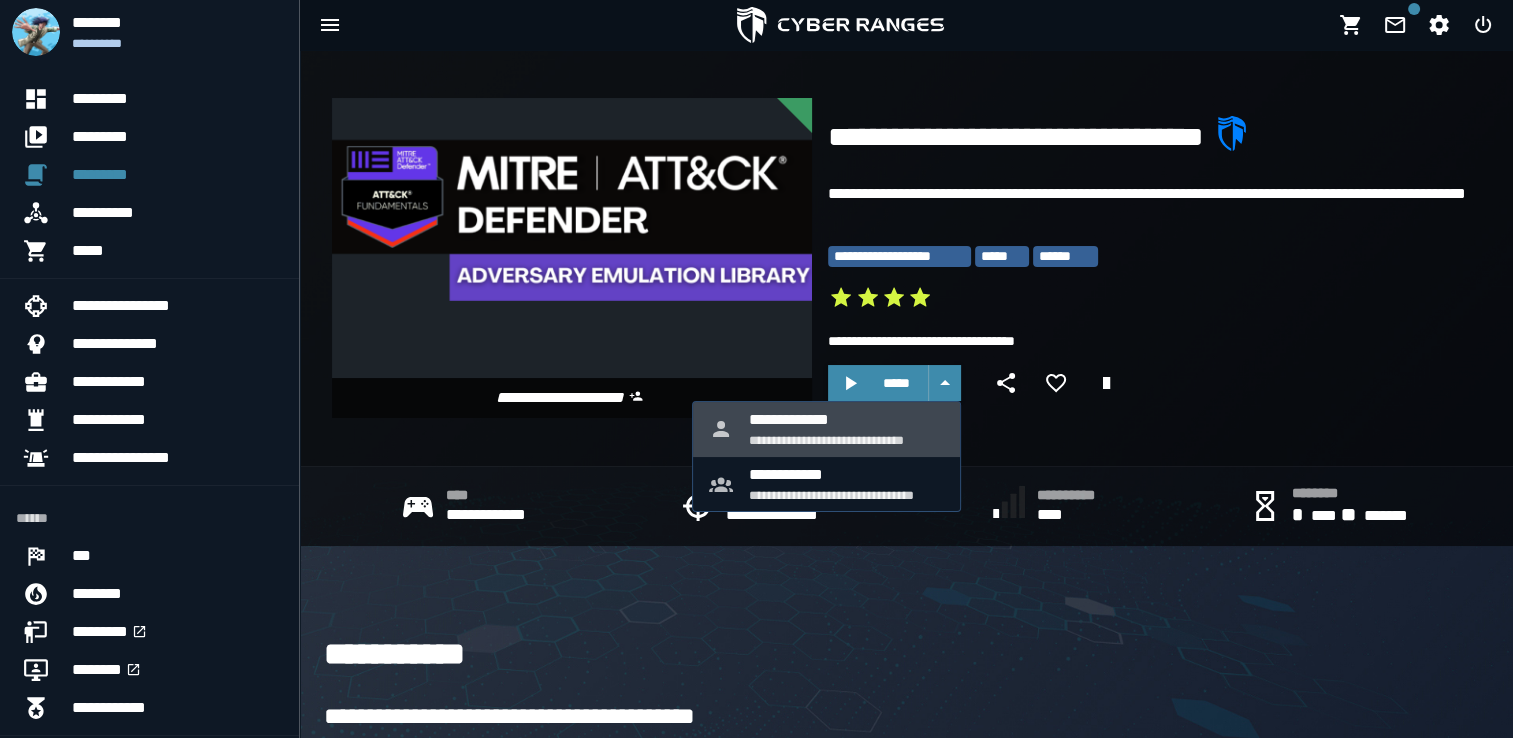 click on "**********" at bounding box center (847, 419) 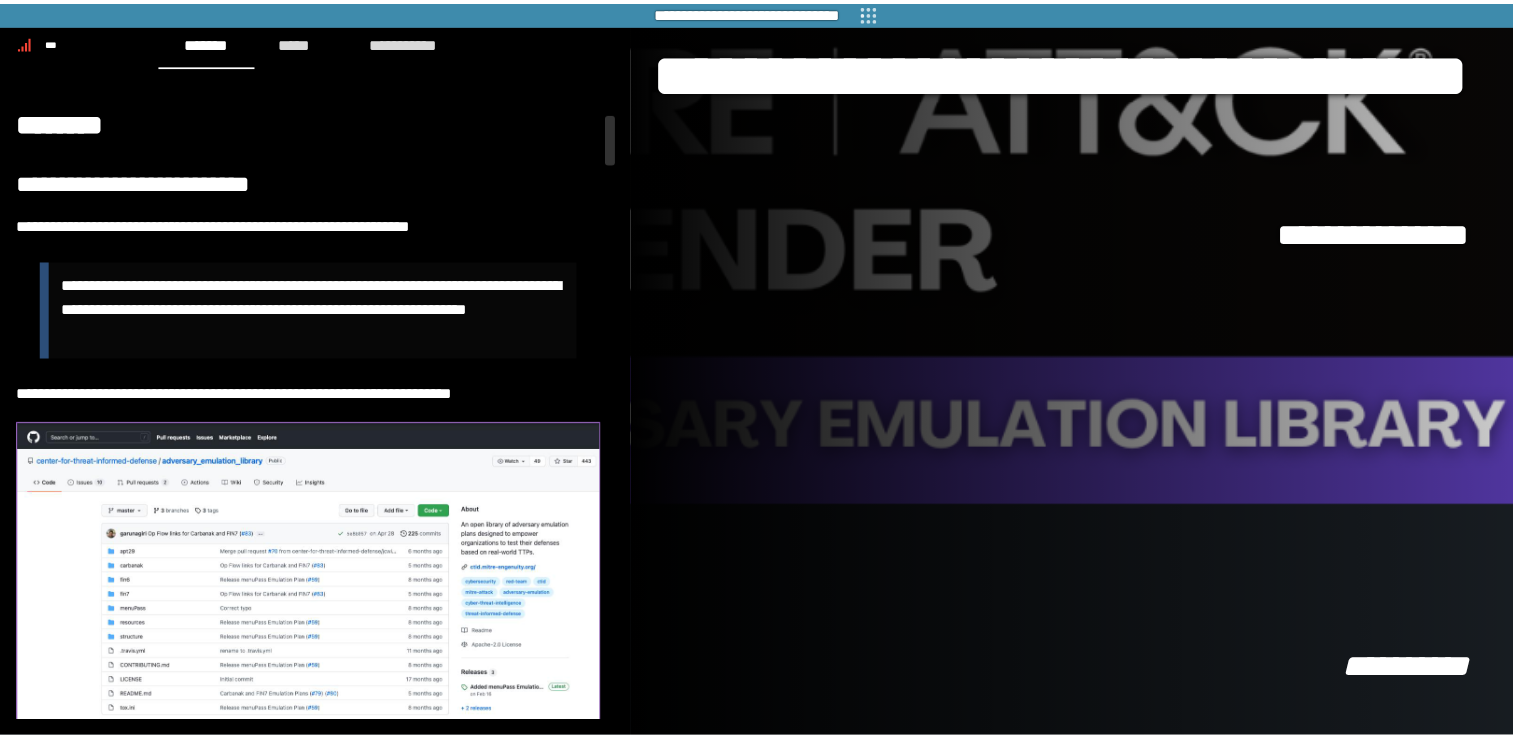 scroll, scrollTop: 0, scrollLeft: 0, axis: both 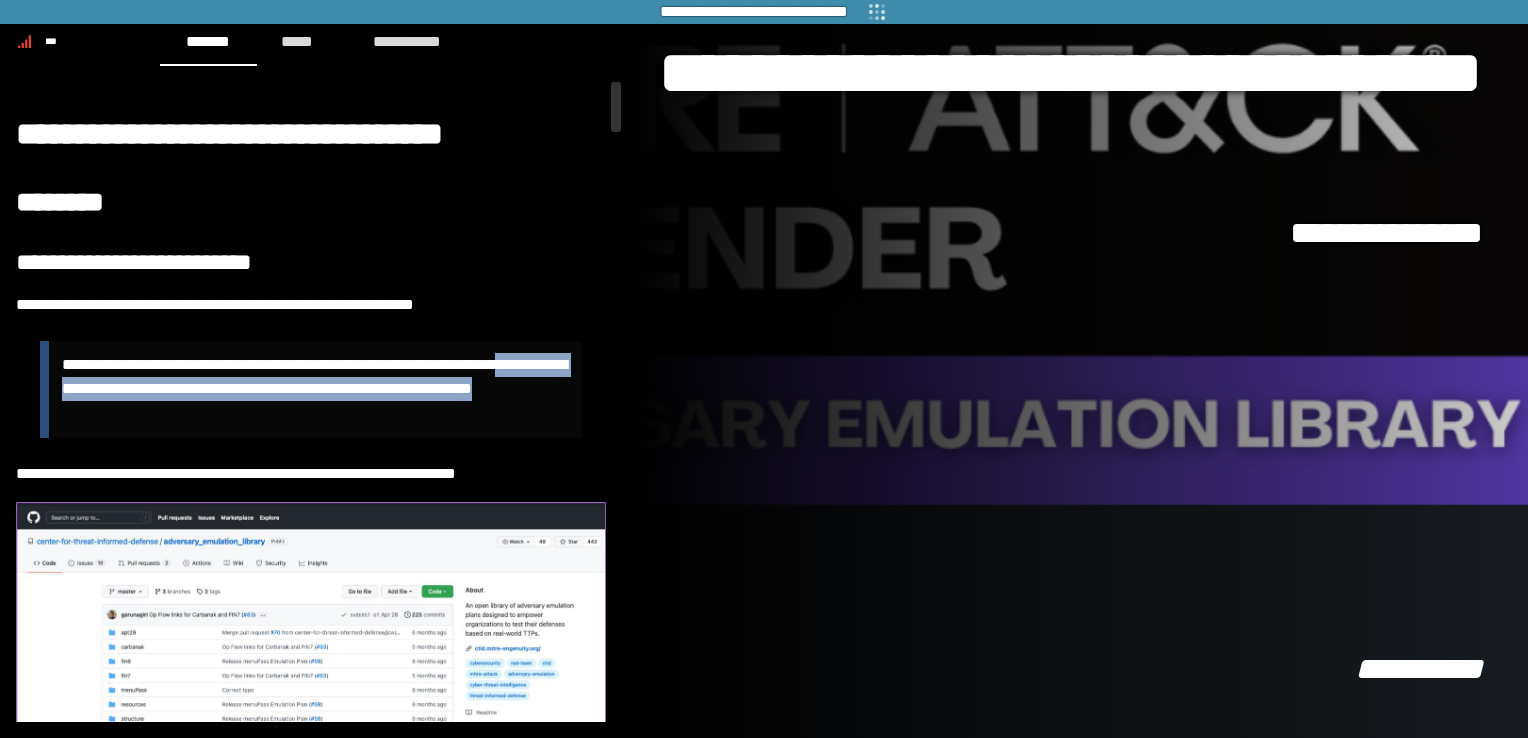 drag, startPoint x: 330, startPoint y: 414, endPoint x: 56, endPoint y: 395, distance: 274.65796 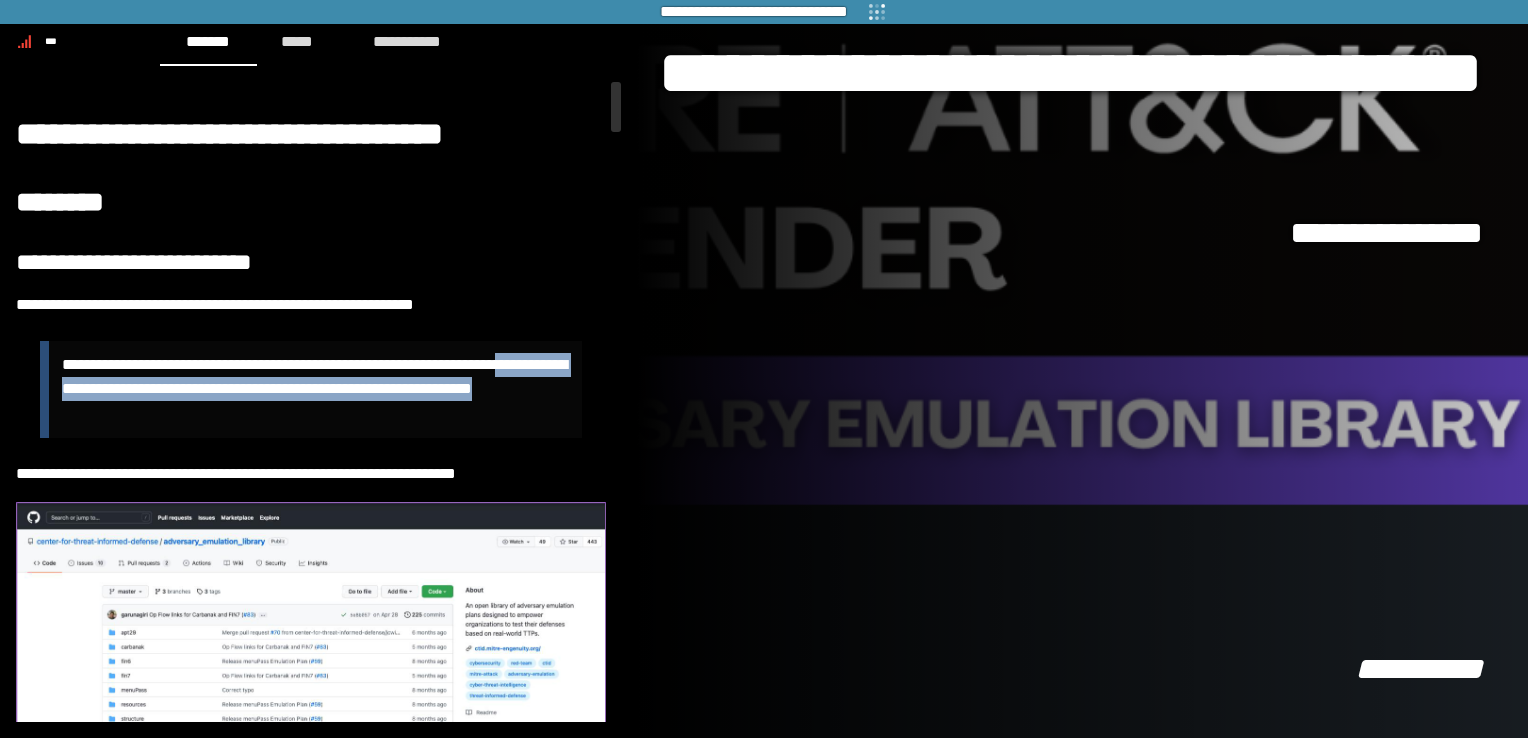 click on "**********" at bounding box center (311, 390) 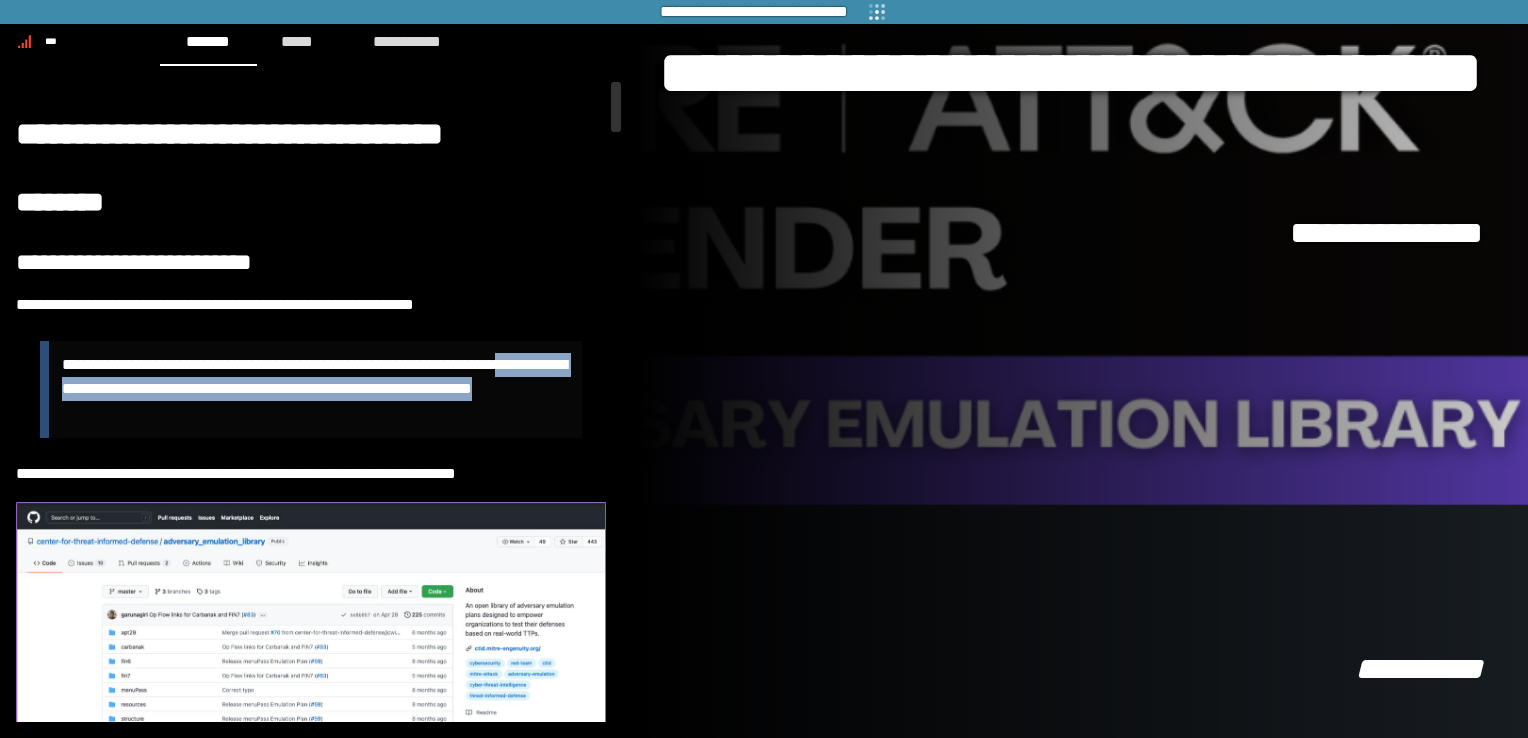copy on "**********" 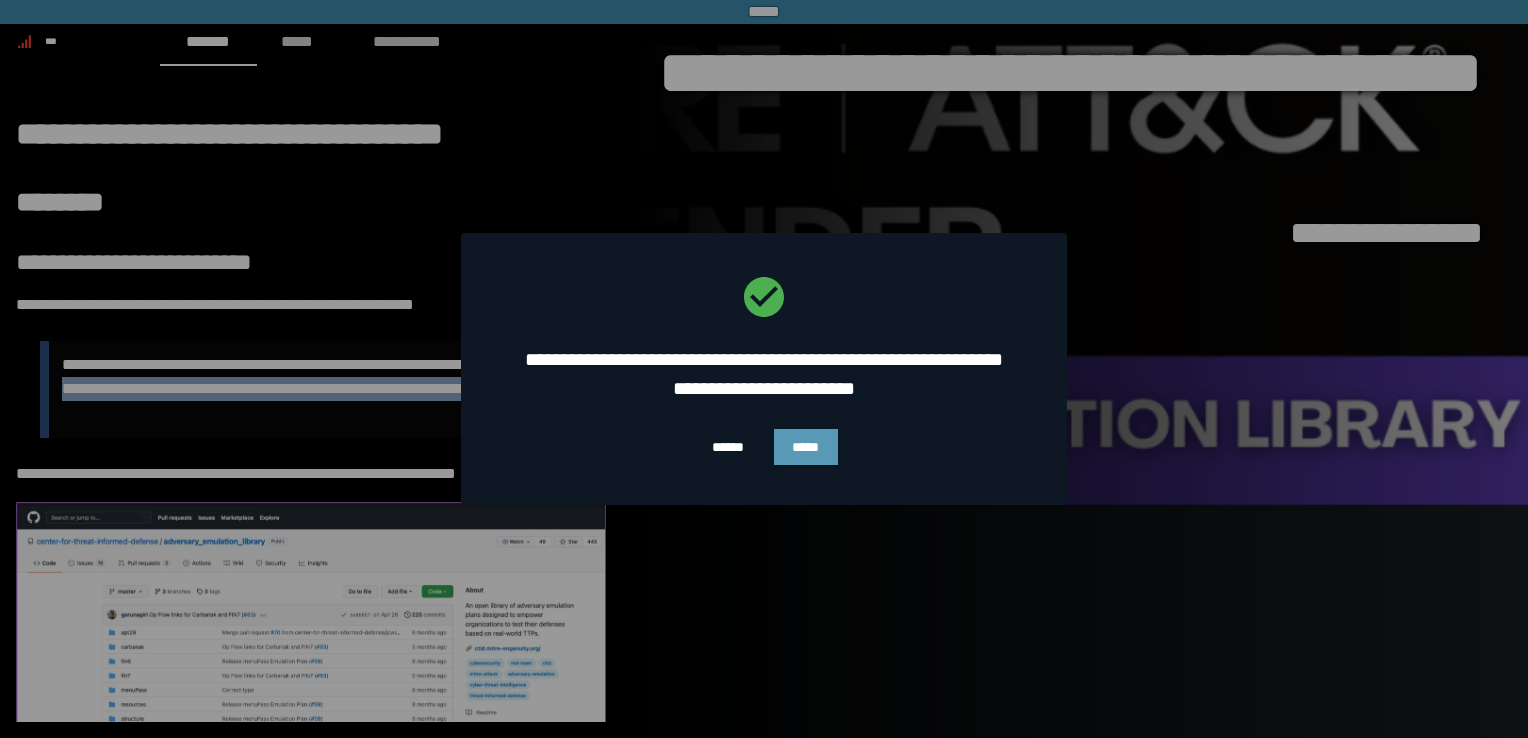 click on "*****" at bounding box center [806, 447] 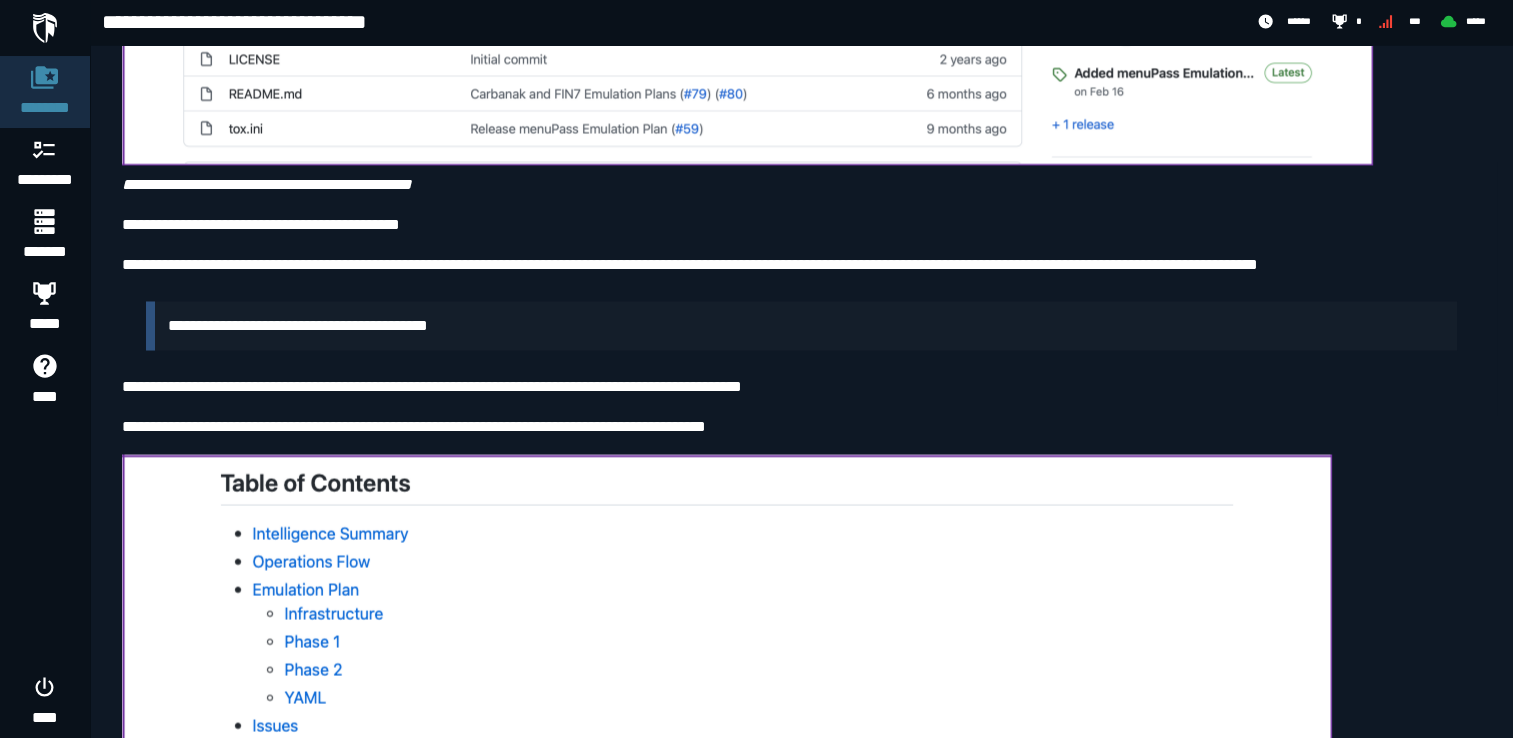 scroll, scrollTop: 3516, scrollLeft: 0, axis: vertical 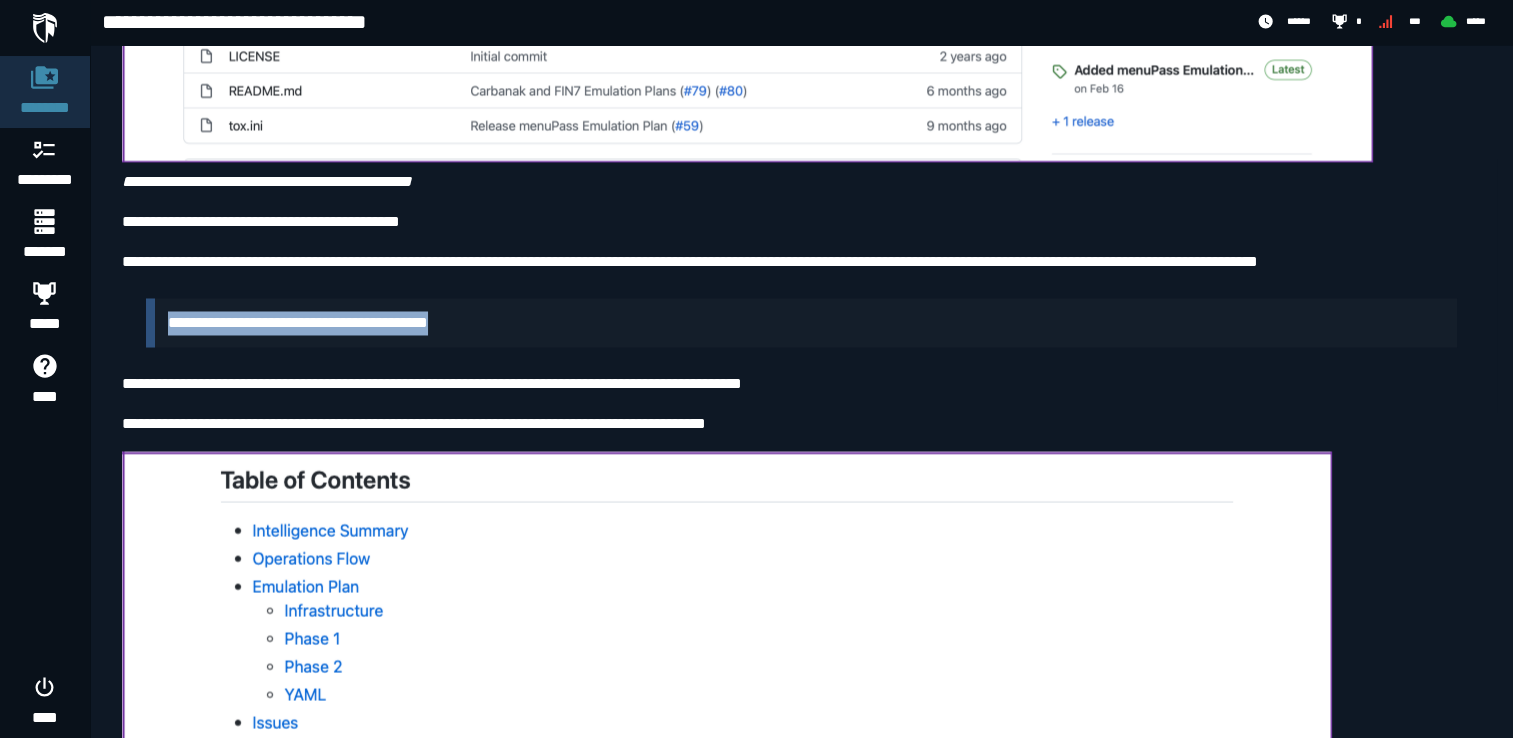 drag, startPoint x: 542, startPoint y: 307, endPoint x: 157, endPoint y: 306, distance: 385.0013 